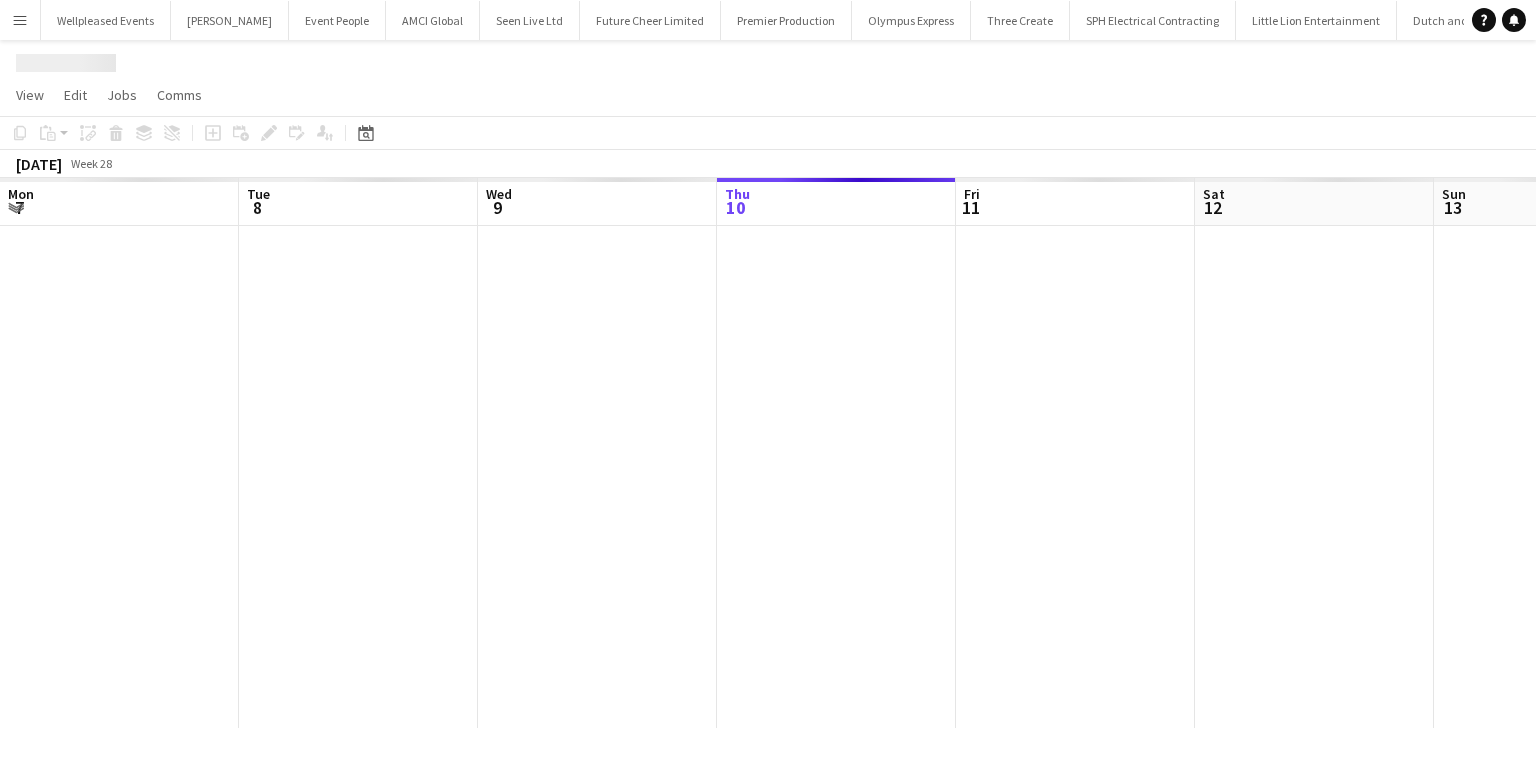 scroll, scrollTop: 0, scrollLeft: 0, axis: both 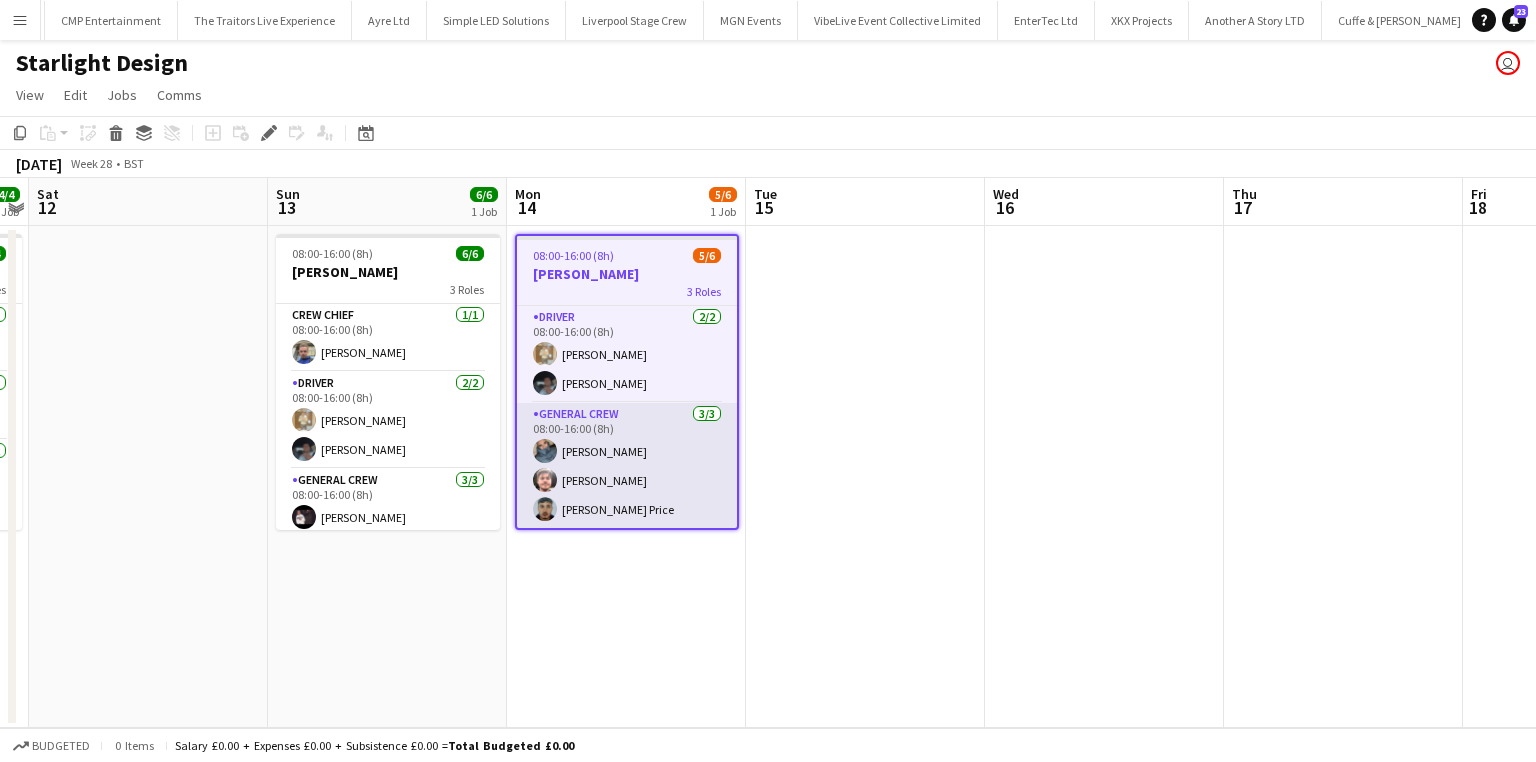 click on "General Crew   [DATE]   08:00-16:00 (8h)
[PERSON_NAME] [PERSON_NAME] [PERSON_NAME]" at bounding box center (627, 466) 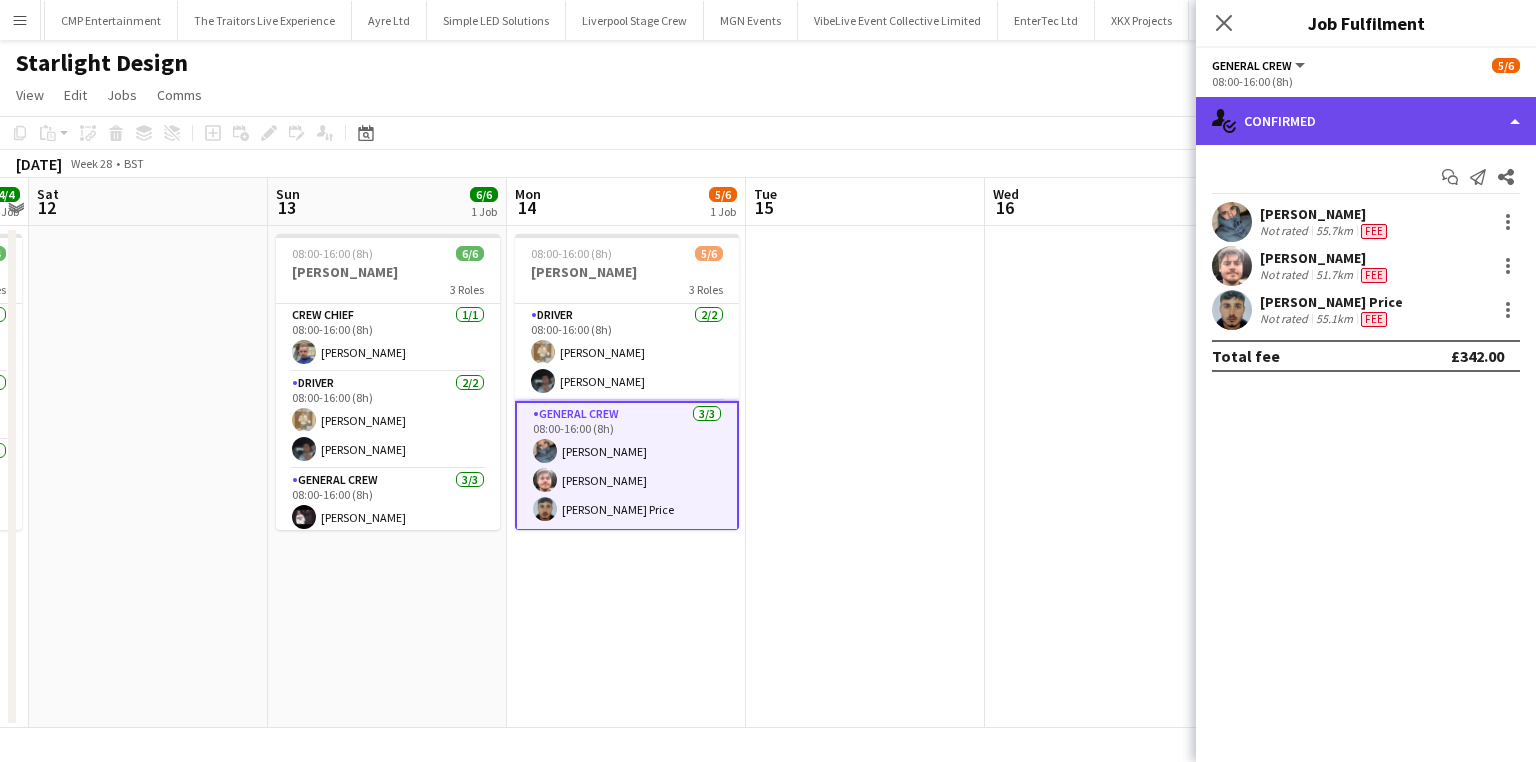 click on "single-neutral-actions-check-2
Confirmed" 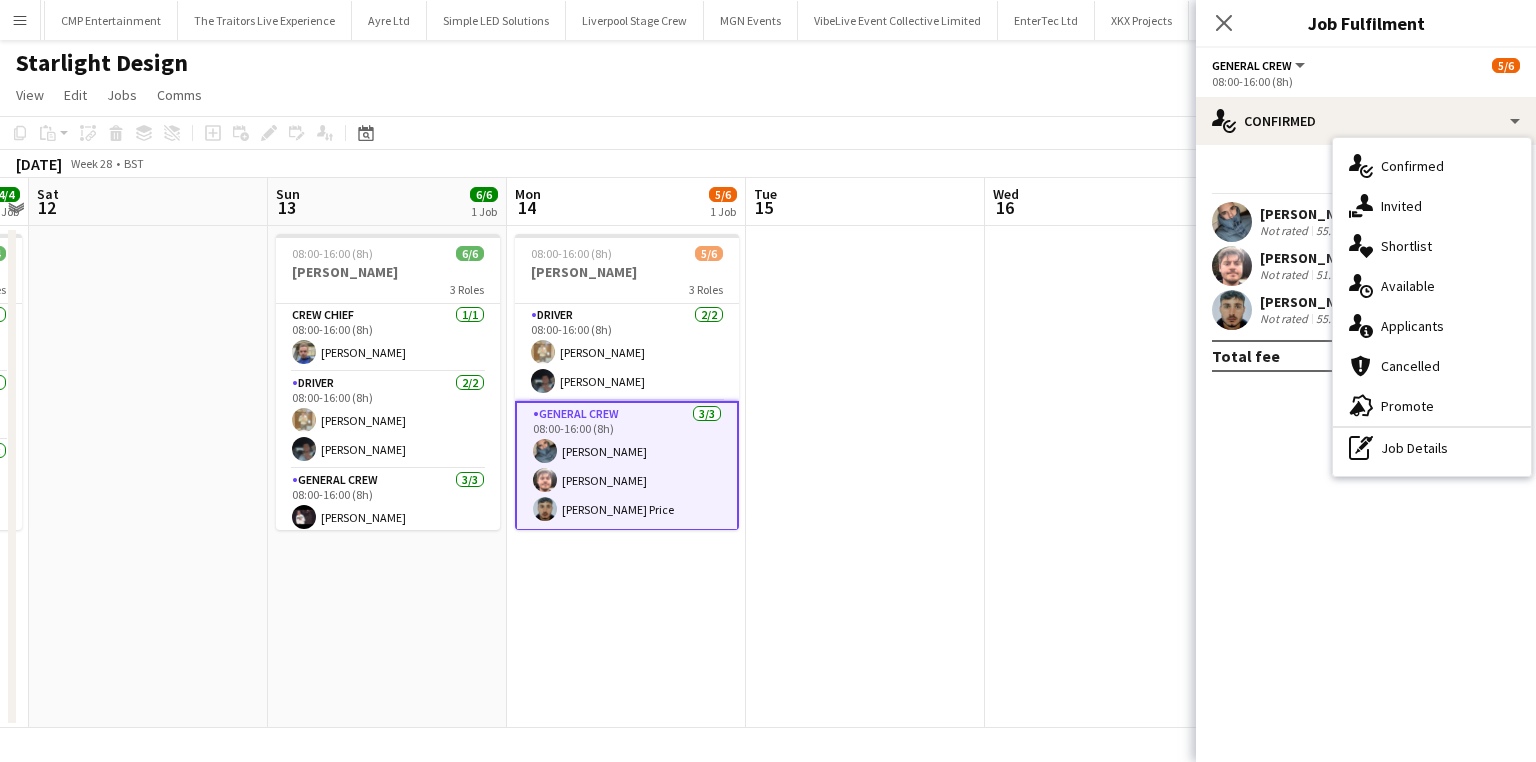 click on "single-neutral-actions-information
Applicants" at bounding box center [1432, 326] 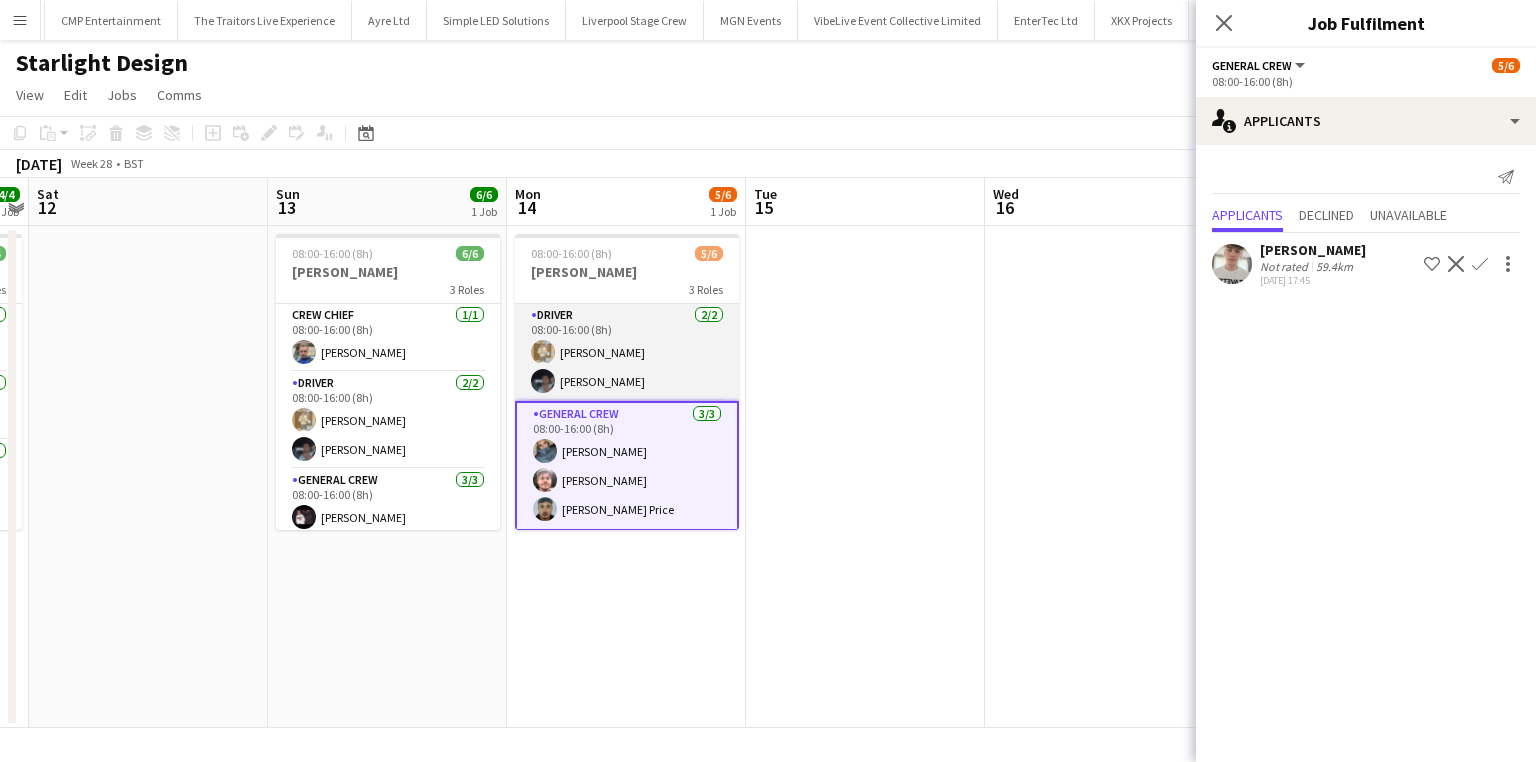 click on "Driver   2/2   08:00-16:00 (8h)
Charlie Mason Benn Dyer" at bounding box center [627, 352] 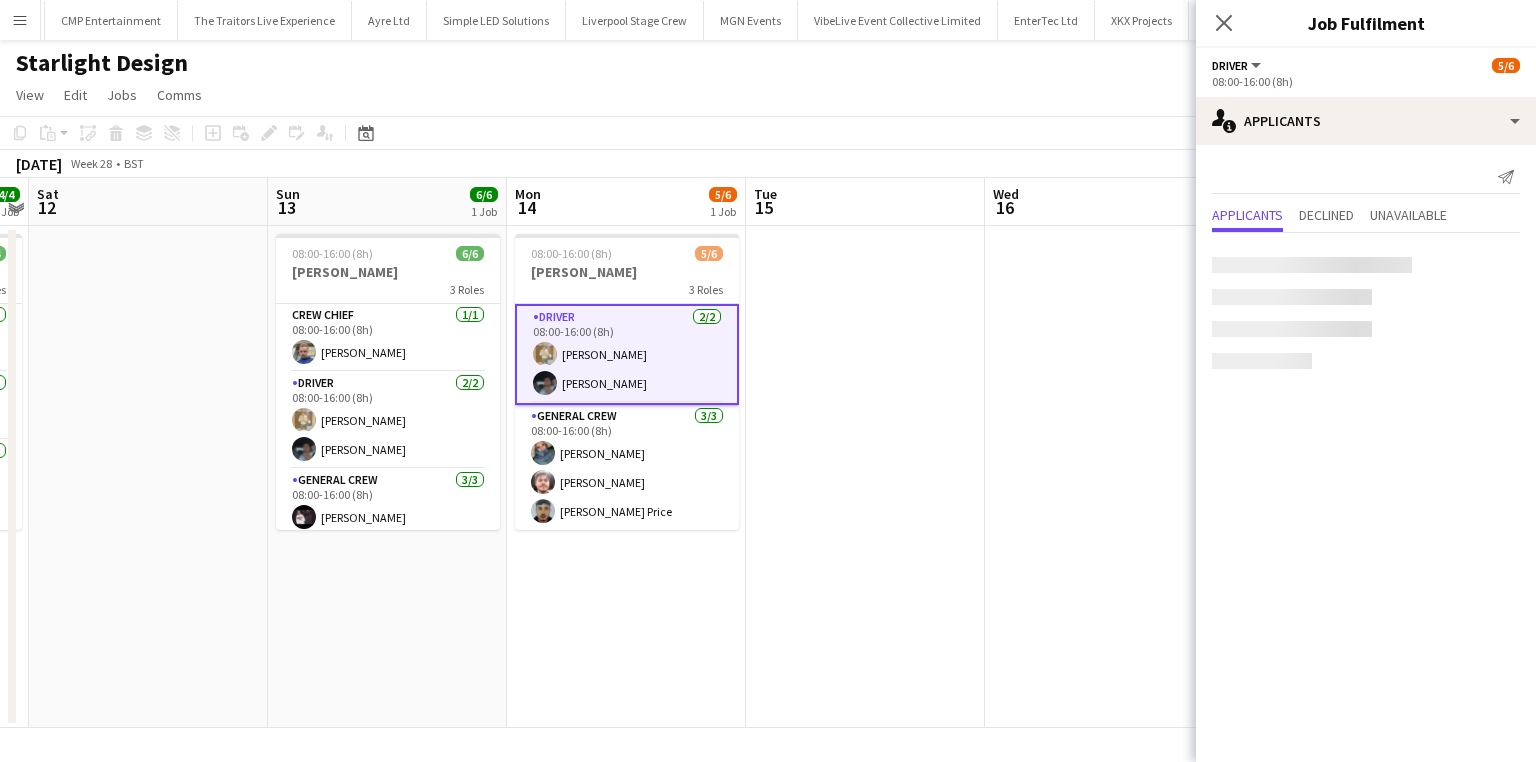 scroll, scrollTop: 0, scrollLeft: 688, axis: horizontal 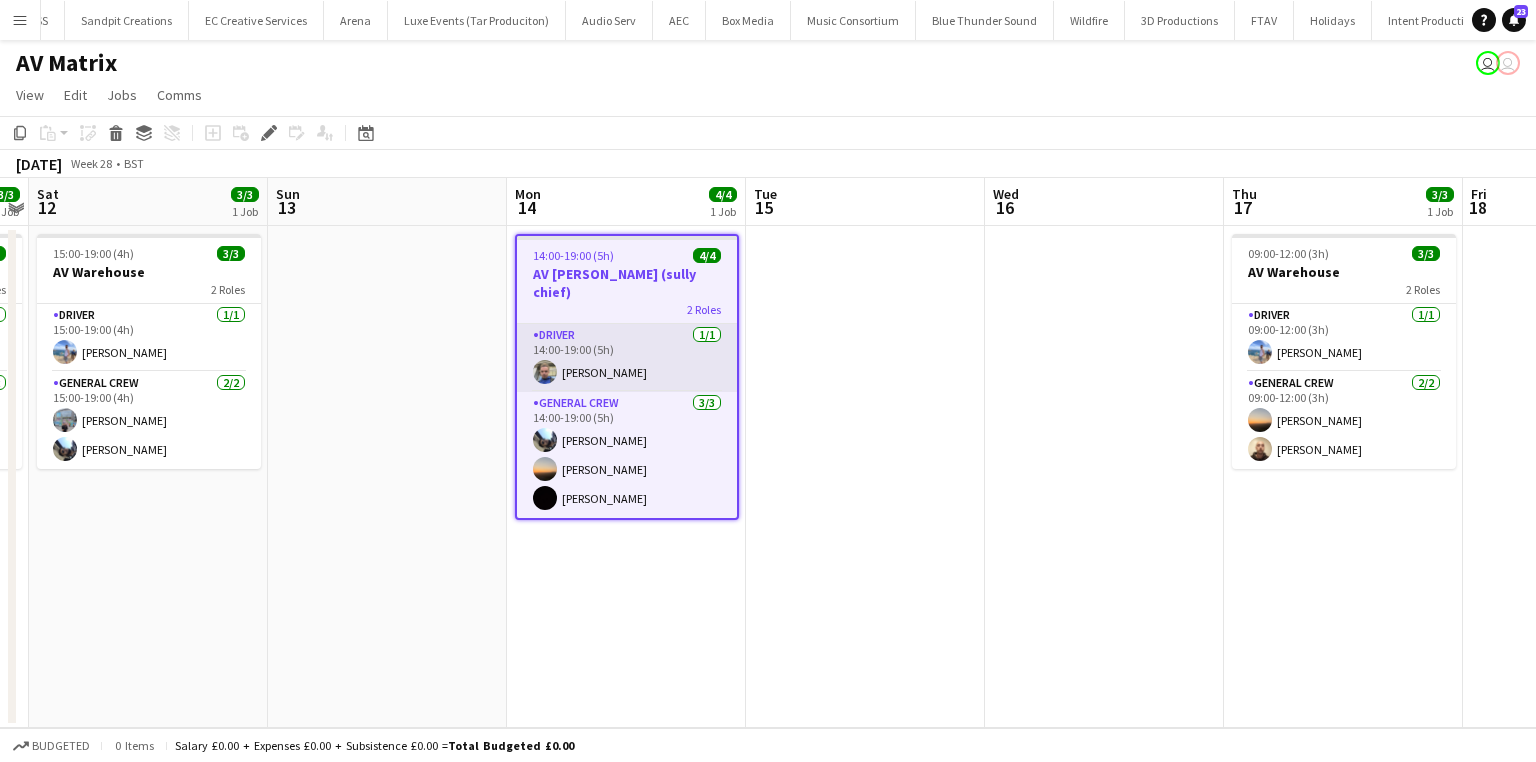 click on "Driver   1/1   14:00-19:00 (5h)
Sullivan Elliott" at bounding box center (627, 358) 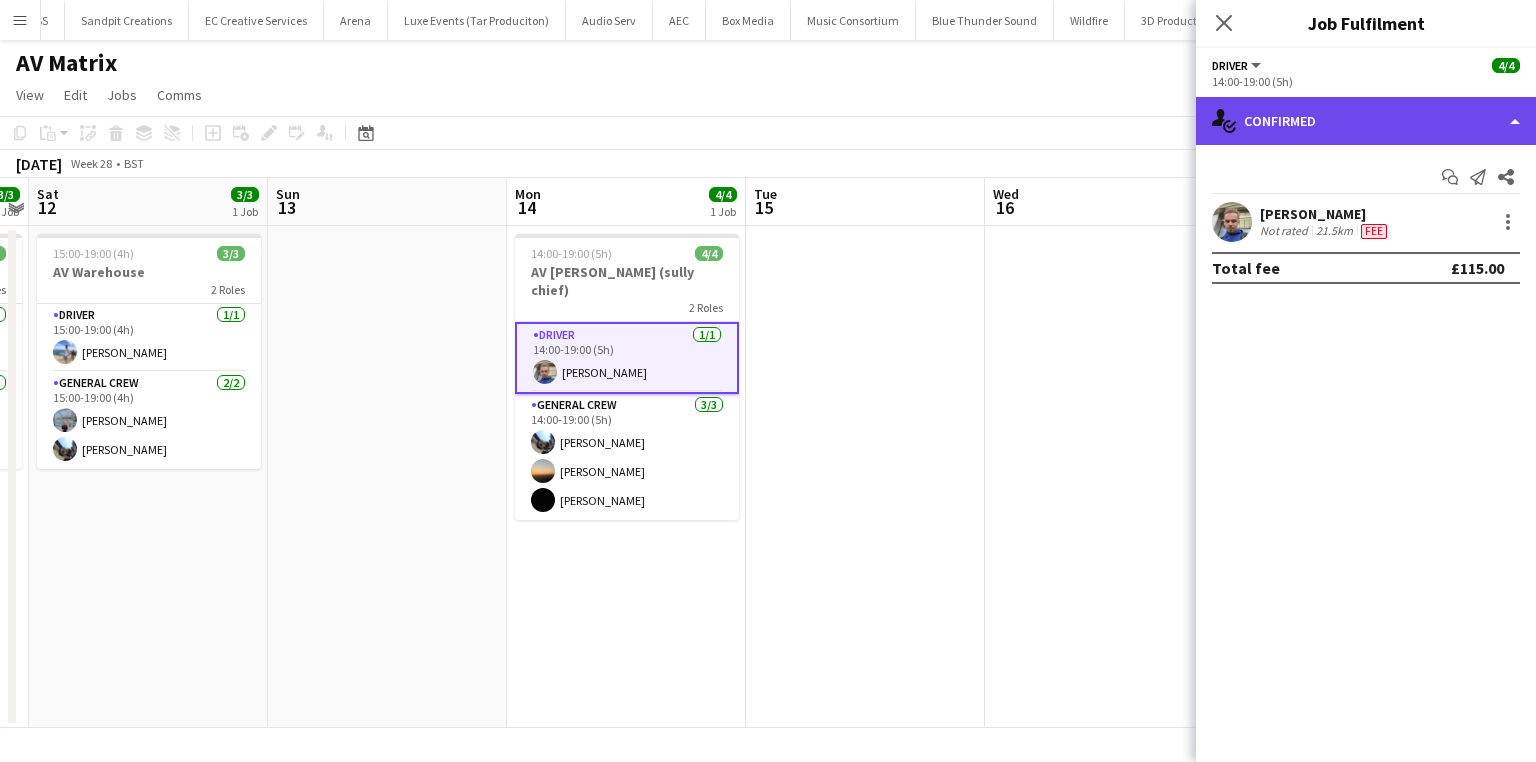 click on "single-neutral-actions-check-2
Confirmed" 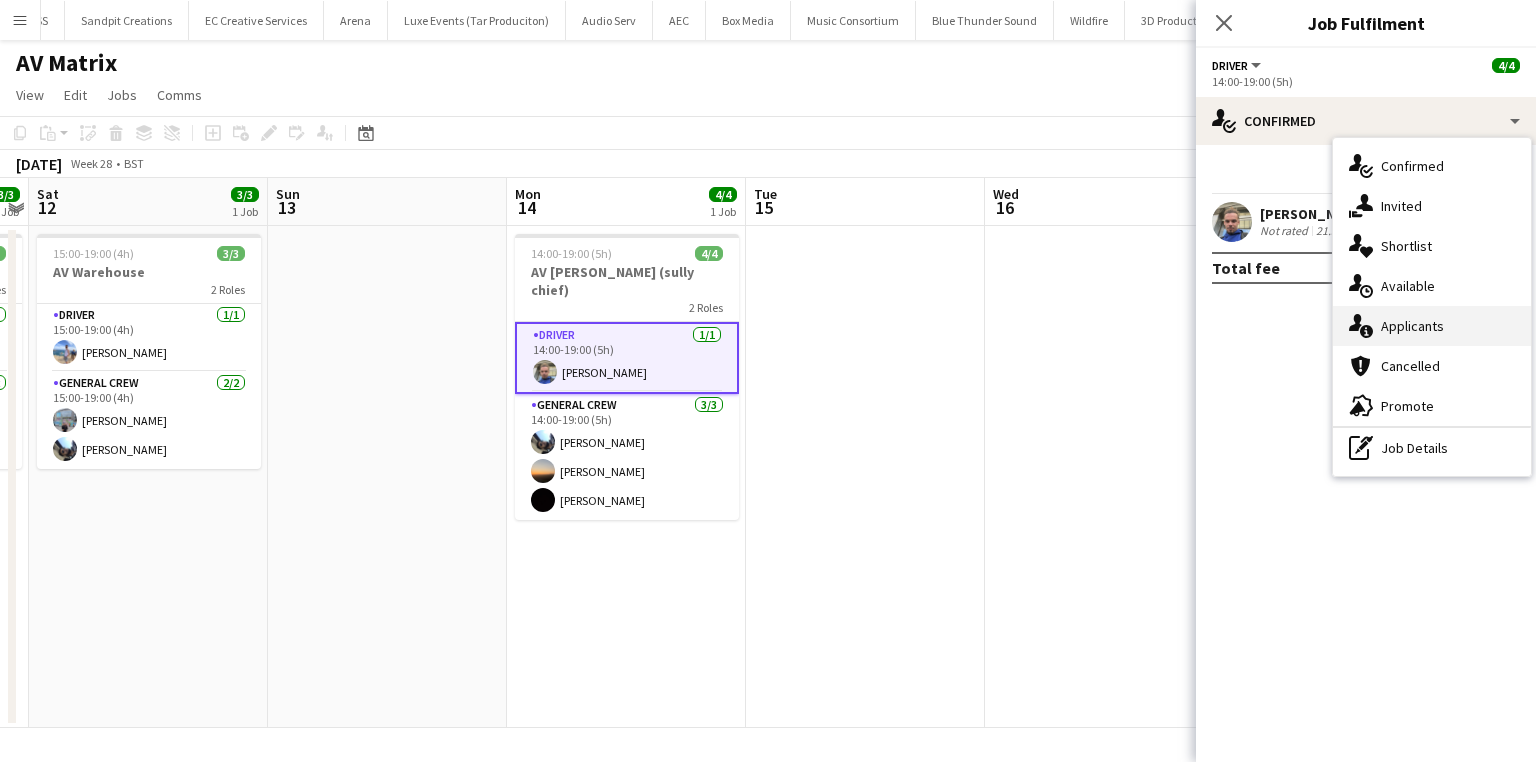 click on "single-neutral-actions-information
Applicants" at bounding box center [1432, 326] 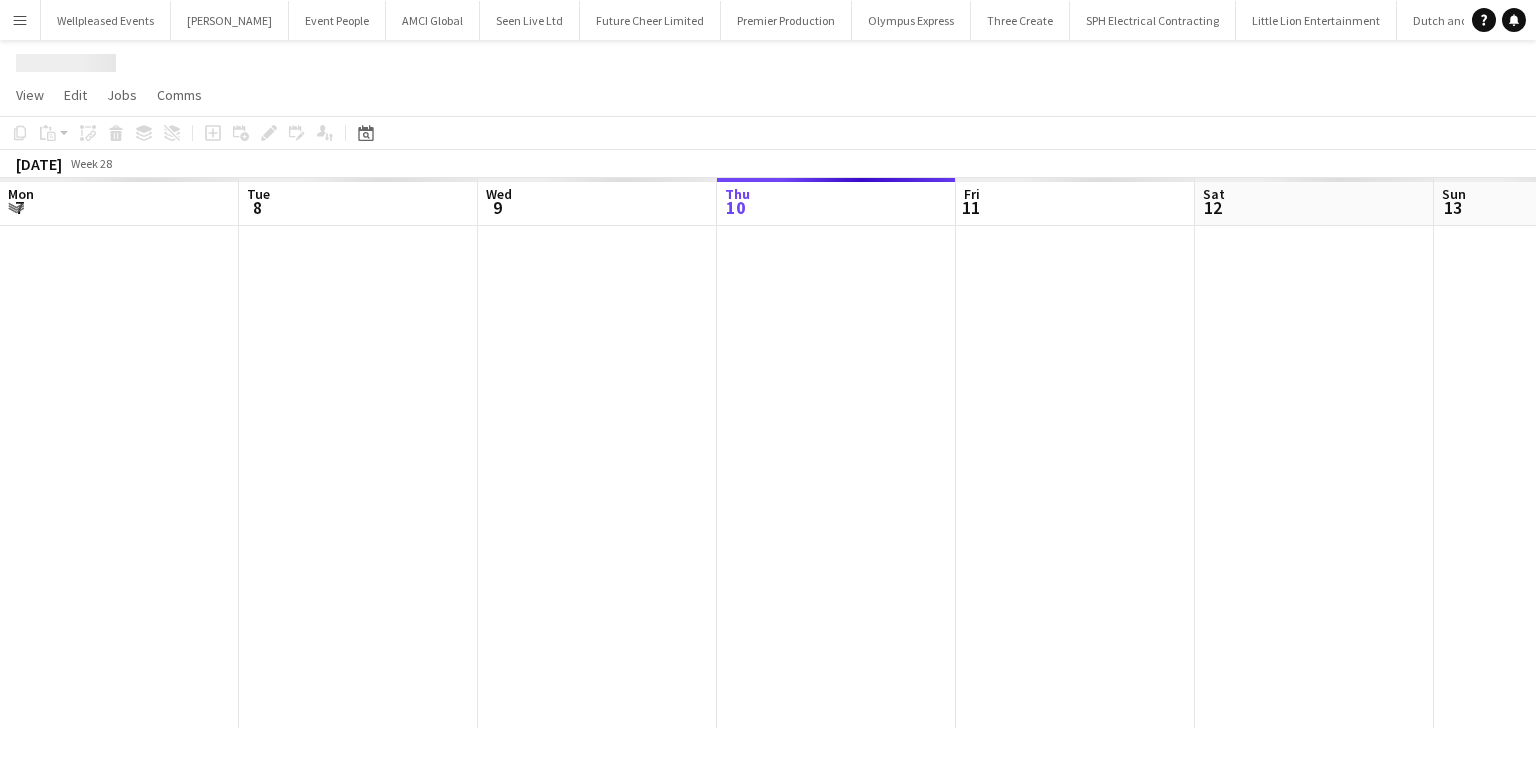 scroll, scrollTop: 0, scrollLeft: 0, axis: both 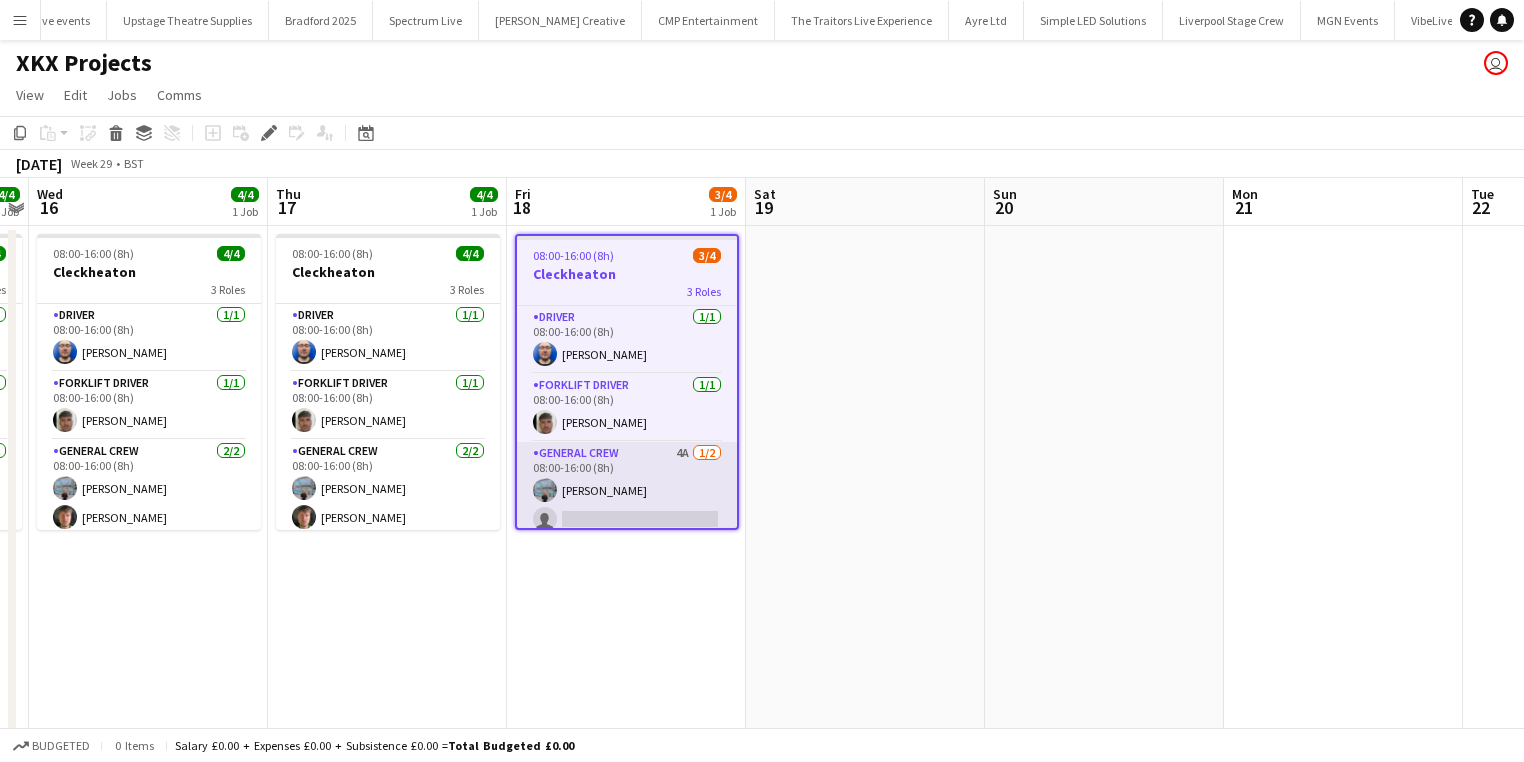 click on "General Crew   4A   1/2   08:00-16:00 (8h)
Jairo Castro
single-neutral-actions" at bounding box center [627, 490] 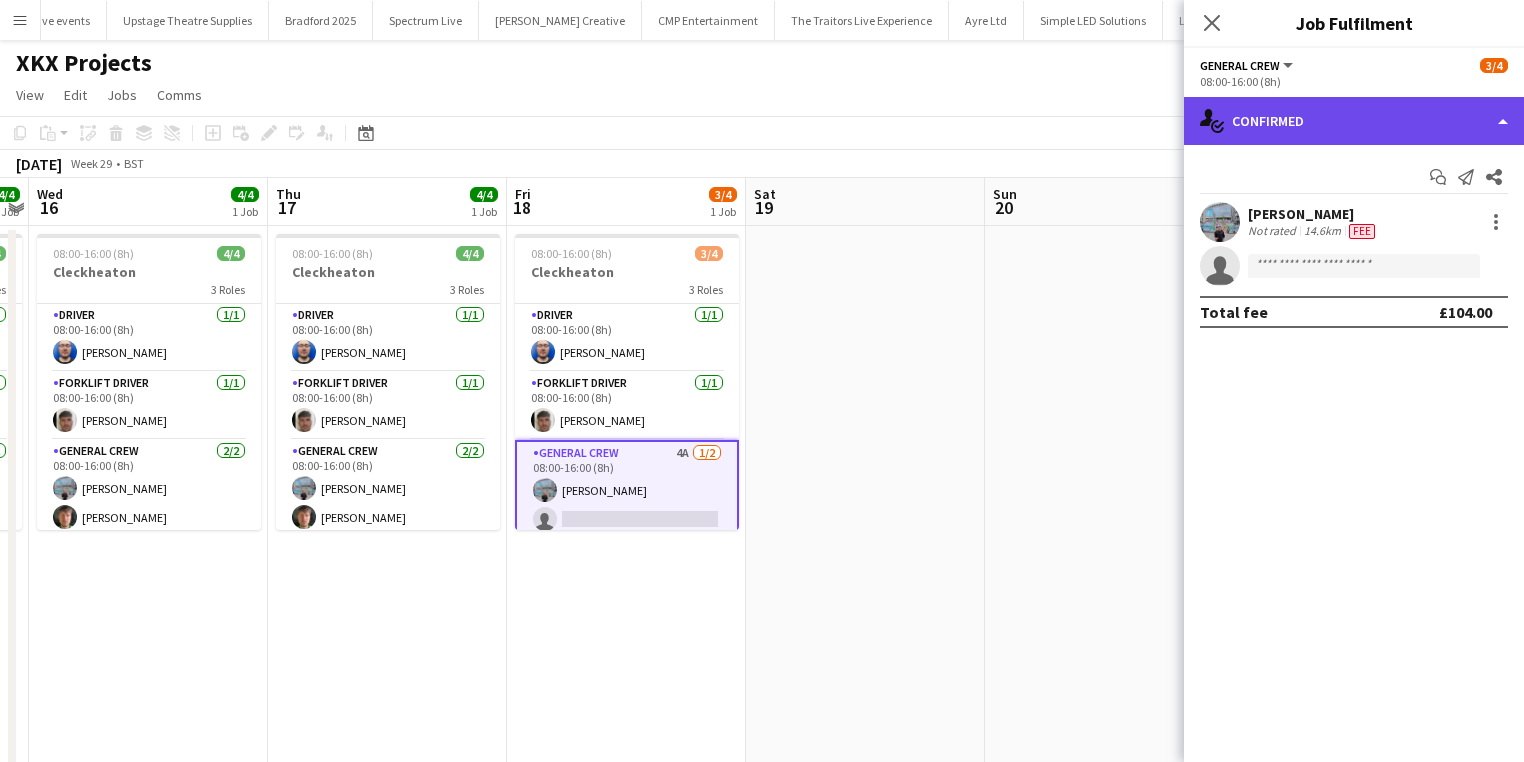 click on "single-neutral-actions-check-2
Confirmed" 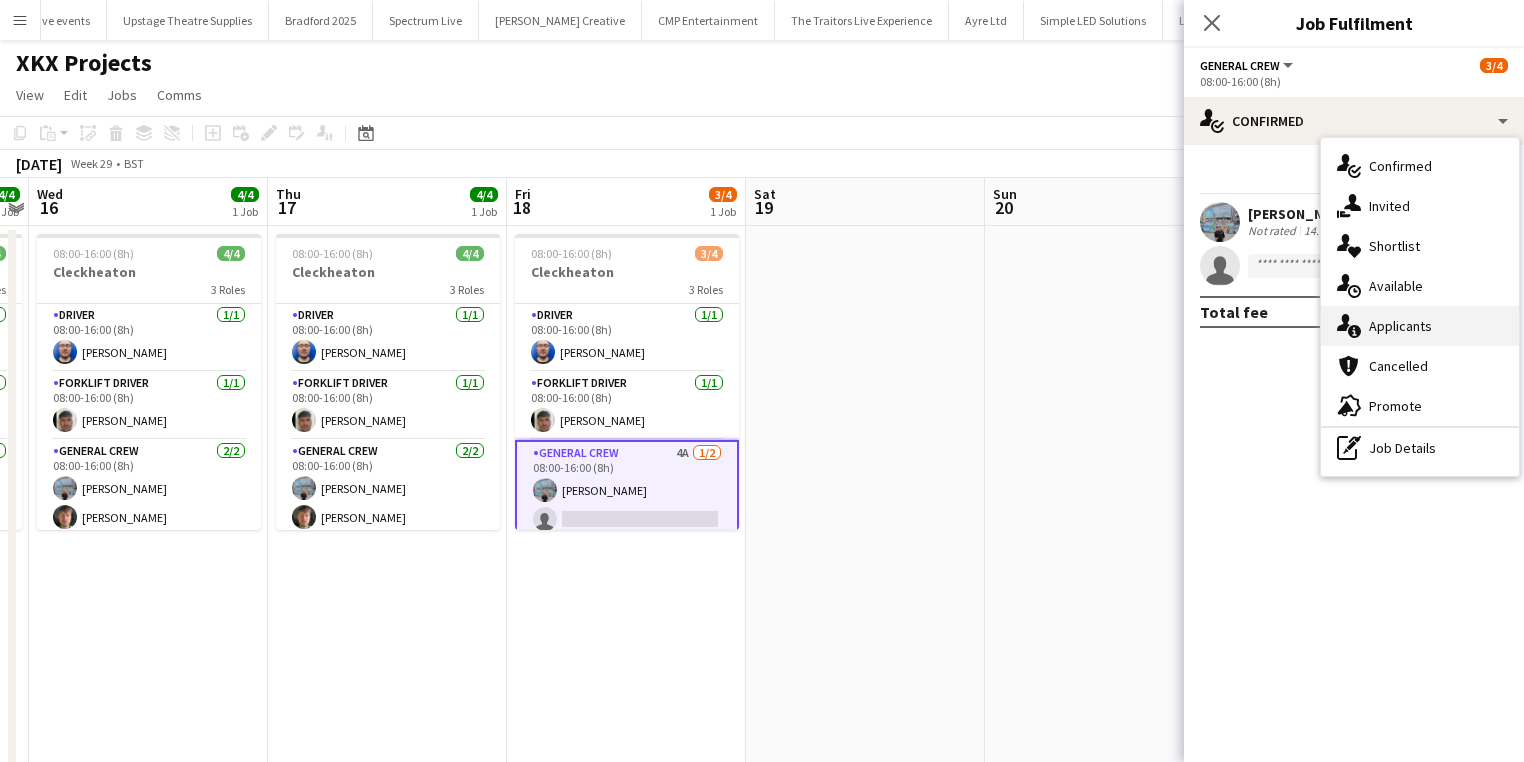 click on "single-neutral-actions-information
Applicants" at bounding box center [1420, 326] 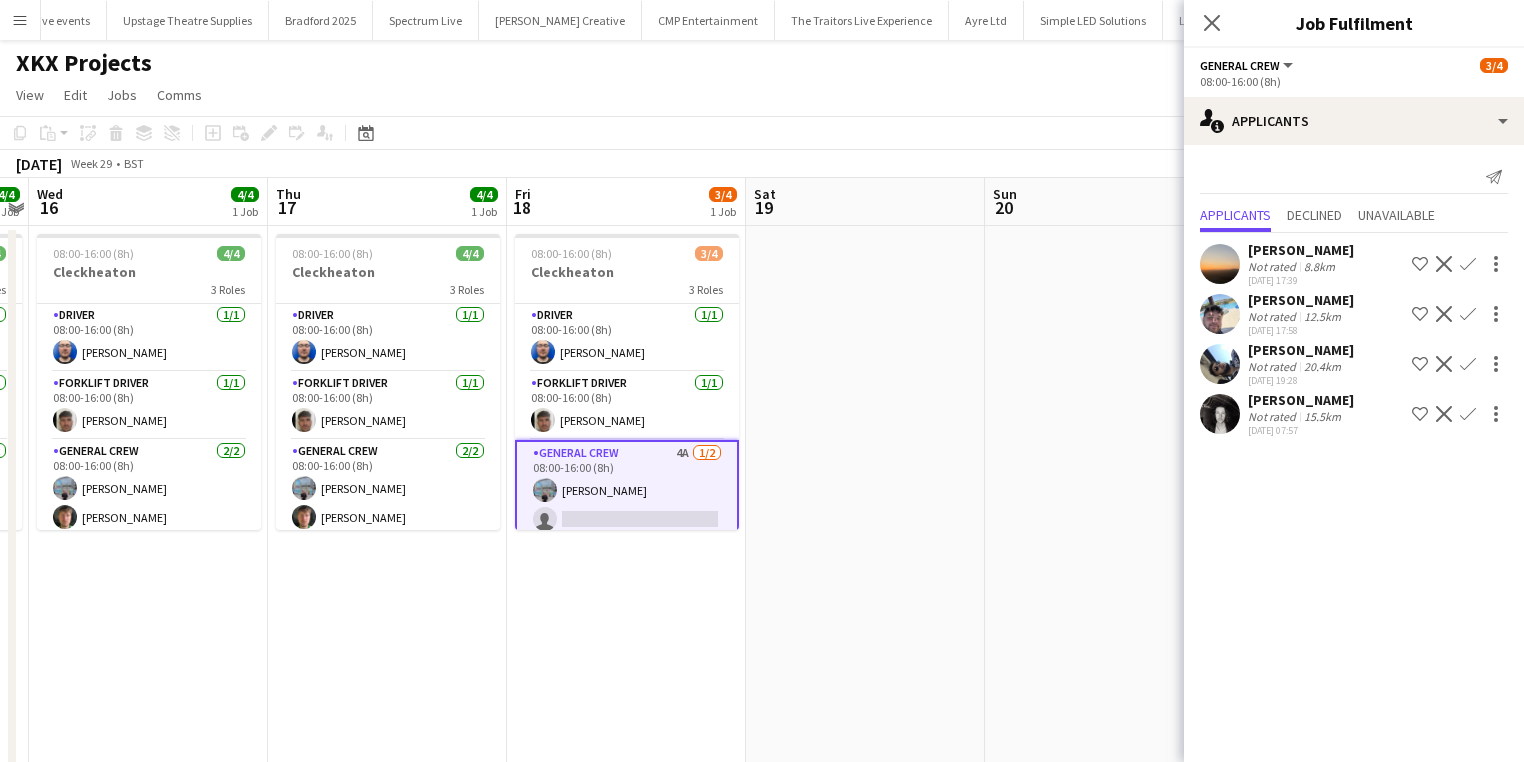 click on "Confirm" at bounding box center (1468, 314) 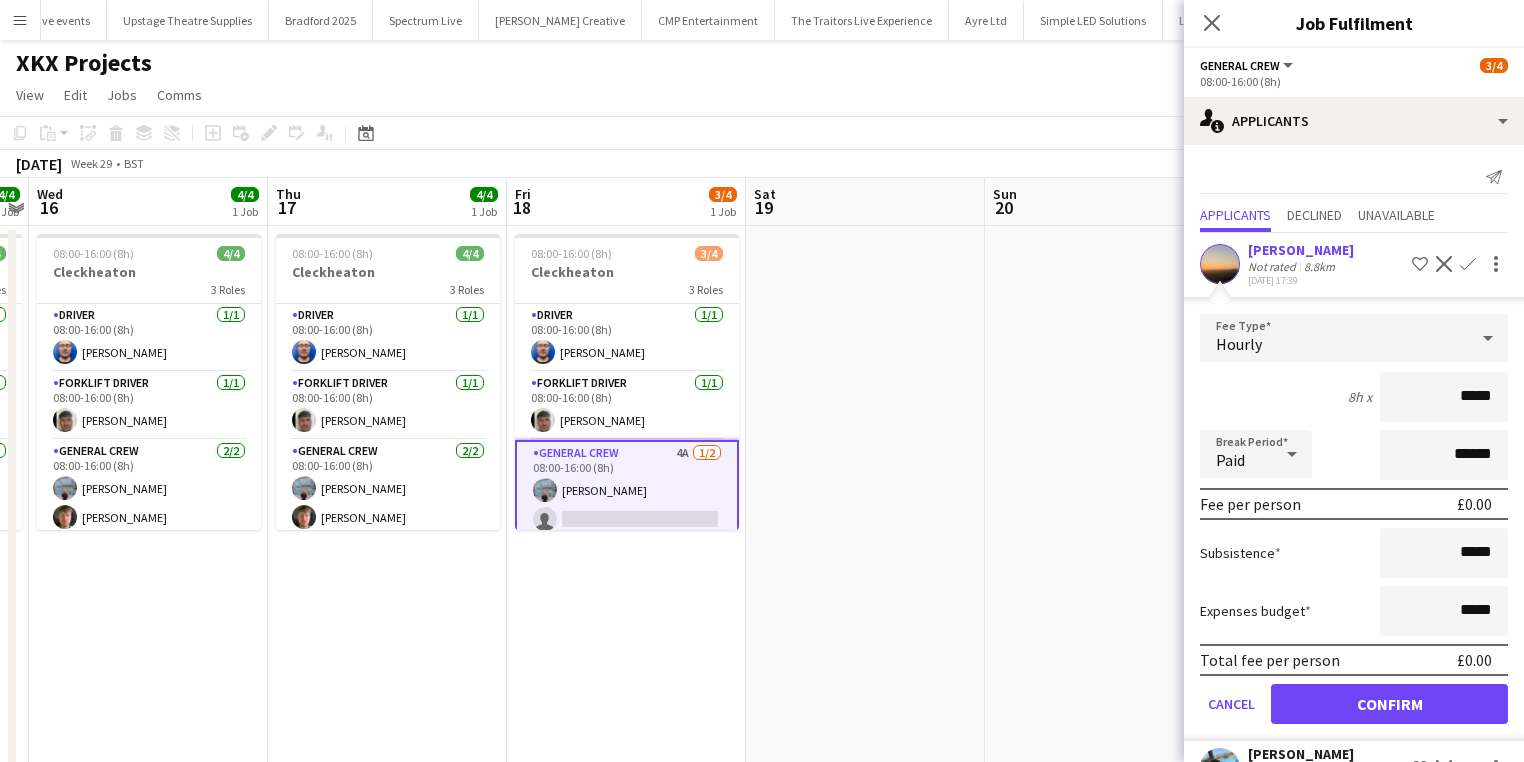 drag, startPoint x: 1413, startPoint y: 398, endPoint x: 1535, endPoint y: 427, distance: 125.39936 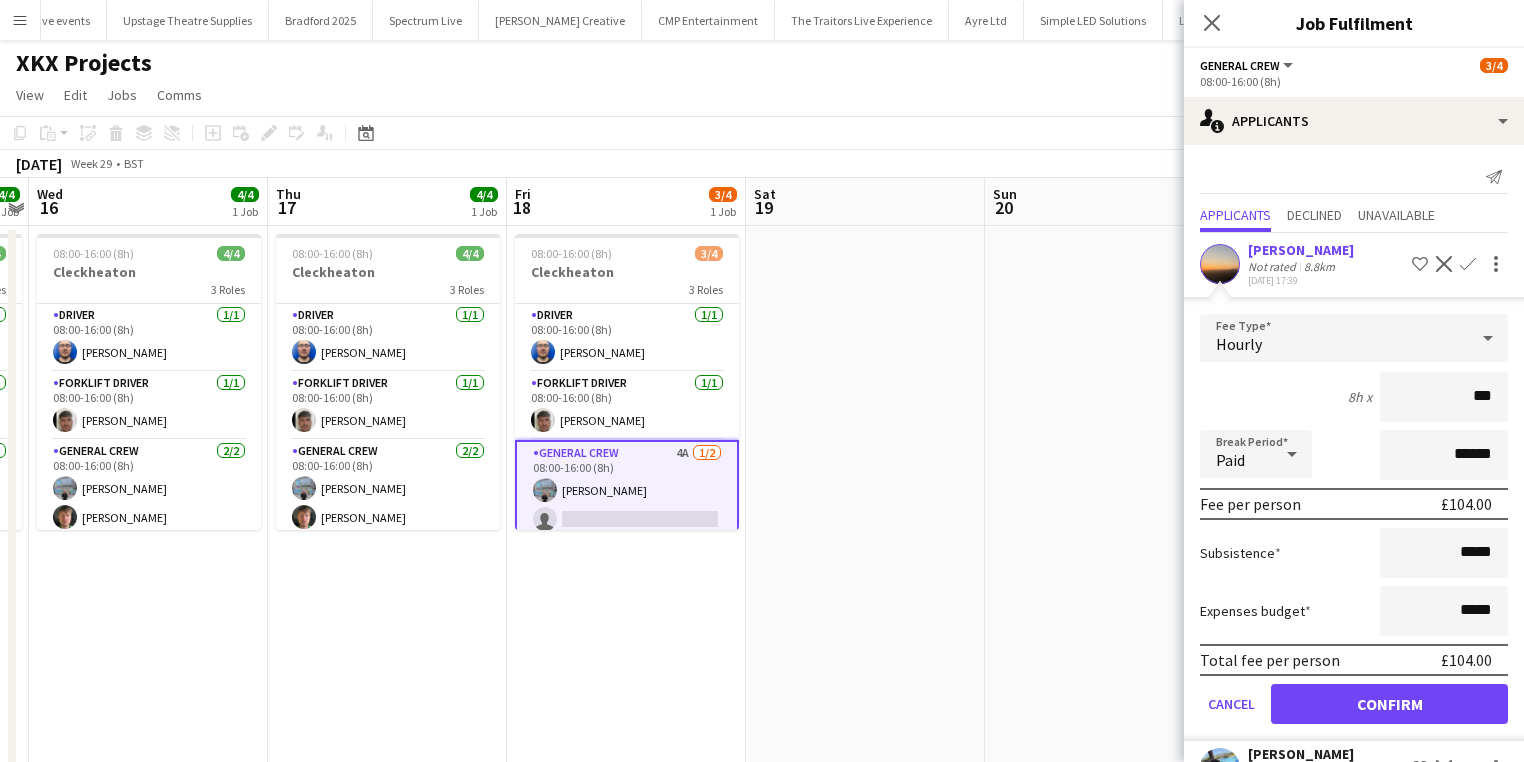type on "***" 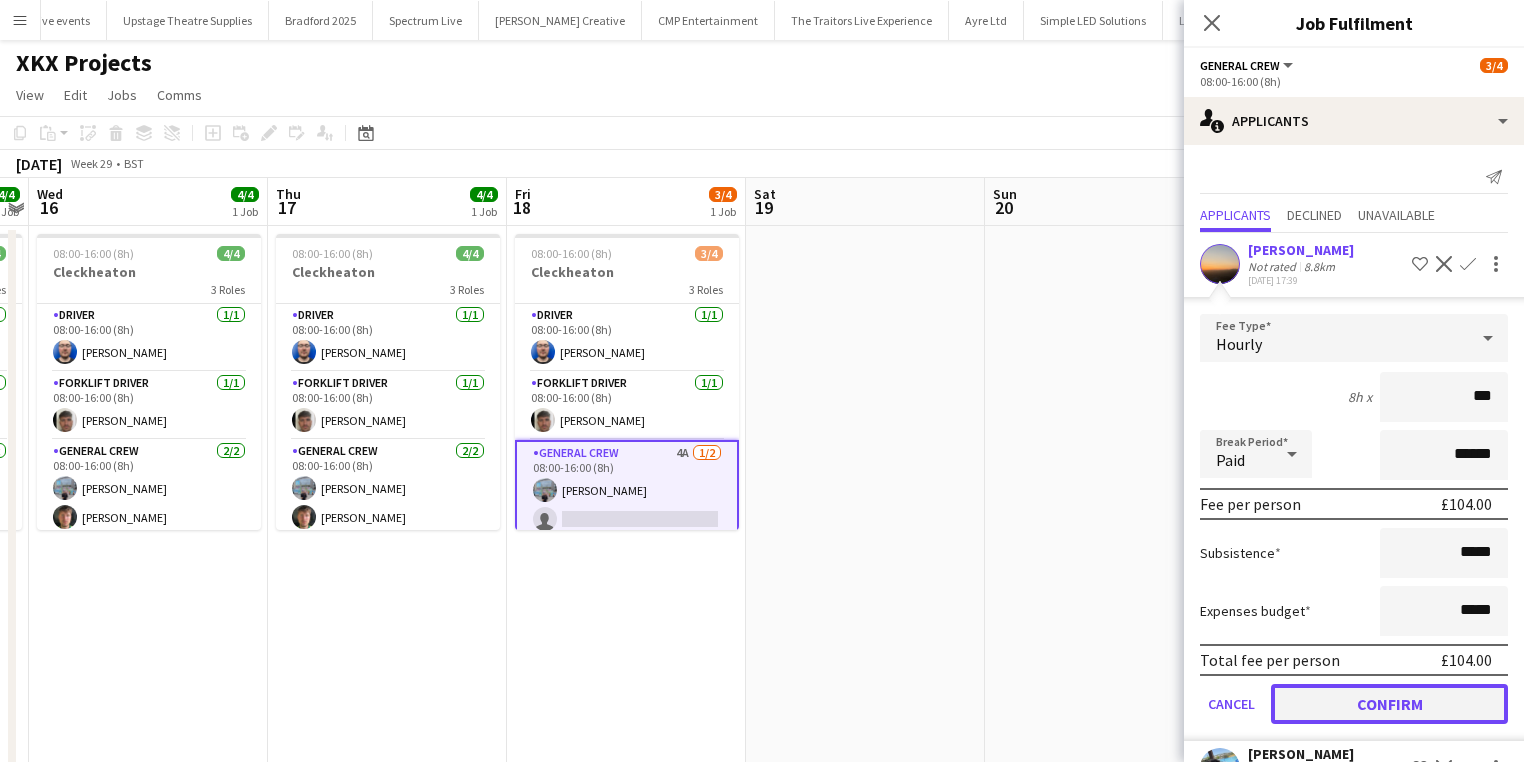 click on "Confirm" 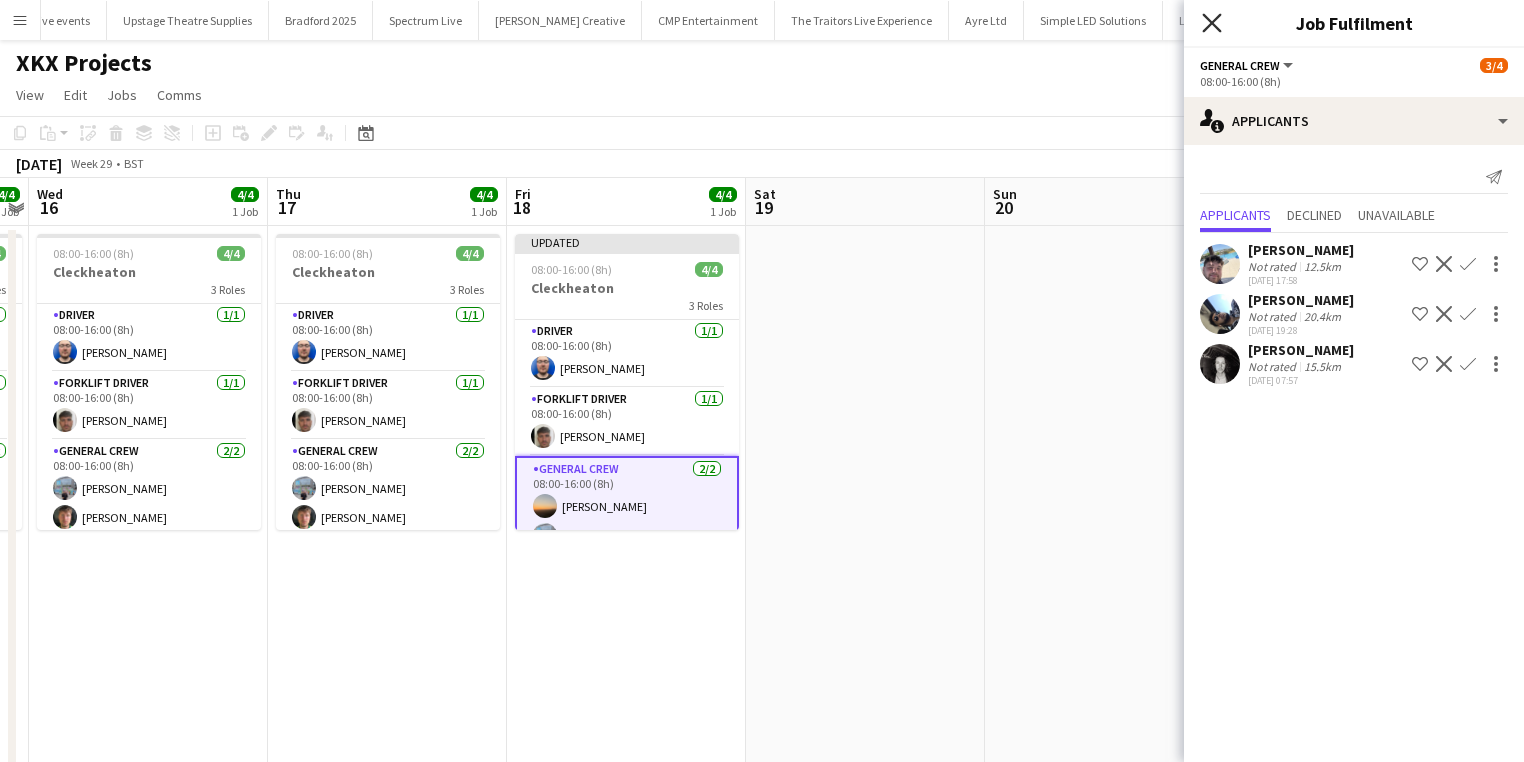 click 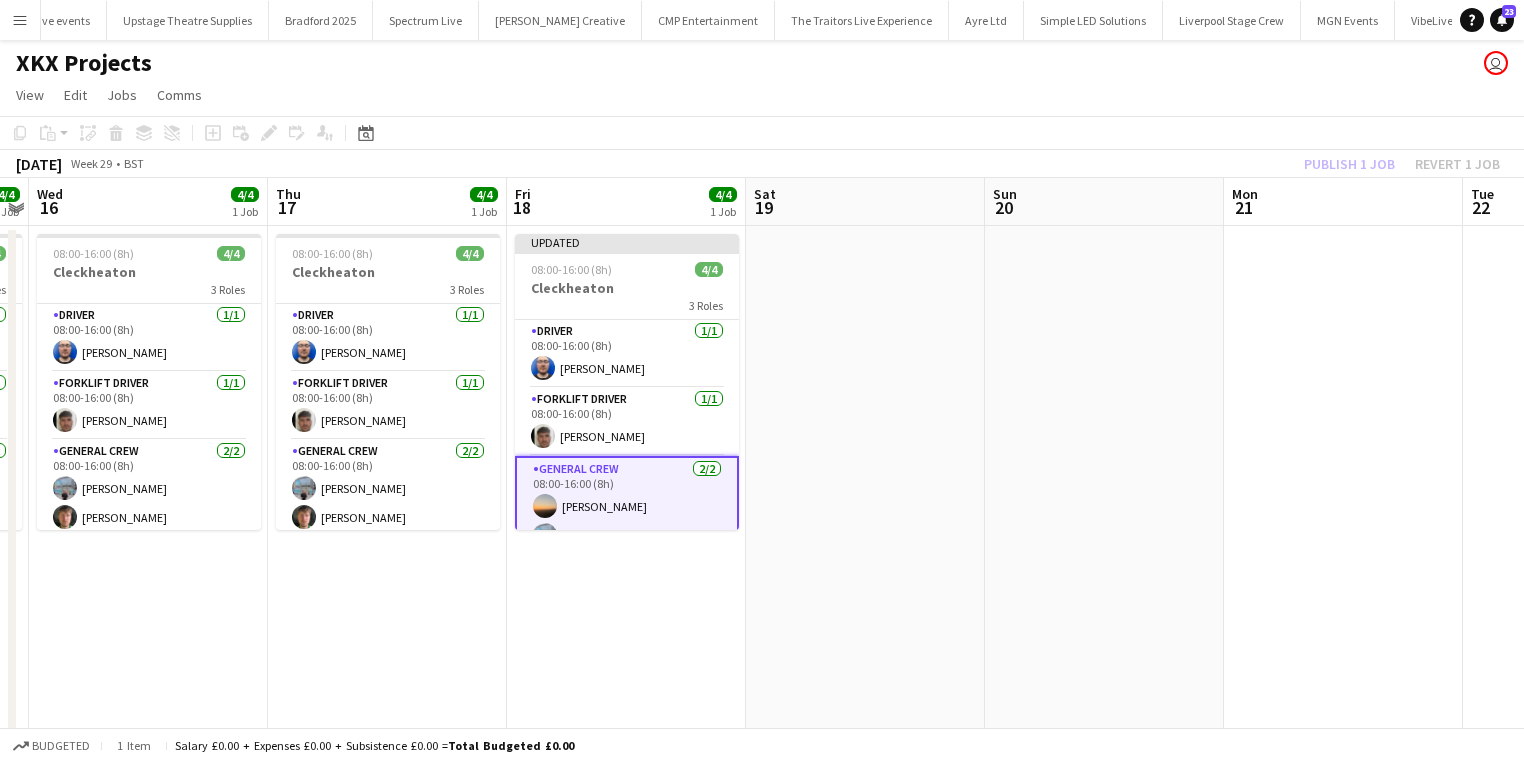 click on "Publish 1 job   Revert 1 job" 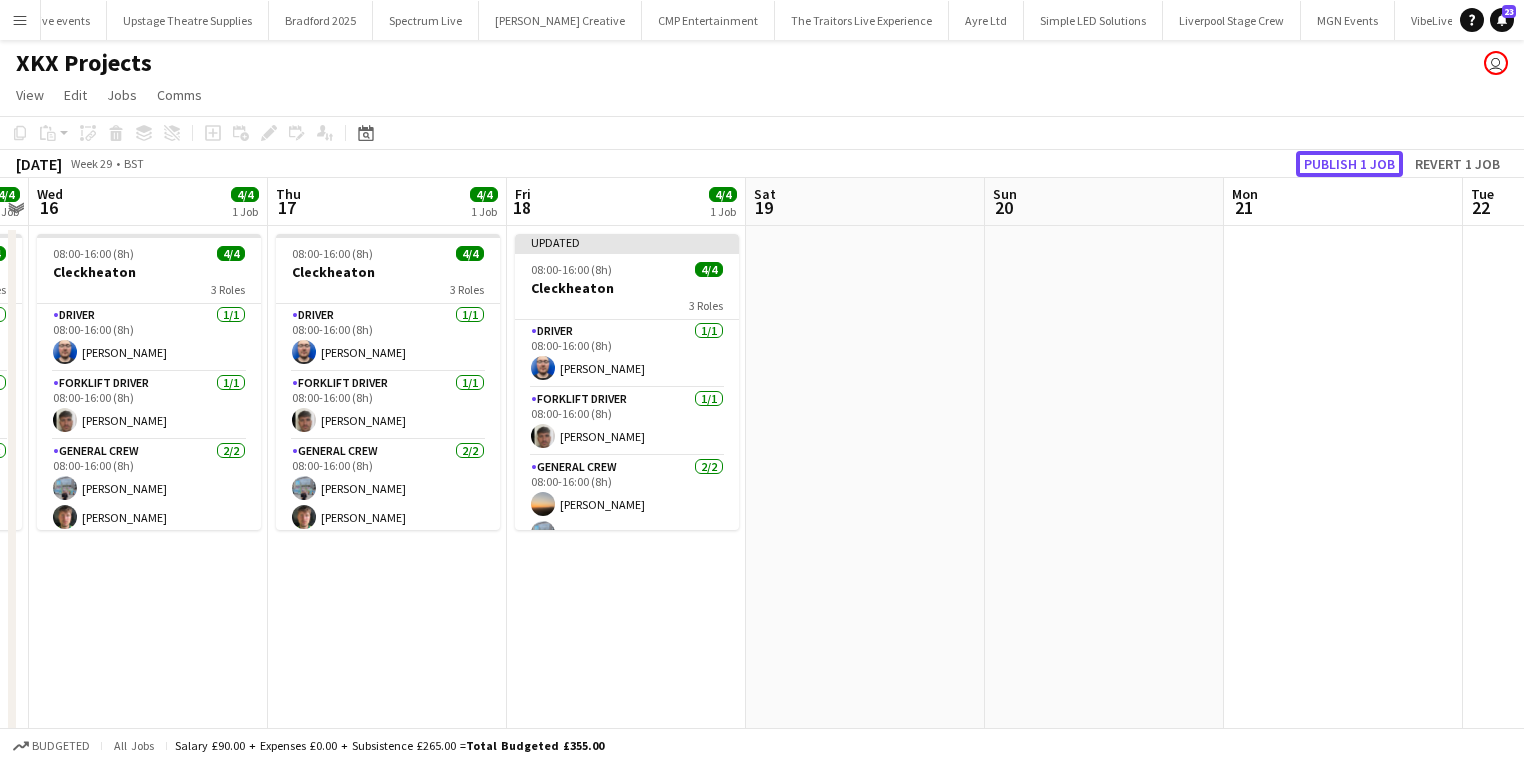 click on "Publish 1 job" 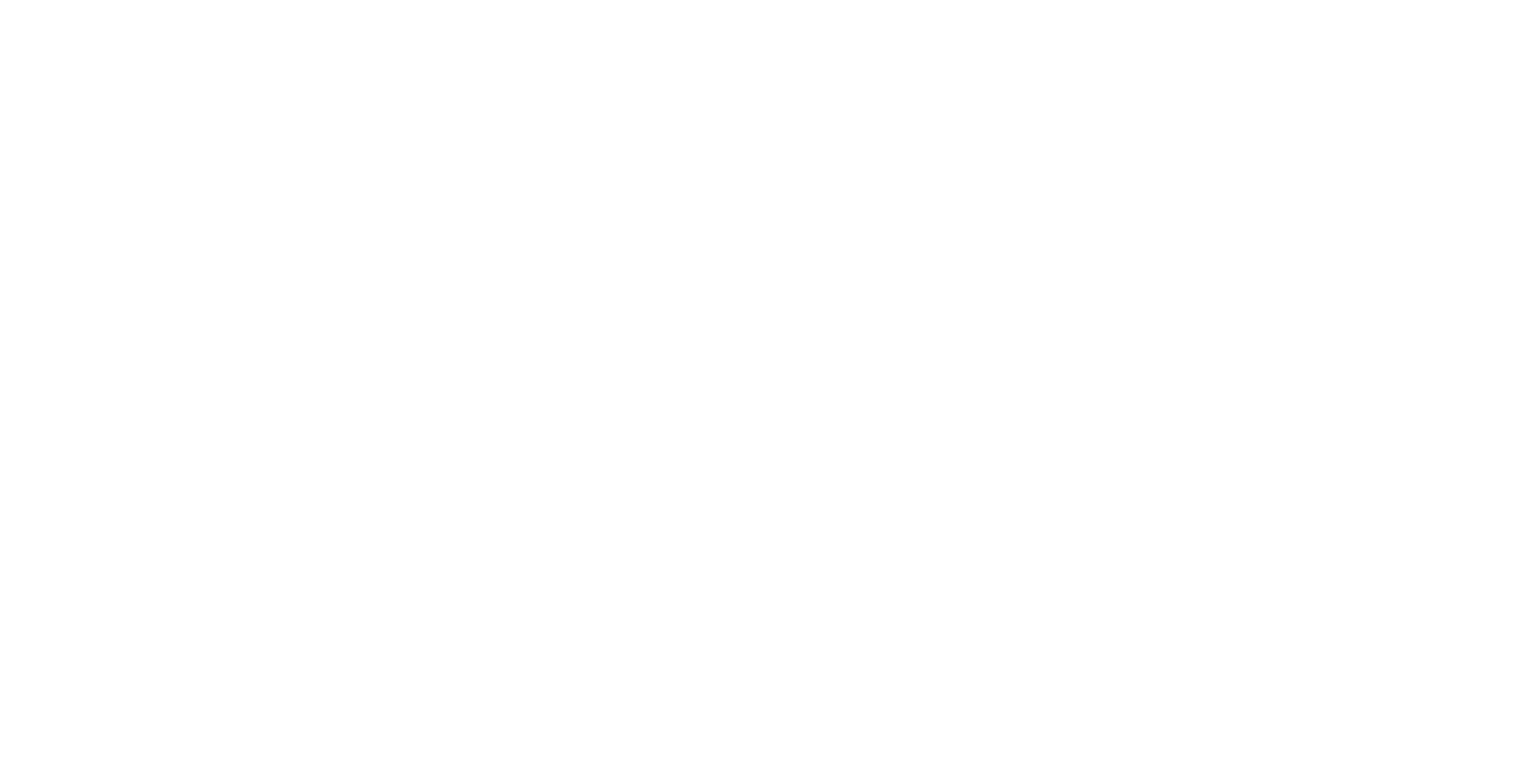 scroll, scrollTop: 0, scrollLeft: 0, axis: both 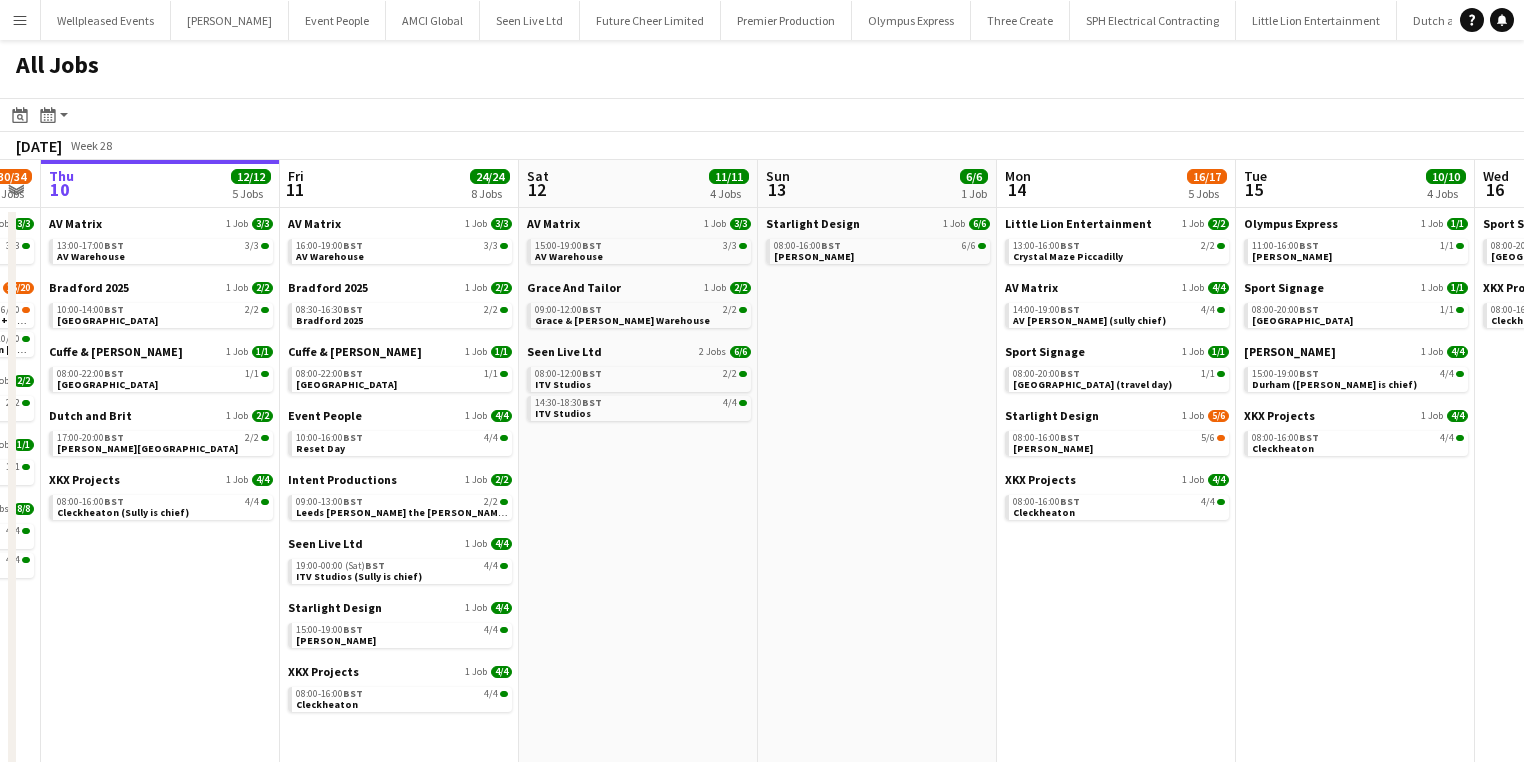 drag, startPoint x: 1134, startPoint y: 549, endPoint x: 938, endPoint y: 541, distance: 196.1632 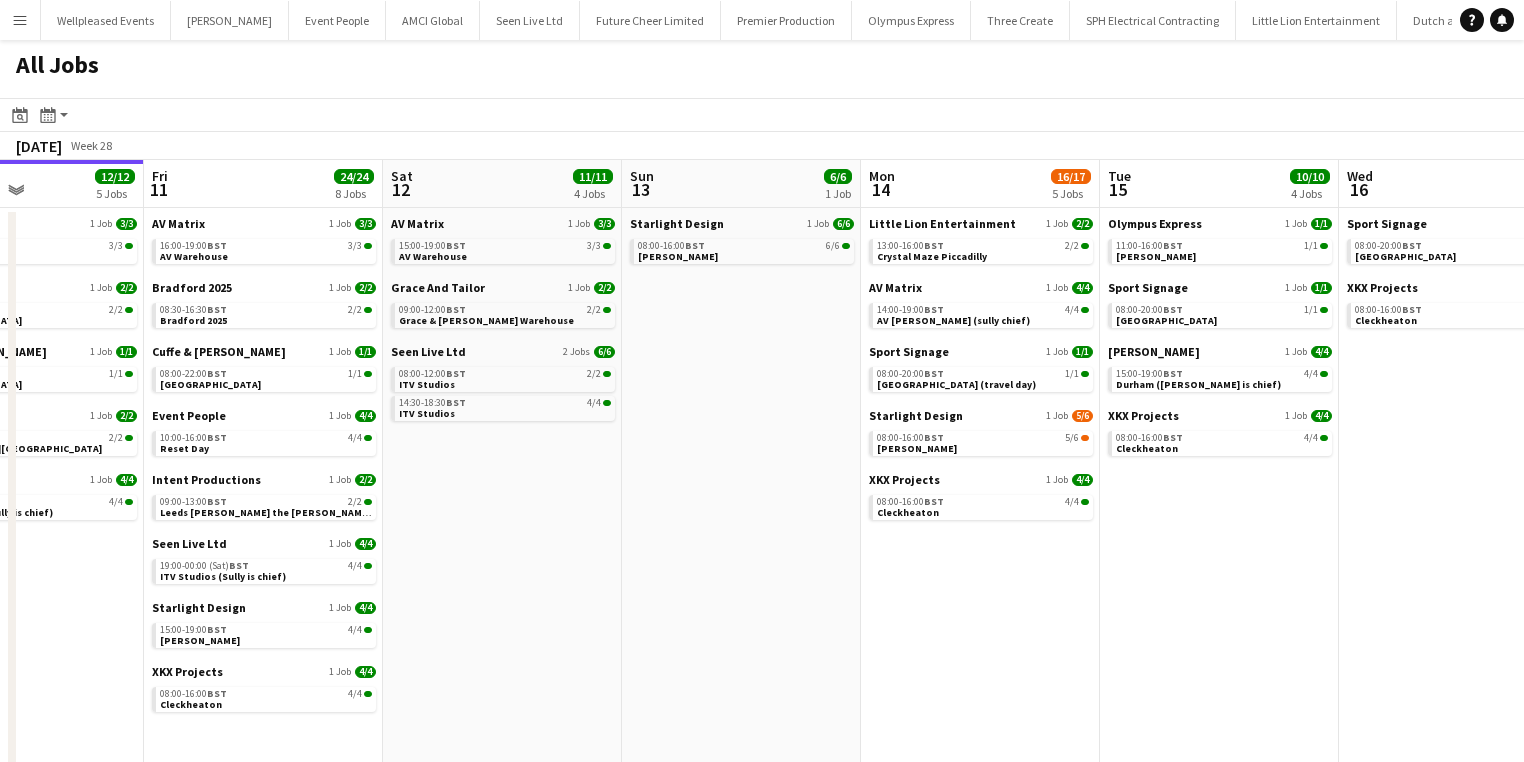 drag, startPoint x: 1008, startPoint y: 596, endPoint x: 792, endPoint y: 606, distance: 216.23135 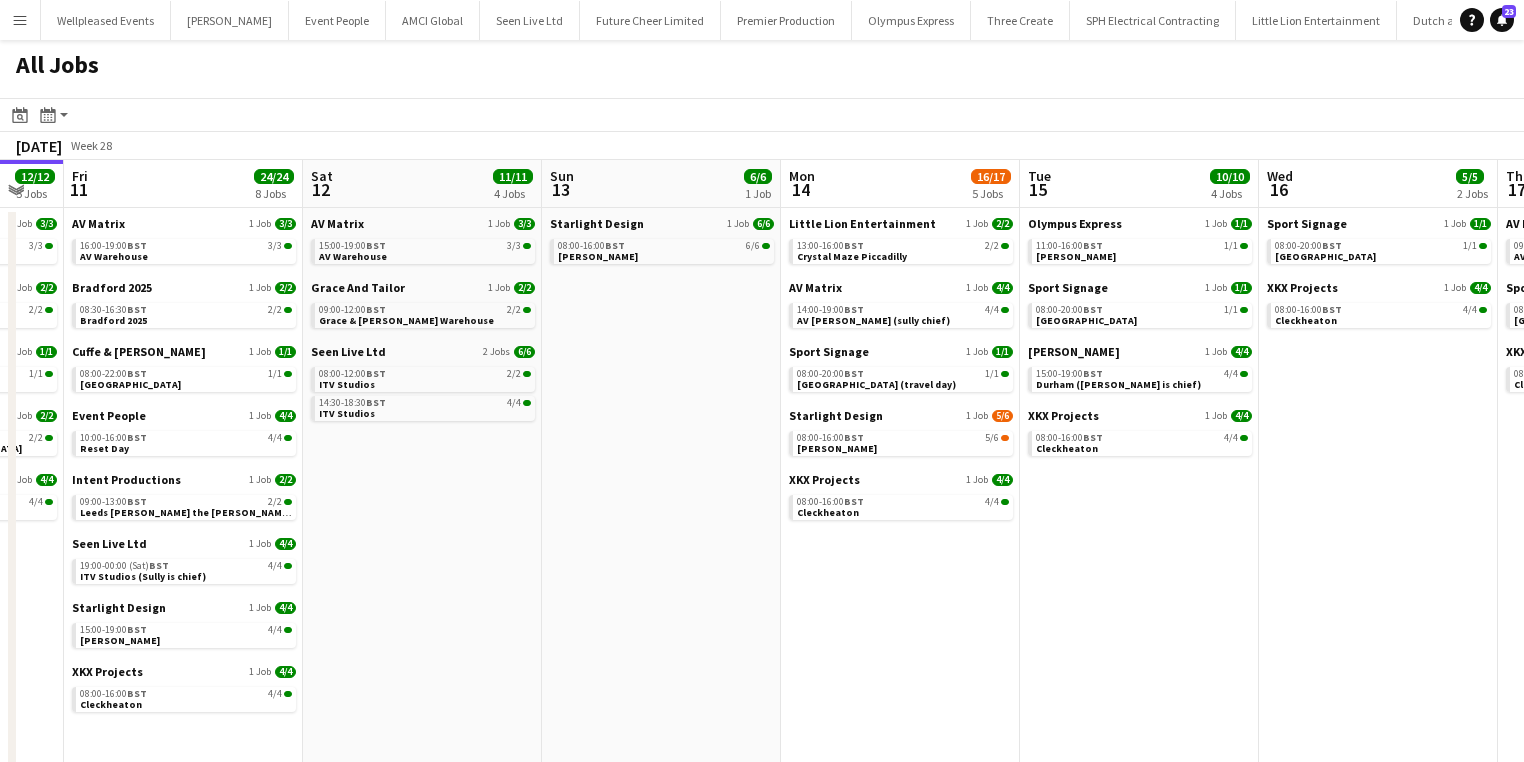 drag, startPoint x: 1042, startPoint y: 632, endPoint x: 833, endPoint y: 647, distance: 209.53758 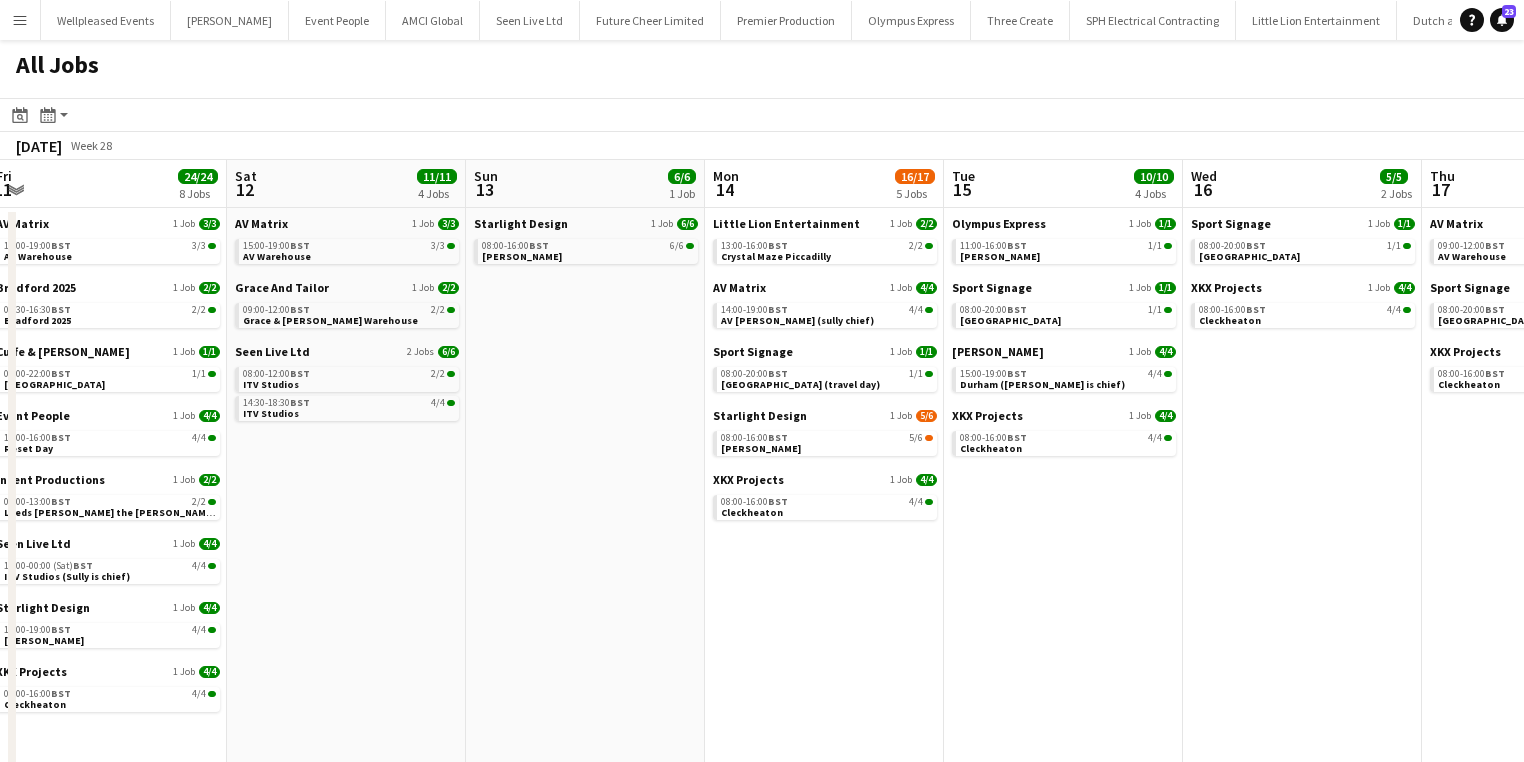 click on "All Jobs
Date picker
JUL 2025 JUL 2025 Monday M Tuesday T Wednesday W Thursday T Friday F Saturday S Sunday S  JUL      1   2   3   4   5   6   7   8   9   10   11   12   13   14   15   16   17   18   19   20   21   22   23   24   25   26   27   28   29   30   31
Comparison range
Comparison range
Today
Month view / Day view
Day view by Board Day view by Job Month view  July 2025   Week 28
Expand/collapse
Wed   9   30/34   7 Jobs   Thu   10   12/12   5 Jobs   Fri   11   24/24   8 Jobs   Sat   12   11/11   4 Jobs   Sun   13   6/6   1 Job   Mon   14   16/17   5 Jobs   Tue   15   10/10   4 Jobs   Wed   16   5/5   2 Jobs   Thu   17   8/8   3 Jobs   Fri   18   18/18   5 Jobs   Sat   19   12/13   5 Jobs   Sun   20   2/12   3 Jobs   AV Matrix   1 Job   3/3   14:30-17:30    BST   3/3   AV Warehouse     MCR Stage Crew   2 Jobs   16/20   BST   2A" 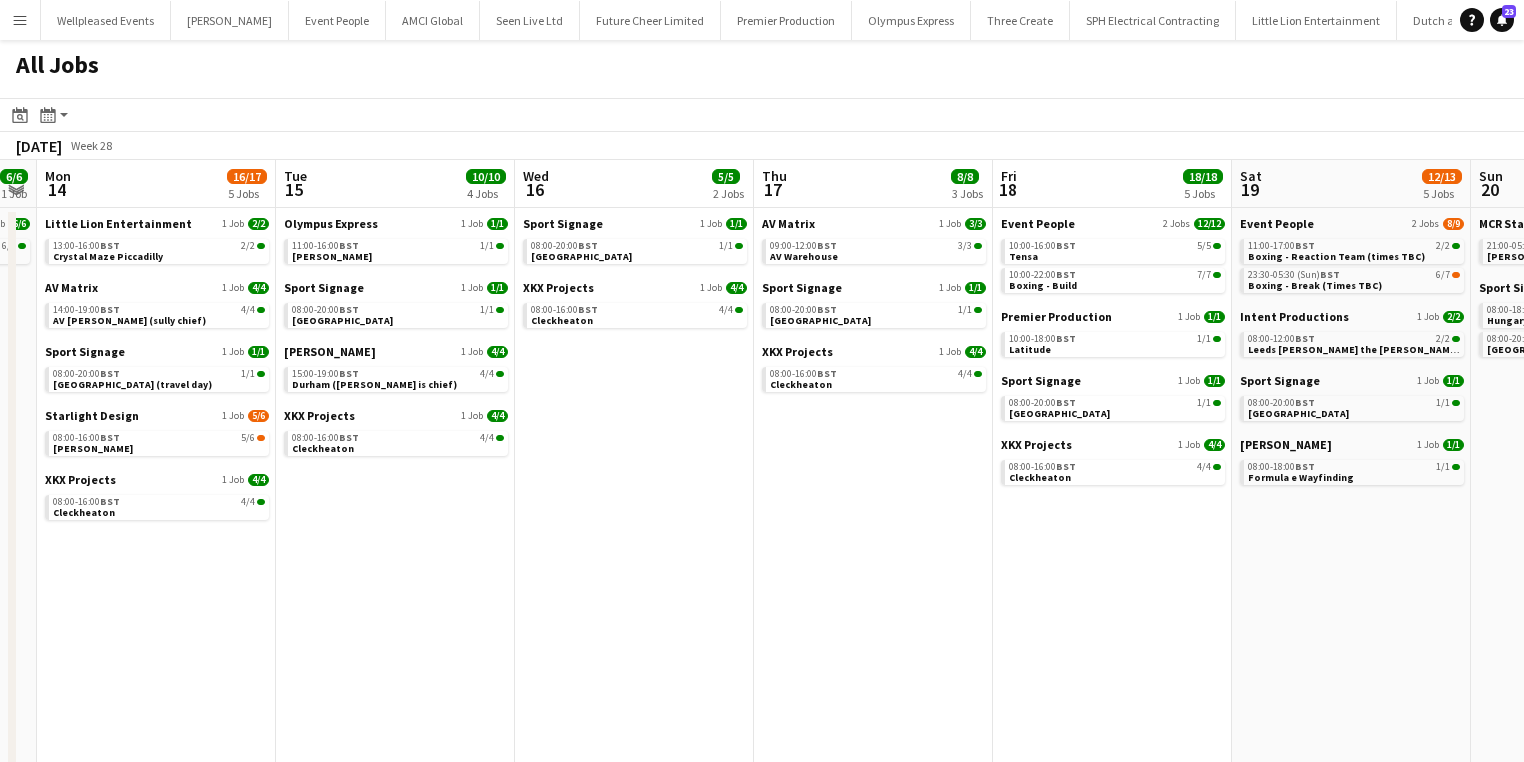 drag, startPoint x: 829, startPoint y: 568, endPoint x: 662, endPoint y: 582, distance: 167.5858 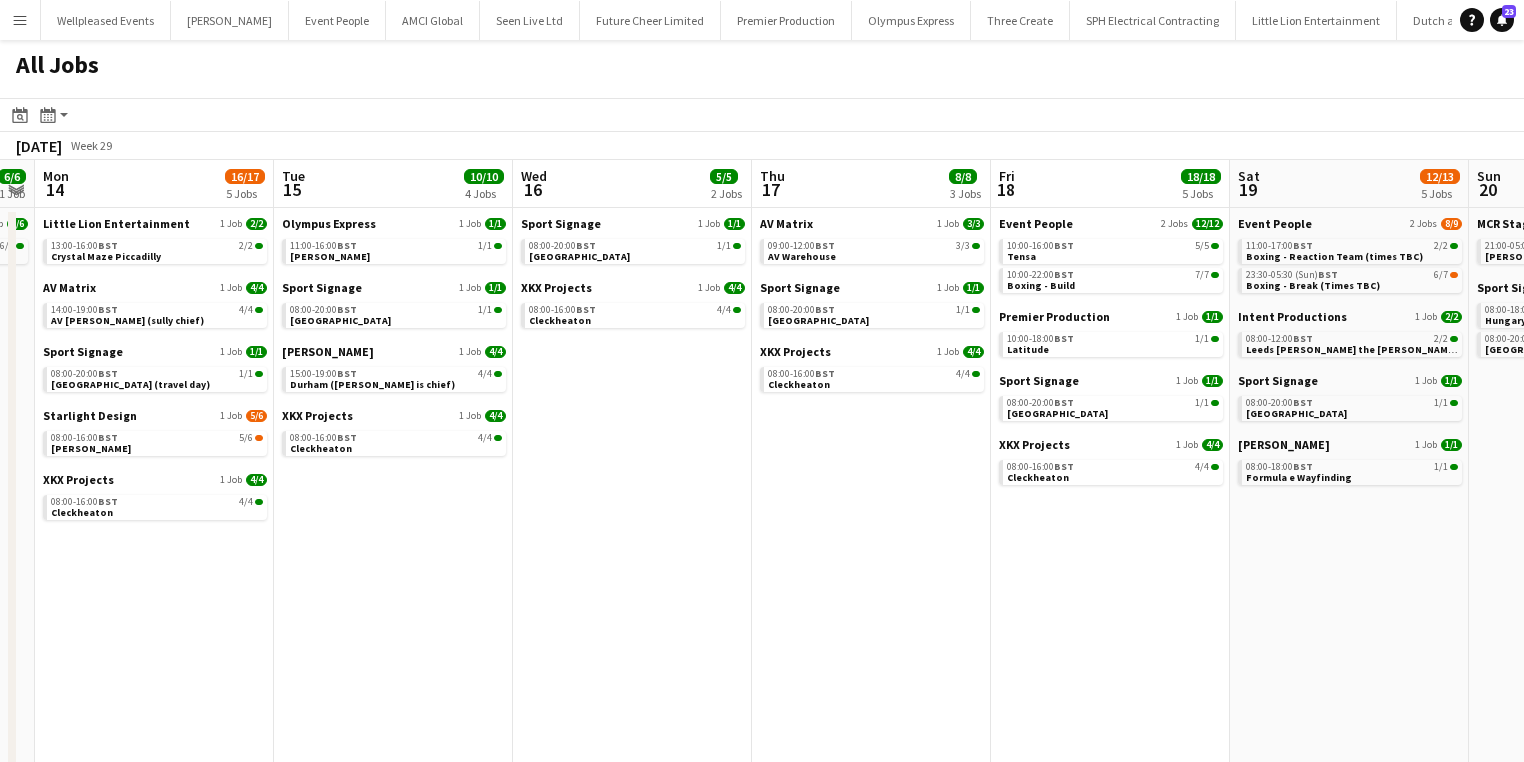 drag, startPoint x: 841, startPoint y: 548, endPoint x: 569, endPoint y: 565, distance: 272.53073 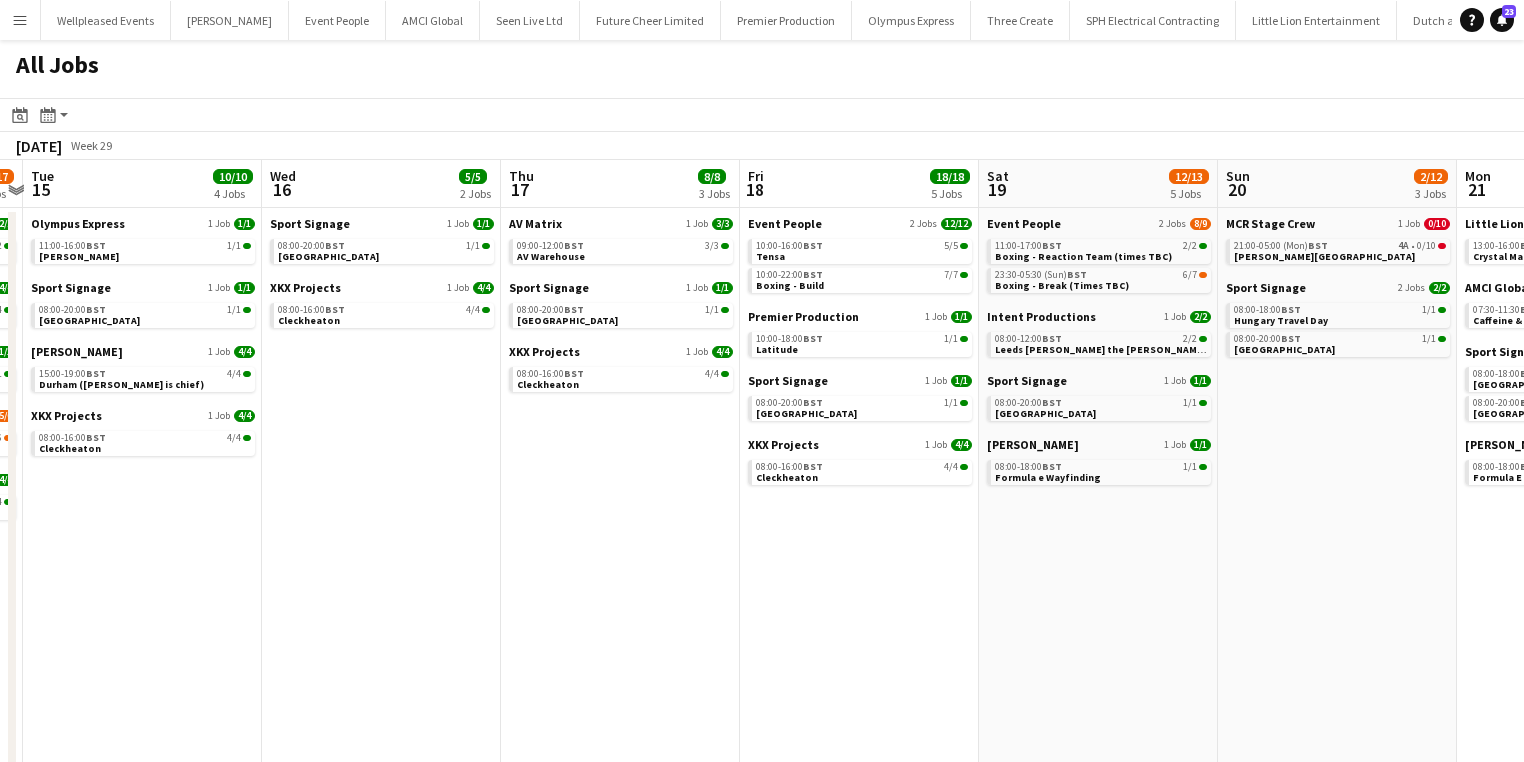 drag, startPoint x: 918, startPoint y: 532, endPoint x: 646, endPoint y: 541, distance: 272.14886 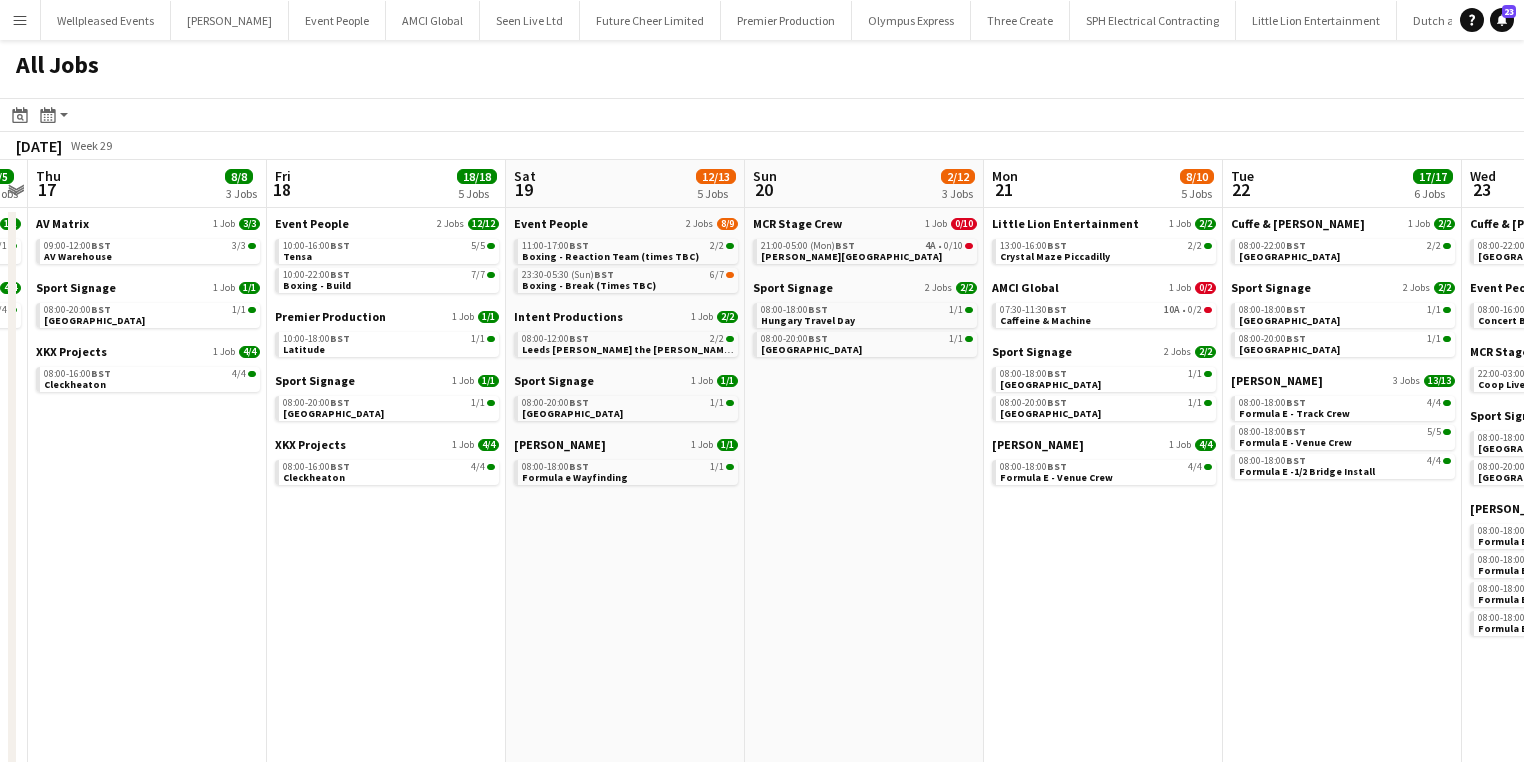 drag, startPoint x: 816, startPoint y: 524, endPoint x: 621, endPoint y: 548, distance: 196.47137 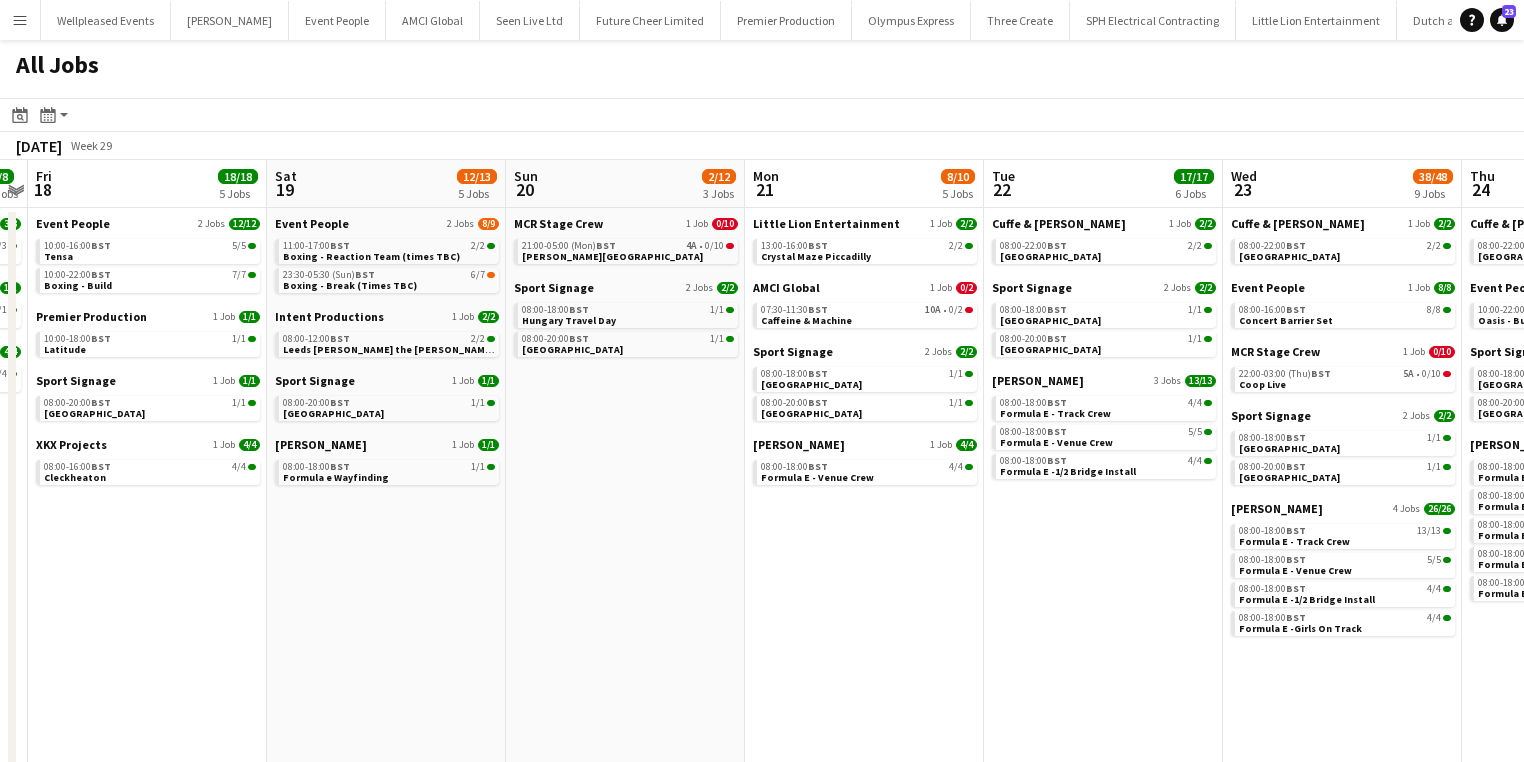 scroll, scrollTop: 0, scrollLeft: 696, axis: horizontal 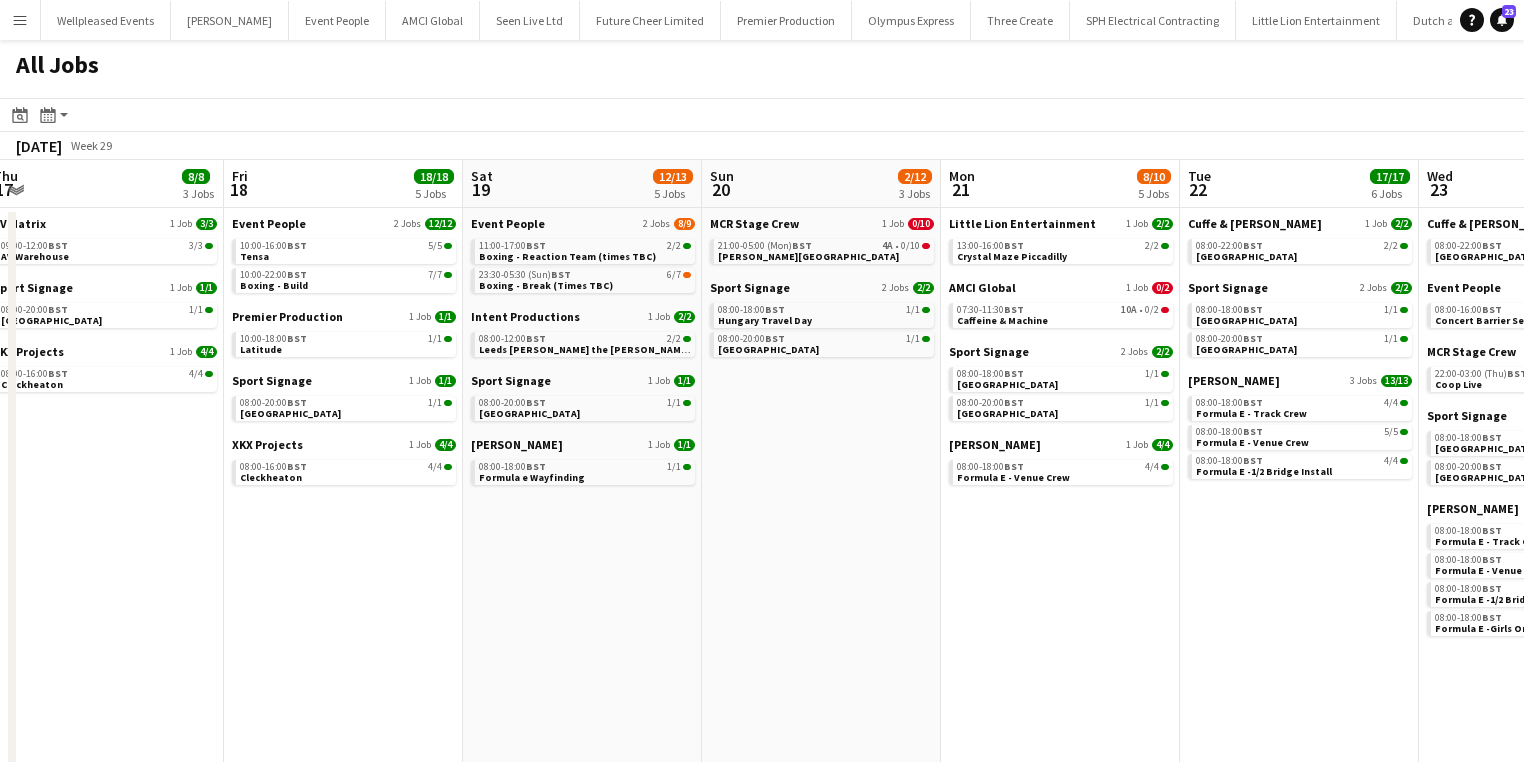 drag, startPoint x: 1082, startPoint y: 566, endPoint x: 1007, endPoint y: 570, distance: 75.10659 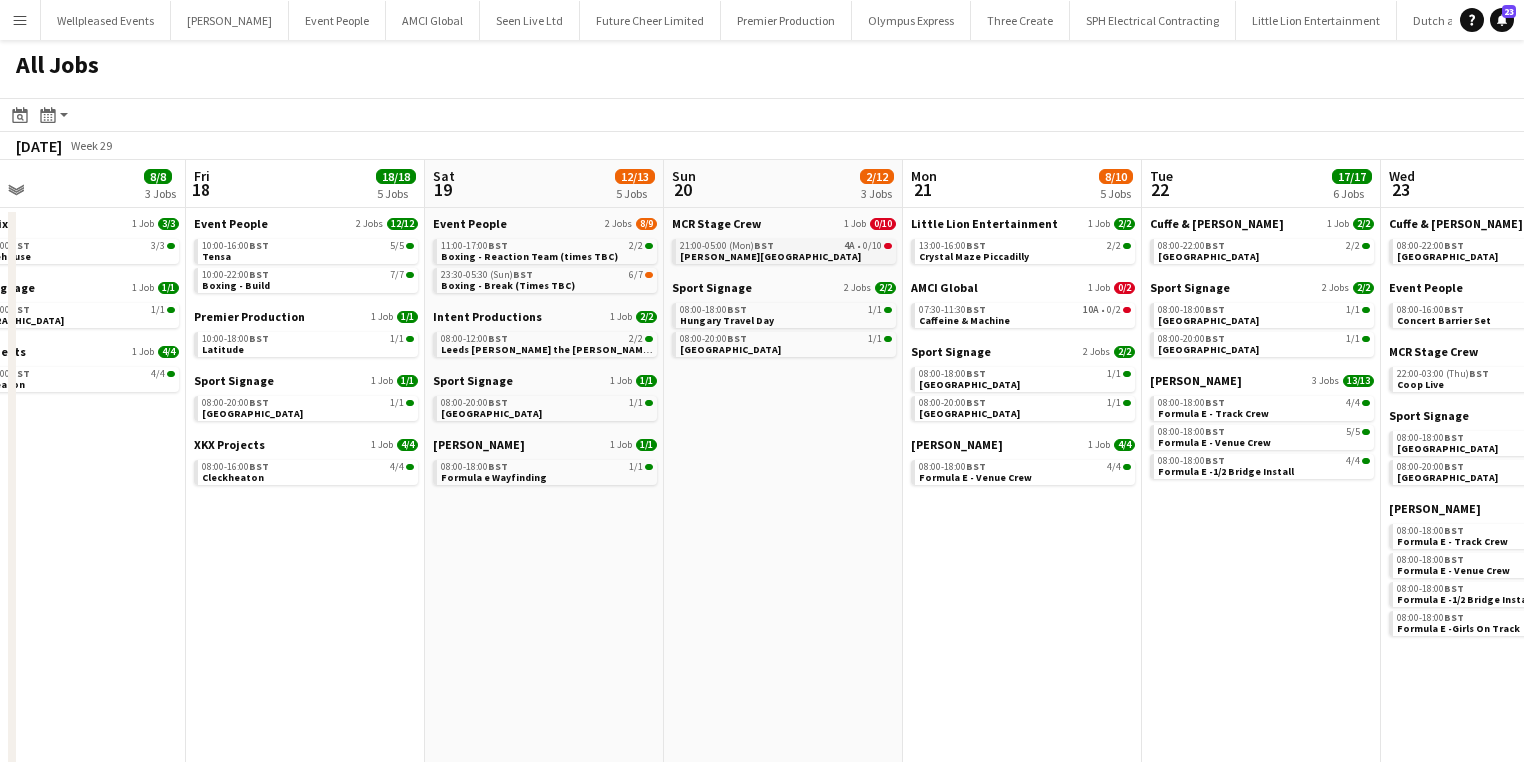 click on "BST" at bounding box center (764, 245) 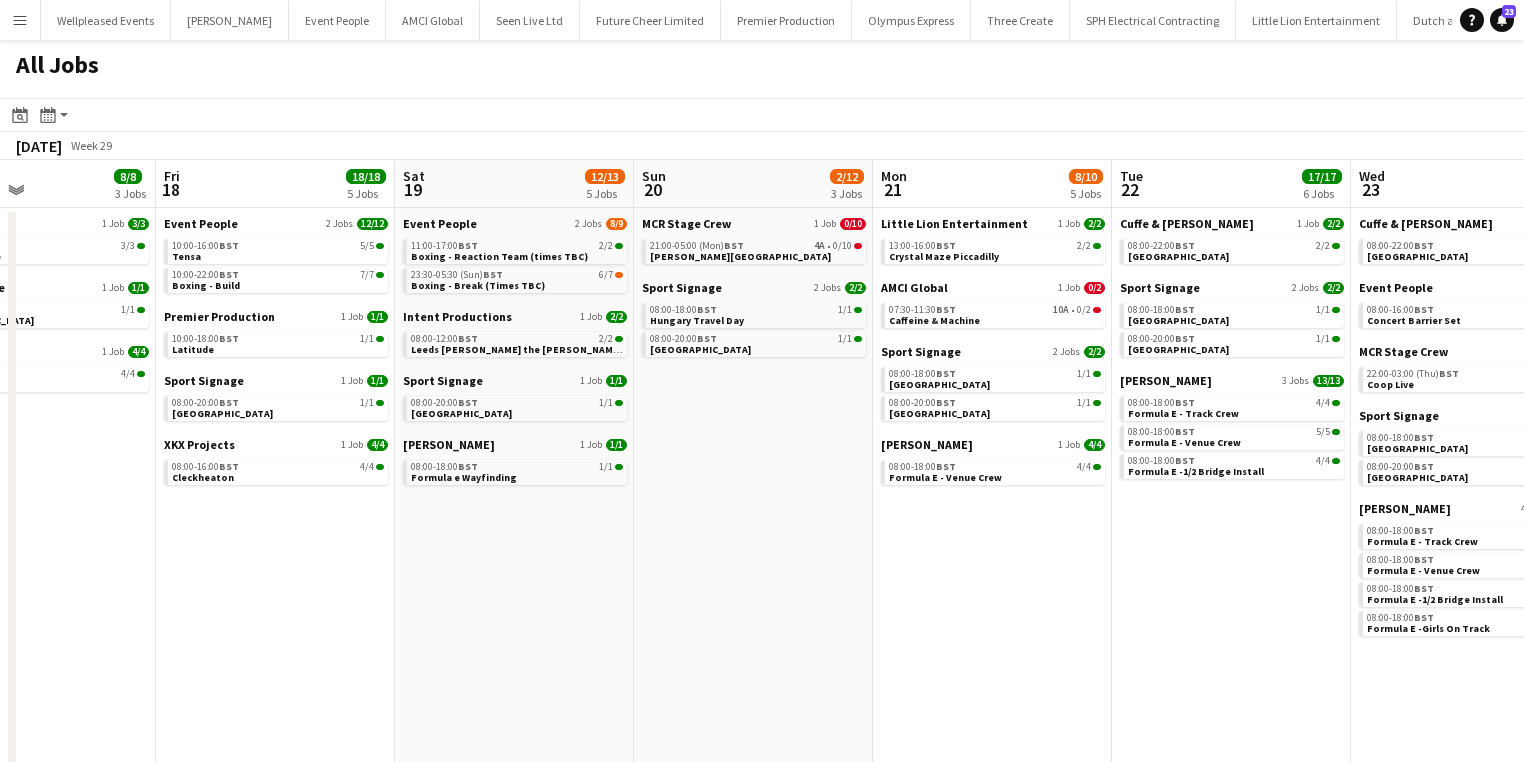 click on "Mon   14   16/17   5 Jobs   Tue   15   10/10   4 Jobs   Wed   16   5/5   2 Jobs   Thu   17   8/8   3 Jobs   Fri   18   18/18   5 Jobs   Sat   19   12/13   5 Jobs   Sun   20   2/12   3 Jobs   Mon   21   8/10   5 Jobs   Tue   22   17/17   6 Jobs   Wed   23   38/48   9 Jobs   Thu   24   34/34   9 Jobs   Fri   25   35/37   10 Jobs    Little Lion Entertainment   1 Job   2/2   13:00-16:00    BST   2/2   Crystal Maze Piccadilly   AV Matrix   1 Job   4/4   14:00-19:00    BST   4/4   AV Warehouse (sully chief)   Sport Signage   1 Job   1/1   08:00-20:00    BST   1/1   Belgium (travel day)   Starlight Design   1 Job   5/6   08:00-16:00    BST   5/6   Castle Howard   XKX Projects   1 Job   4/4   08:00-16:00    BST   4/4   Cleckheaton   Olympus Express   1 Job   1/1   11:00-16:00    BST   1/1   Dom Van job - Ilkley   Sport Signage   1 Job   1/1   08:00-20:00    BST   1/1   Belgium   Wasserman   1 Job   4/4   15:00-19:00    BST   4/4   Durham (barker is chief)   XKX Projects   1 Job   4/4   08:00-16:00    BST   4/4   4A" at bounding box center (762, 566) 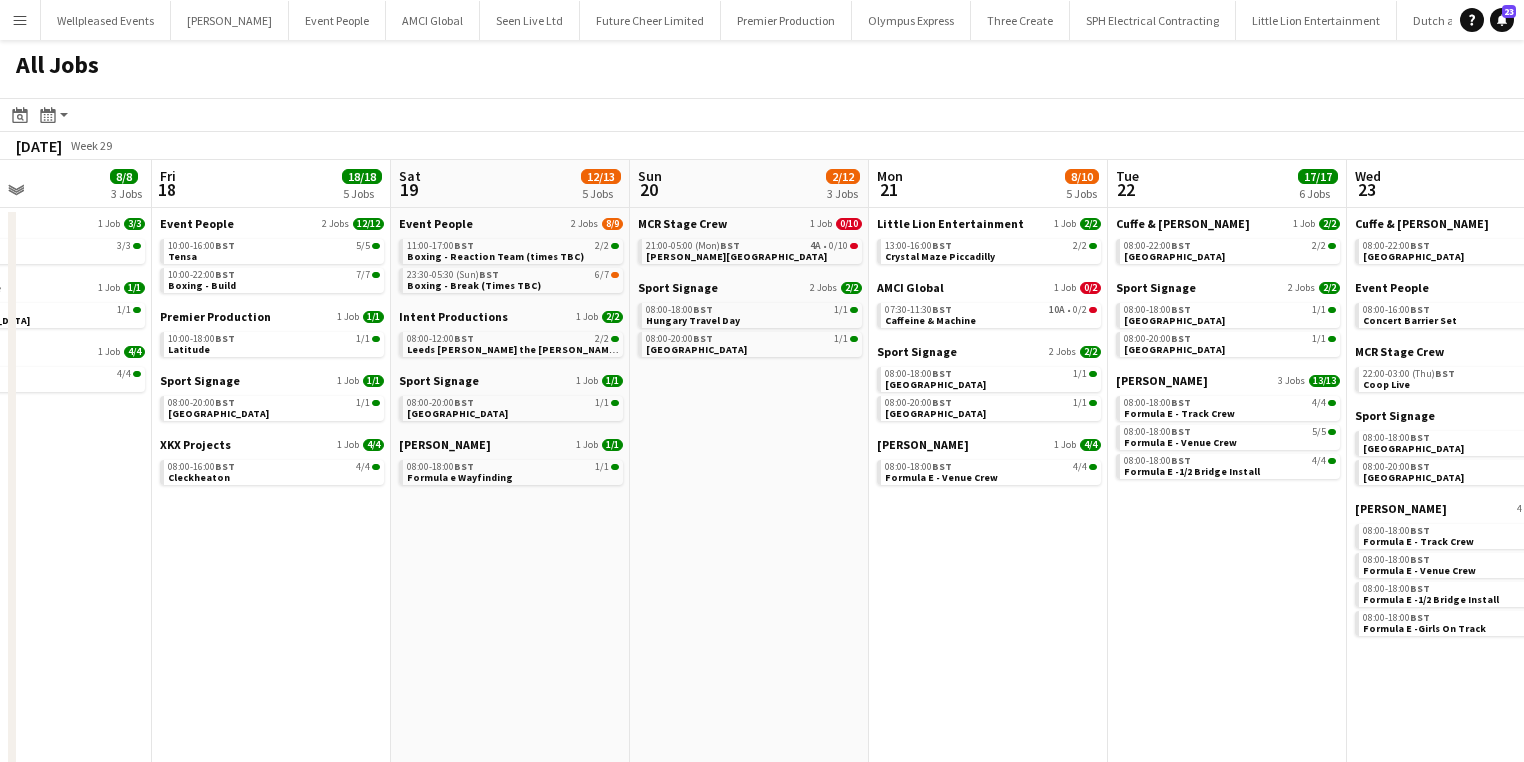 scroll, scrollTop: 0, scrollLeft: 700, axis: horizontal 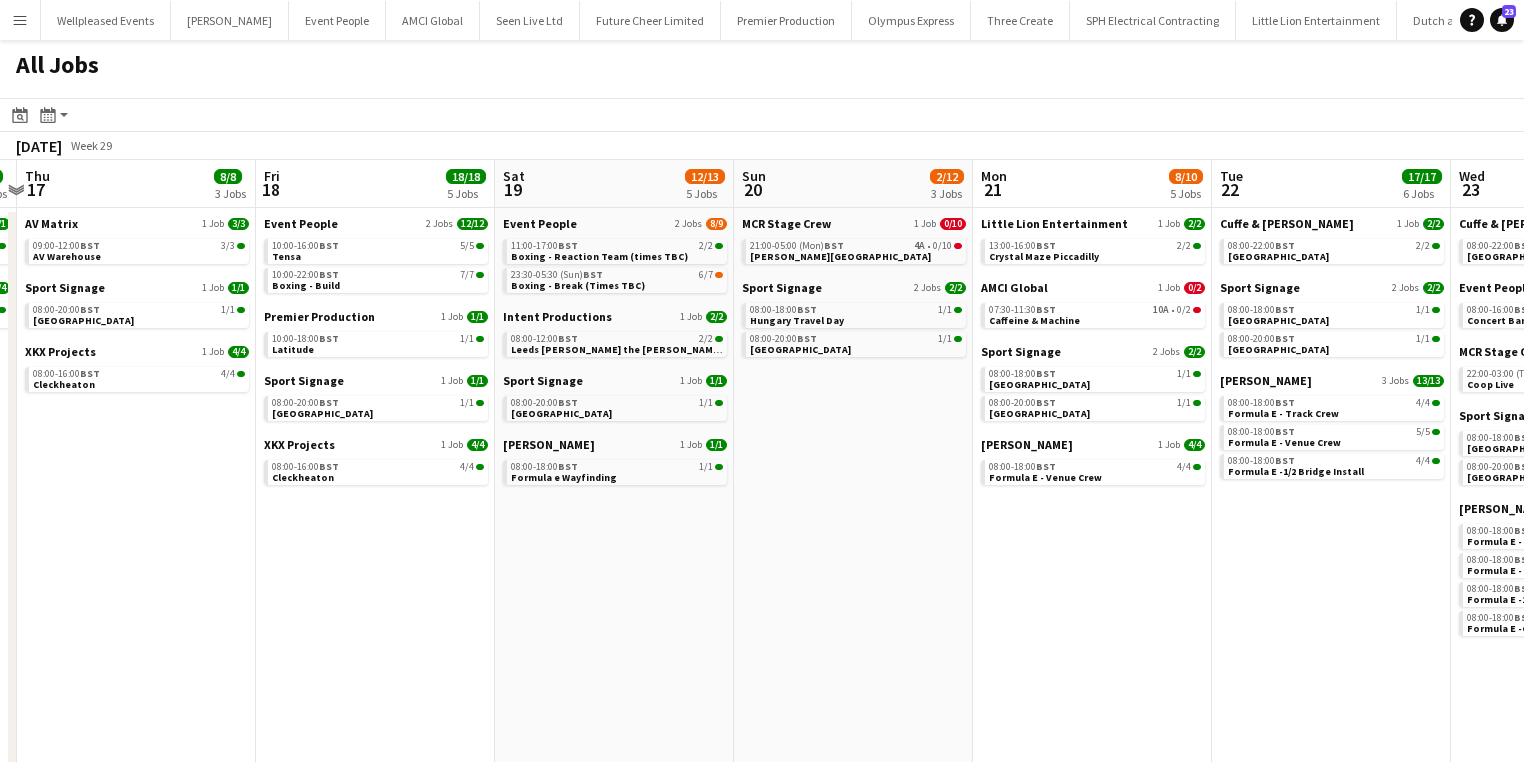 click on "All Jobs
Date picker
JUL 2025 JUL 2025 Monday M Tuesday T Wednesday W Thursday T Friday F Saturday S Sunday S  JUL      1   2   3   4   5   6   7   8   9   10   11   12   13   14   15   16   17   18   19   20   21   22   23   24   25   26   27   28   29   30   31
Comparison range
Comparison range
Today
Month view / Day view
Day view by Board Day view by Job Month view  July 2025   Week 29
Expand/collapse
Mon   14   16/17   5 Jobs   Tue   15   10/10   4 Jobs   Wed   16   5/5   2 Jobs   Thu   17   8/8   3 Jobs   Fri   18   18/18   5 Jobs   Sat   19   12/13   5 Jobs   Sun   20   2/12   3 Jobs   Mon   21   8/10   5 Jobs   Tue   22   17/17   6 Jobs   Wed   23   38/48   9 Jobs   Thu   24   34/34   9 Jobs   Fri   25   35/37   10 Jobs    Little Lion Entertainment   1 Job   2/2   13:00-16:00    BST   2/2   Crystal Maze Piccadilly   AV Matrix" 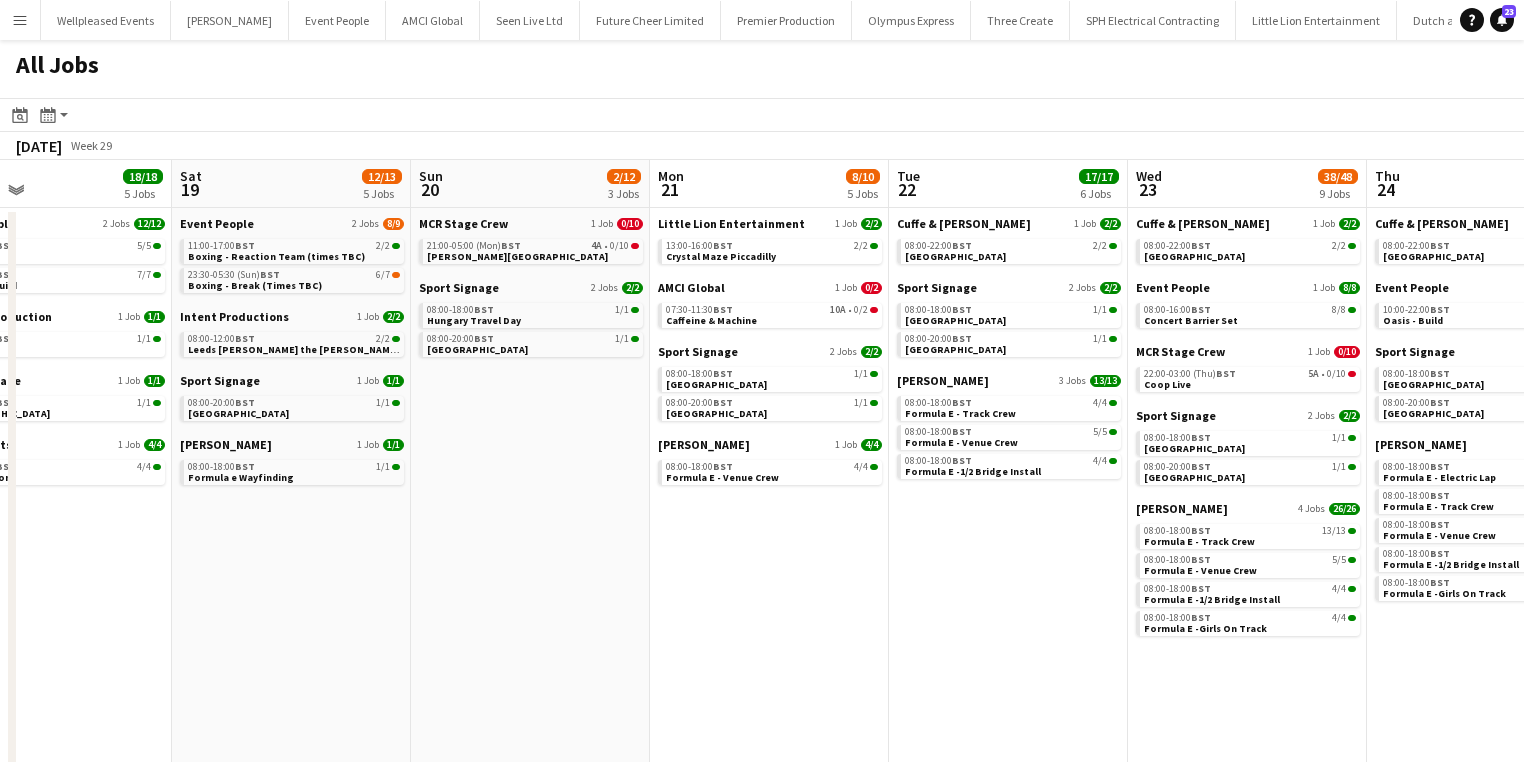 scroll, scrollTop: 0, scrollLeft: 856, axis: horizontal 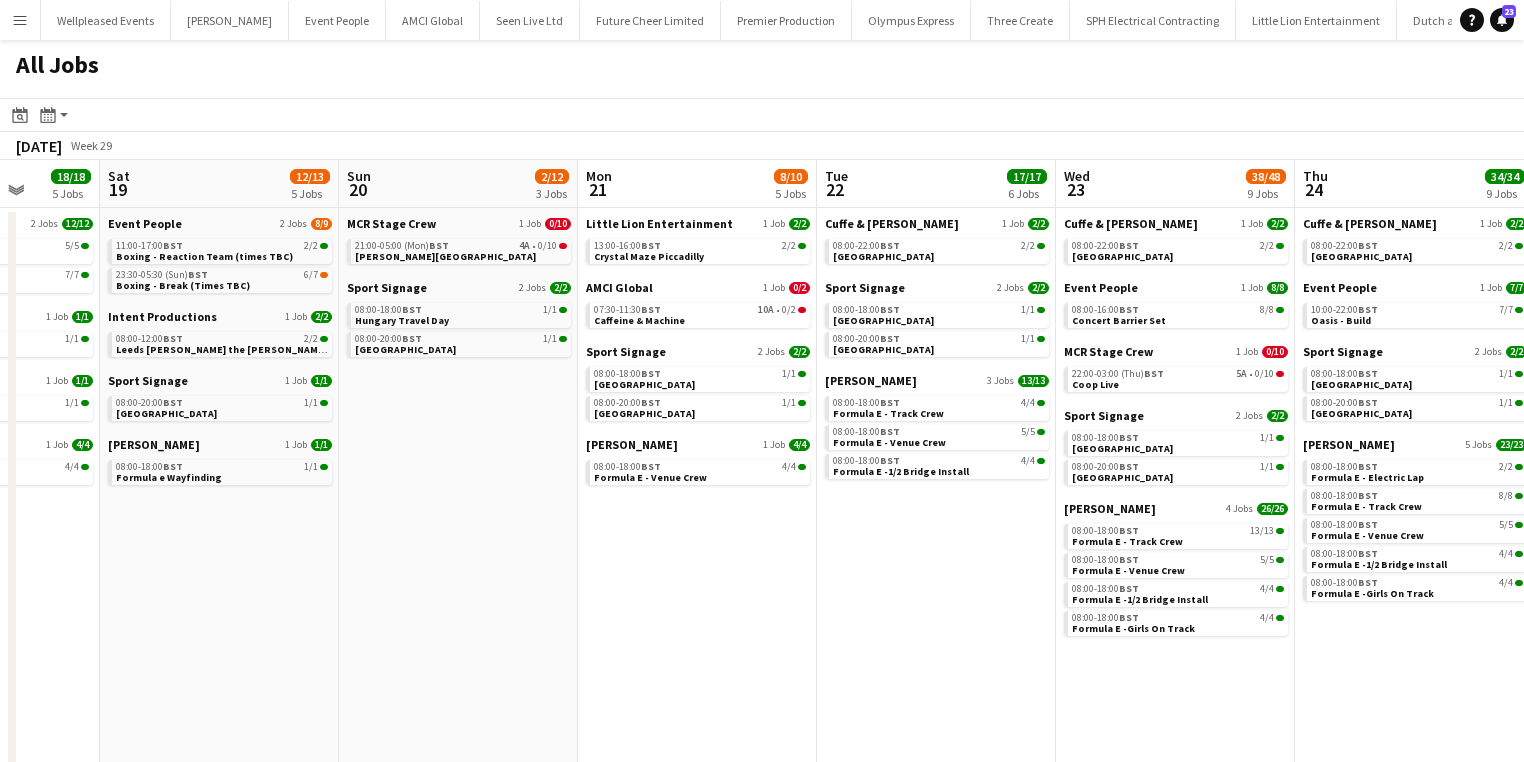 drag, startPoint x: 931, startPoint y: 572, endPoint x: 804, endPoint y: 577, distance: 127.09839 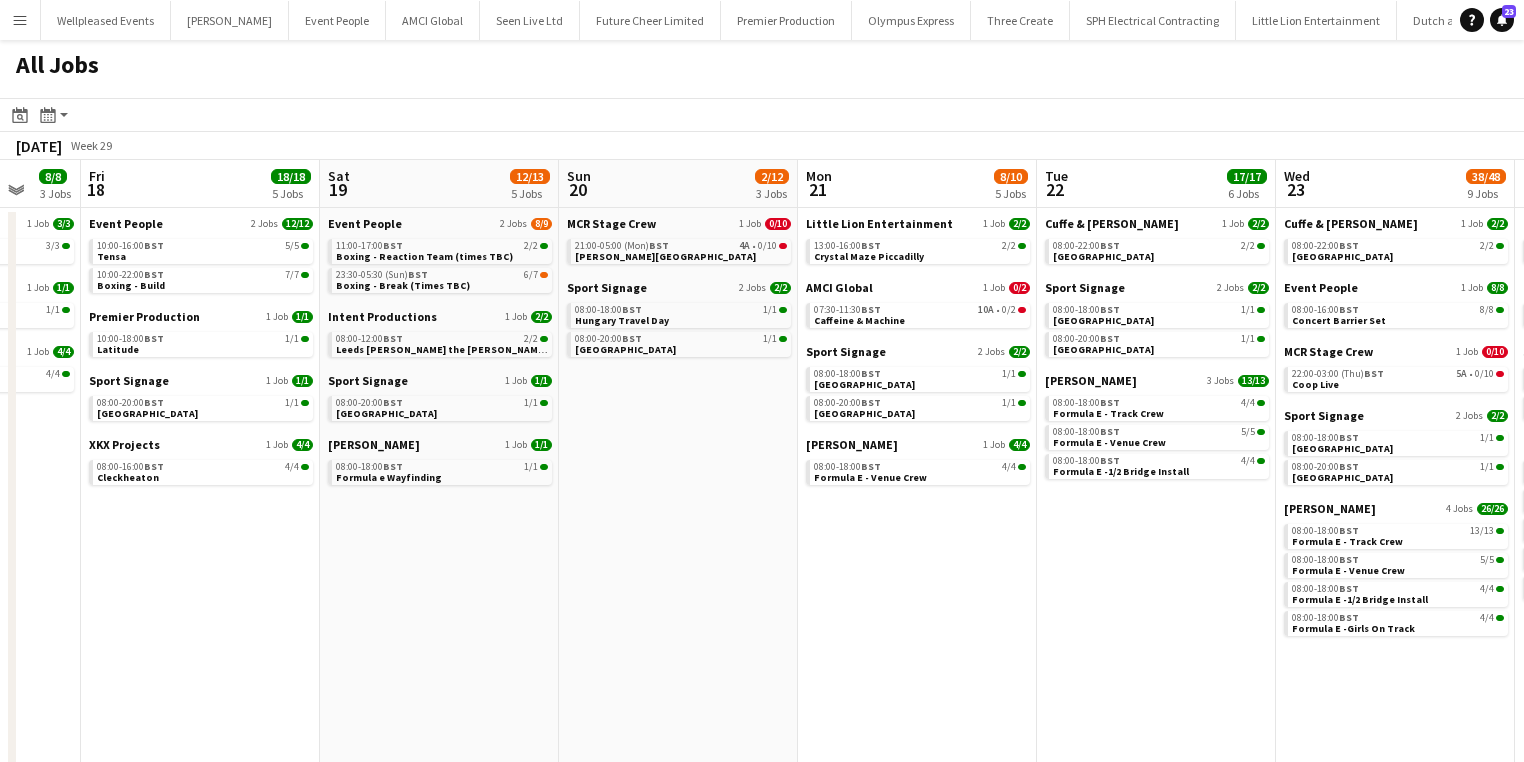 drag, startPoint x: 928, startPoint y: 559, endPoint x: 612, endPoint y: 561, distance: 316.00632 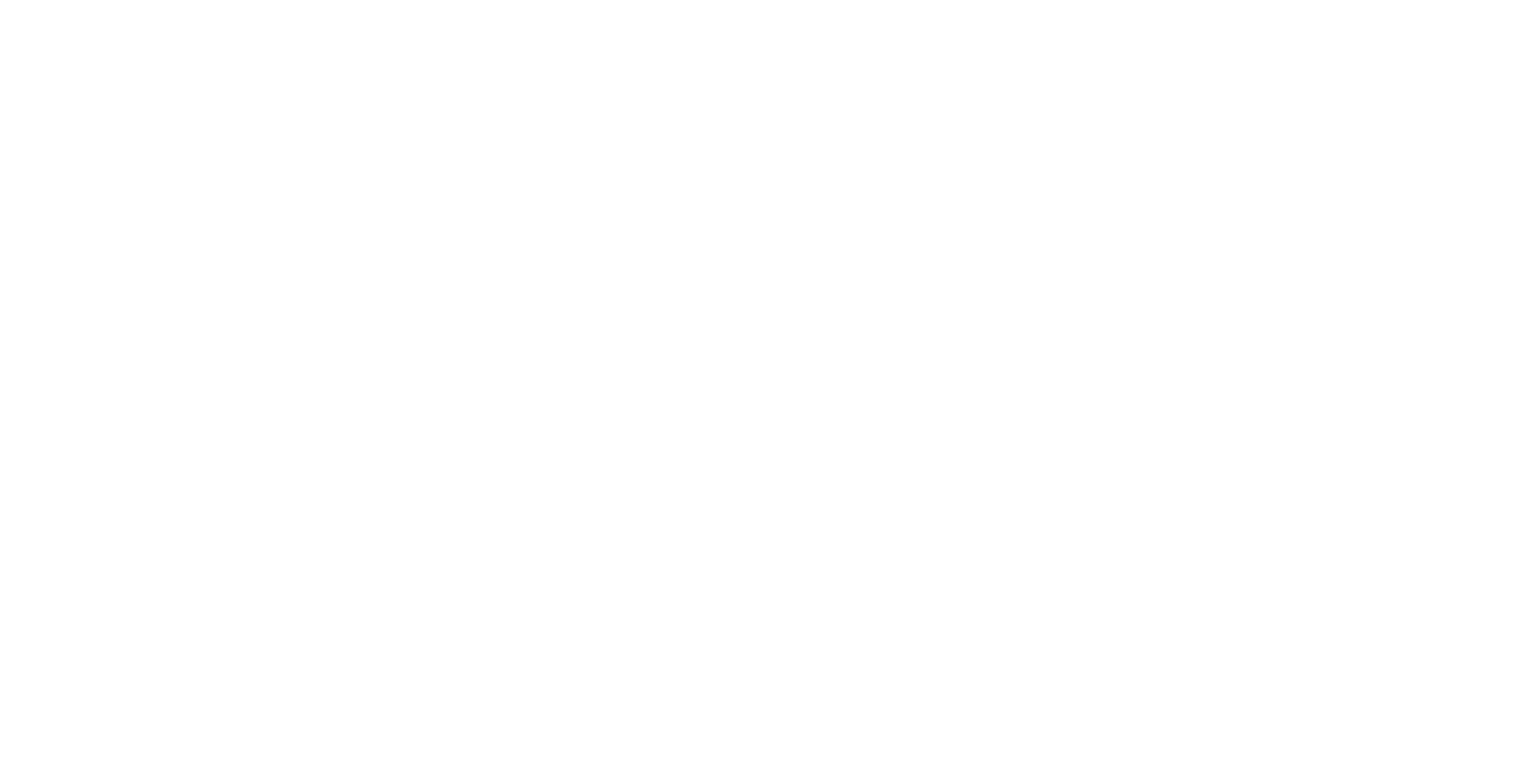 scroll, scrollTop: 0, scrollLeft: 0, axis: both 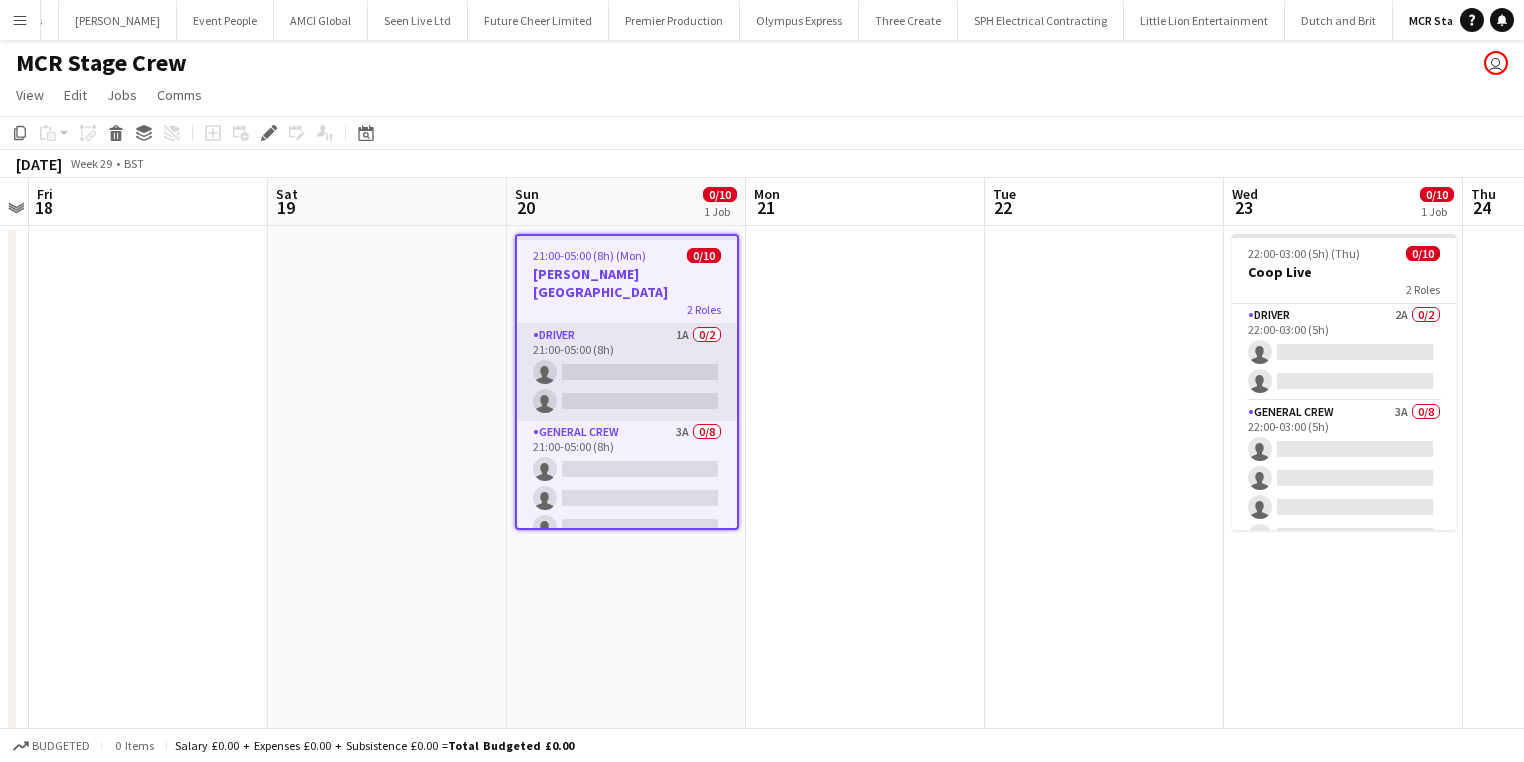 click on "Driver   1A   0/2   21:00-05:00 (8h)
single-neutral-actions
single-neutral-actions" at bounding box center [627, 372] 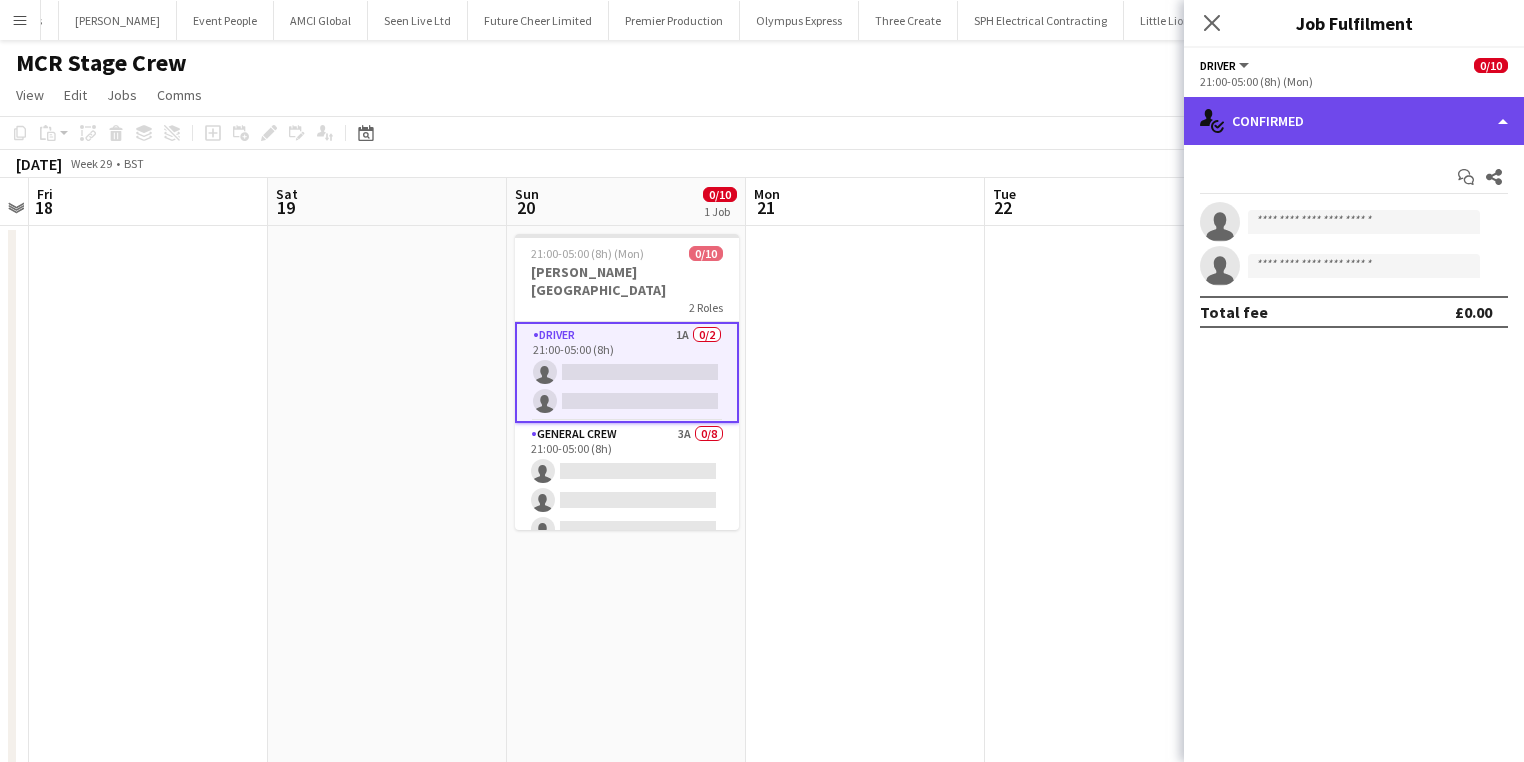click on "single-neutral-actions-check-2
Confirmed" 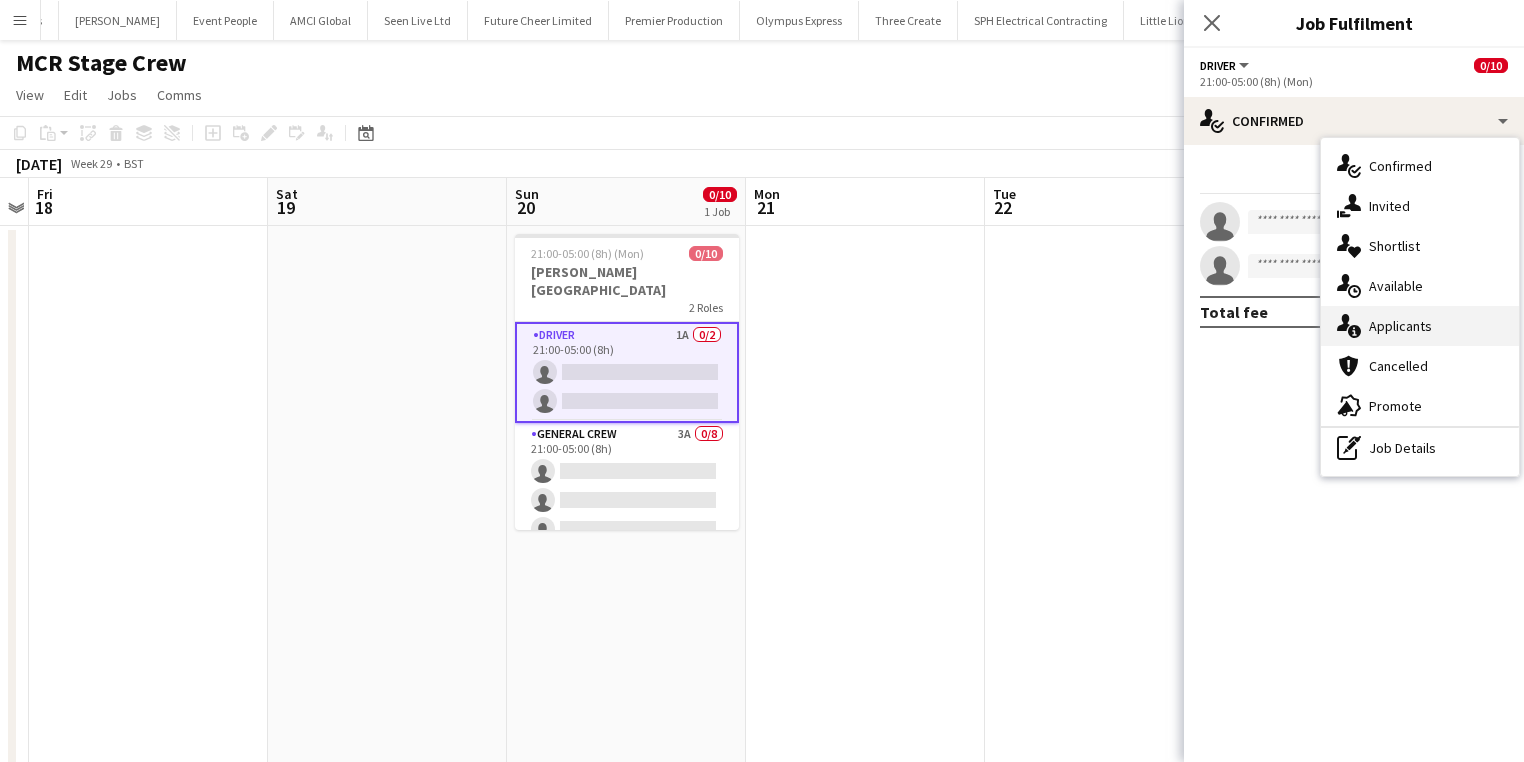 click on "single-neutral-actions-information
Applicants" at bounding box center (1420, 326) 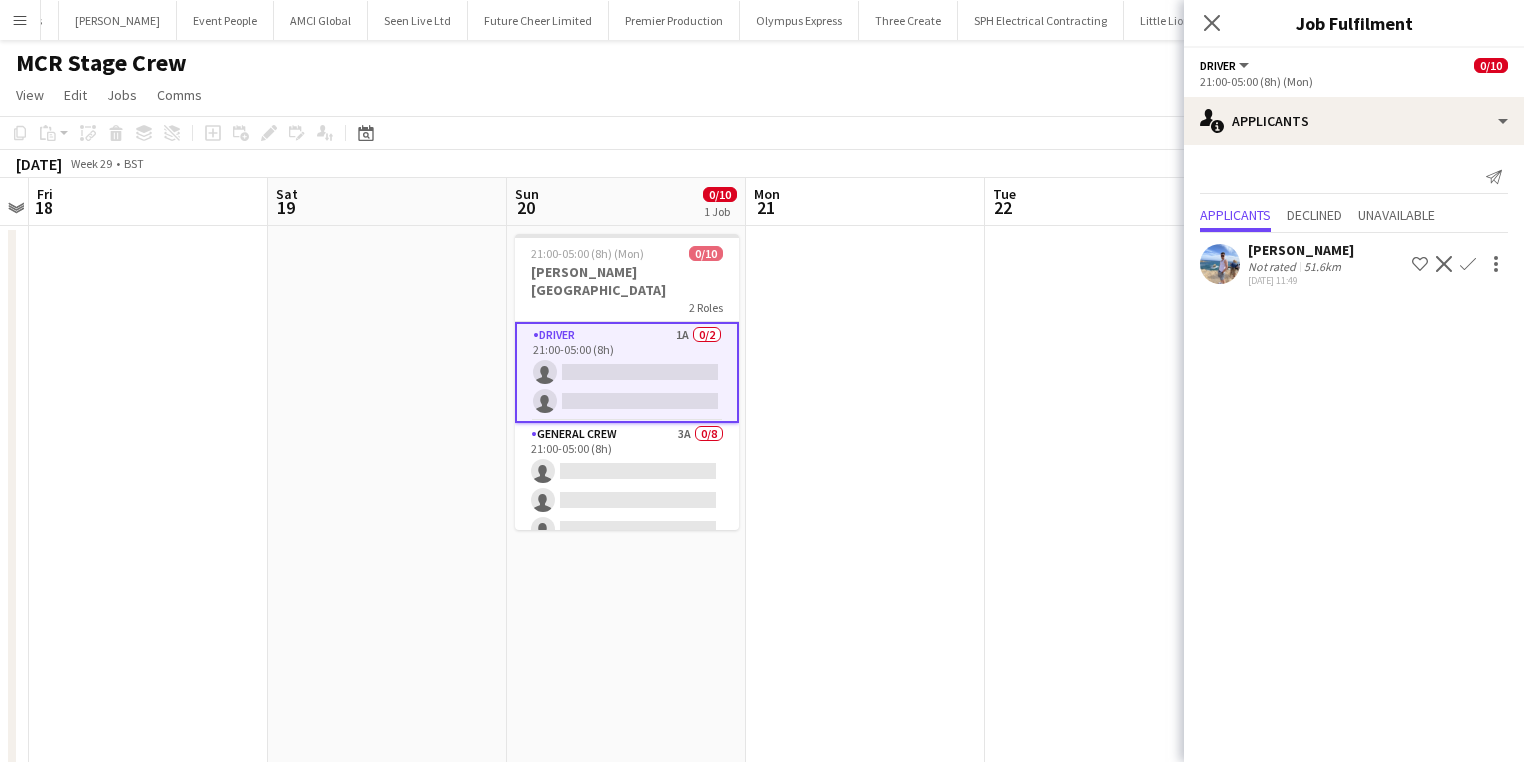 click on "Decline" 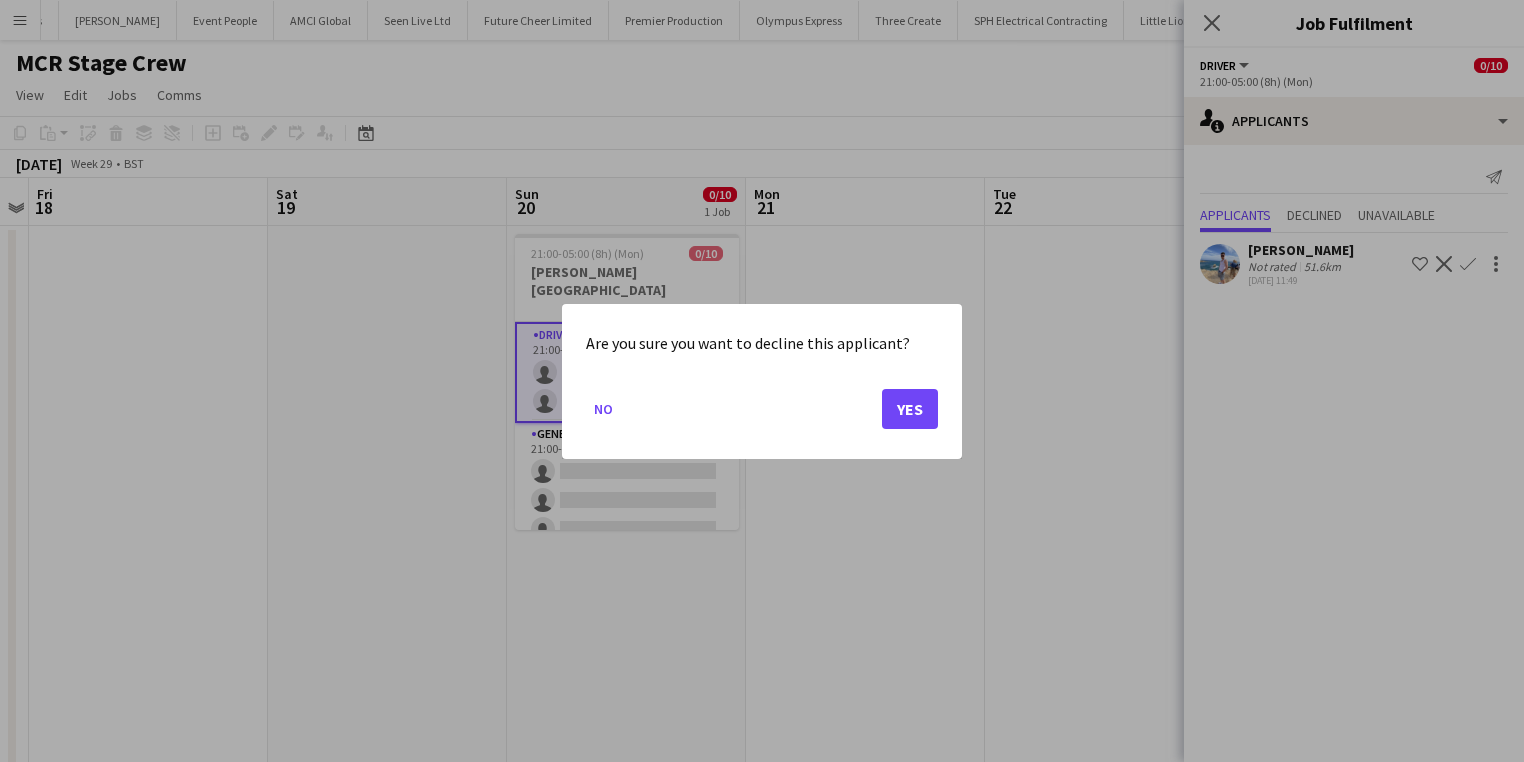 click at bounding box center [762, 381] 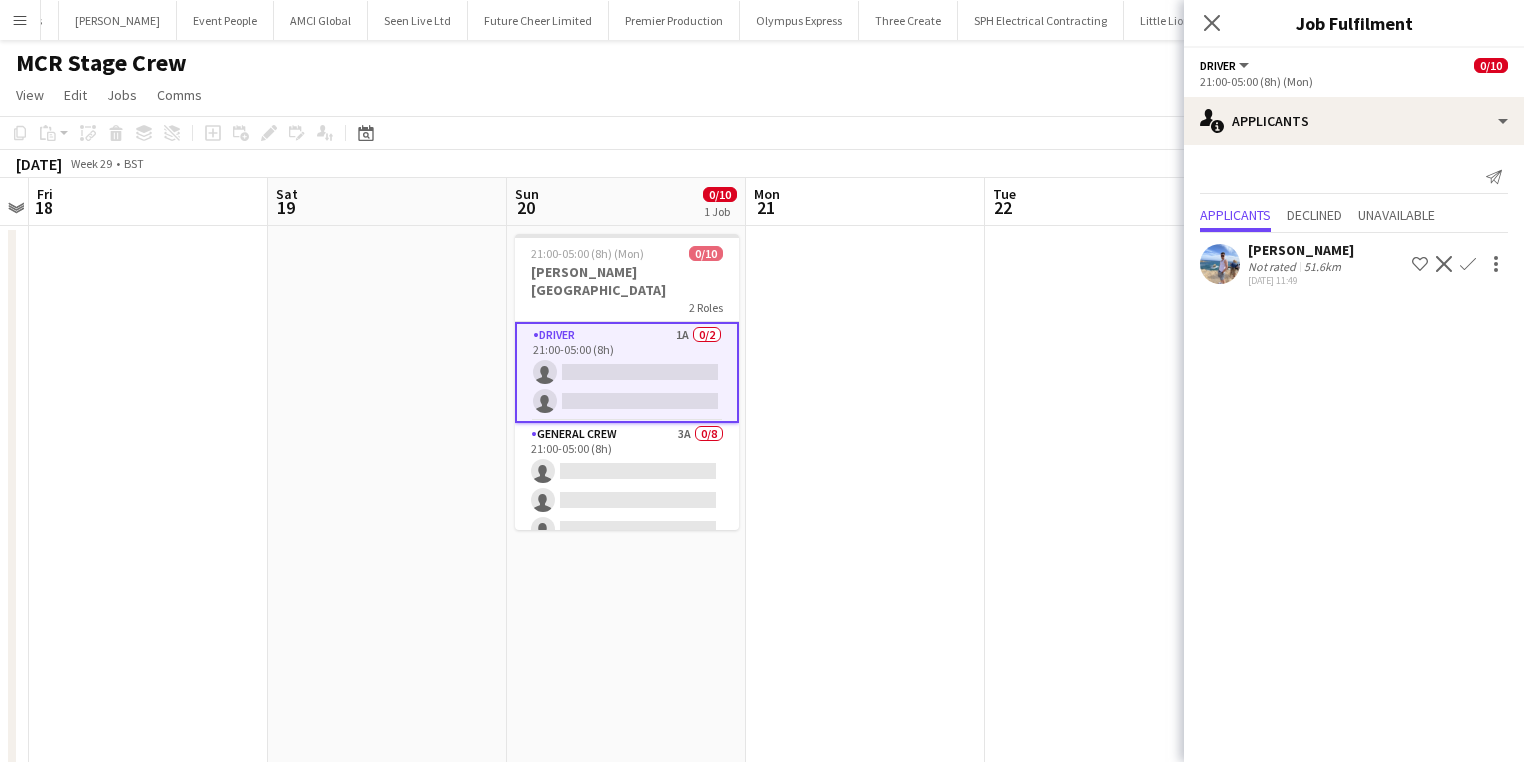 click on "Confirm" 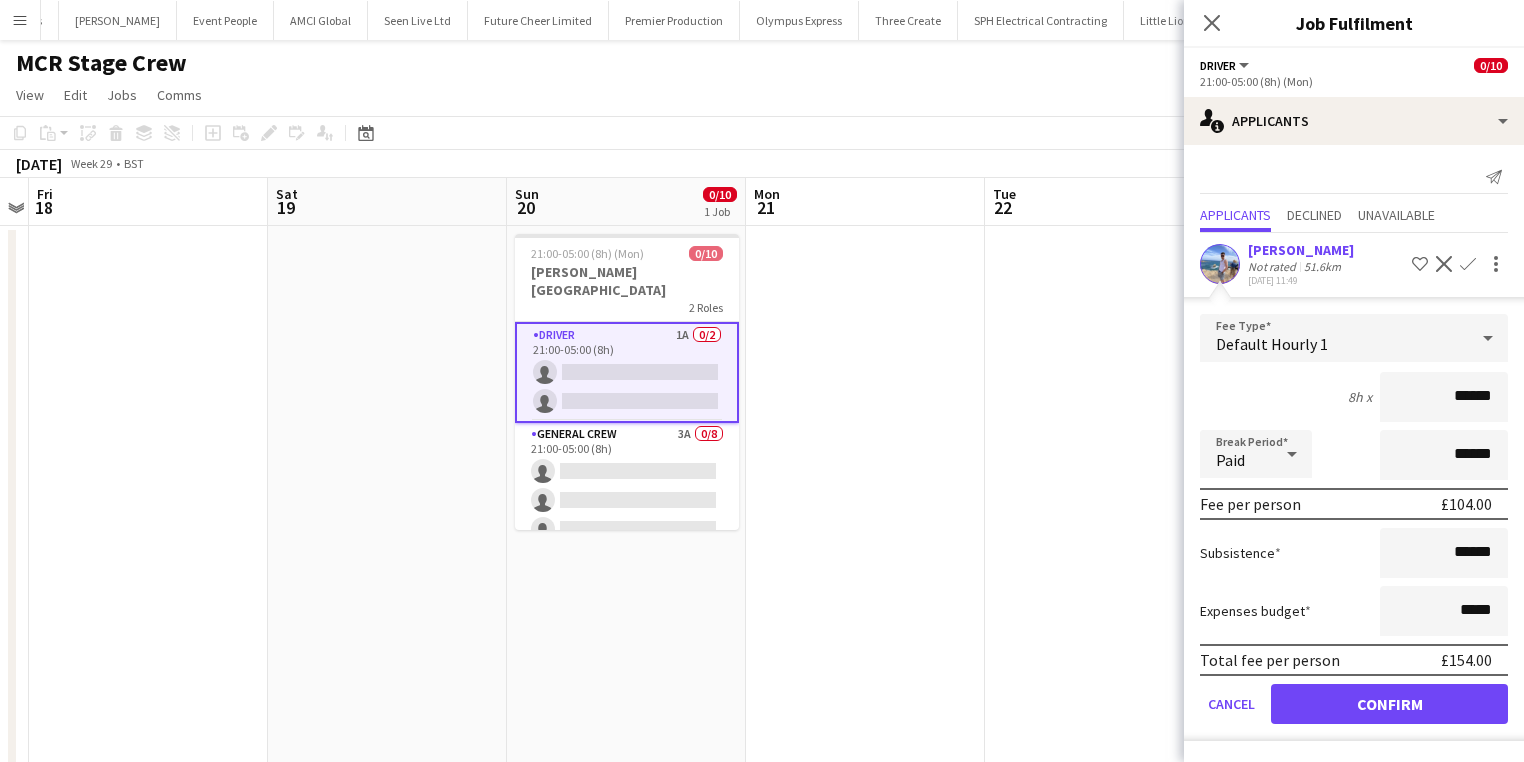 drag, startPoint x: 1443, startPoint y: 392, endPoint x: 1535, endPoint y: 410, distance: 93.74433 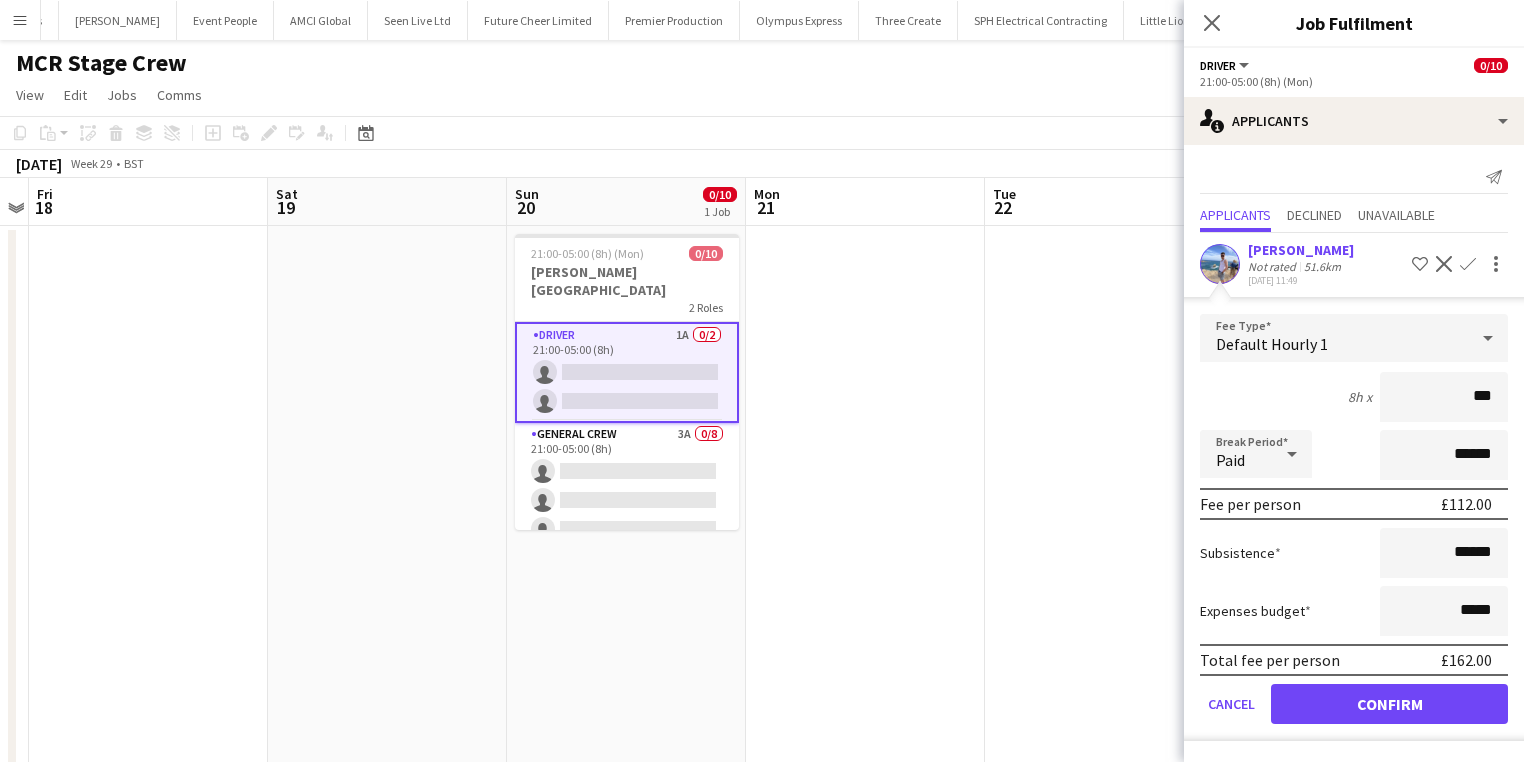 type on "***" 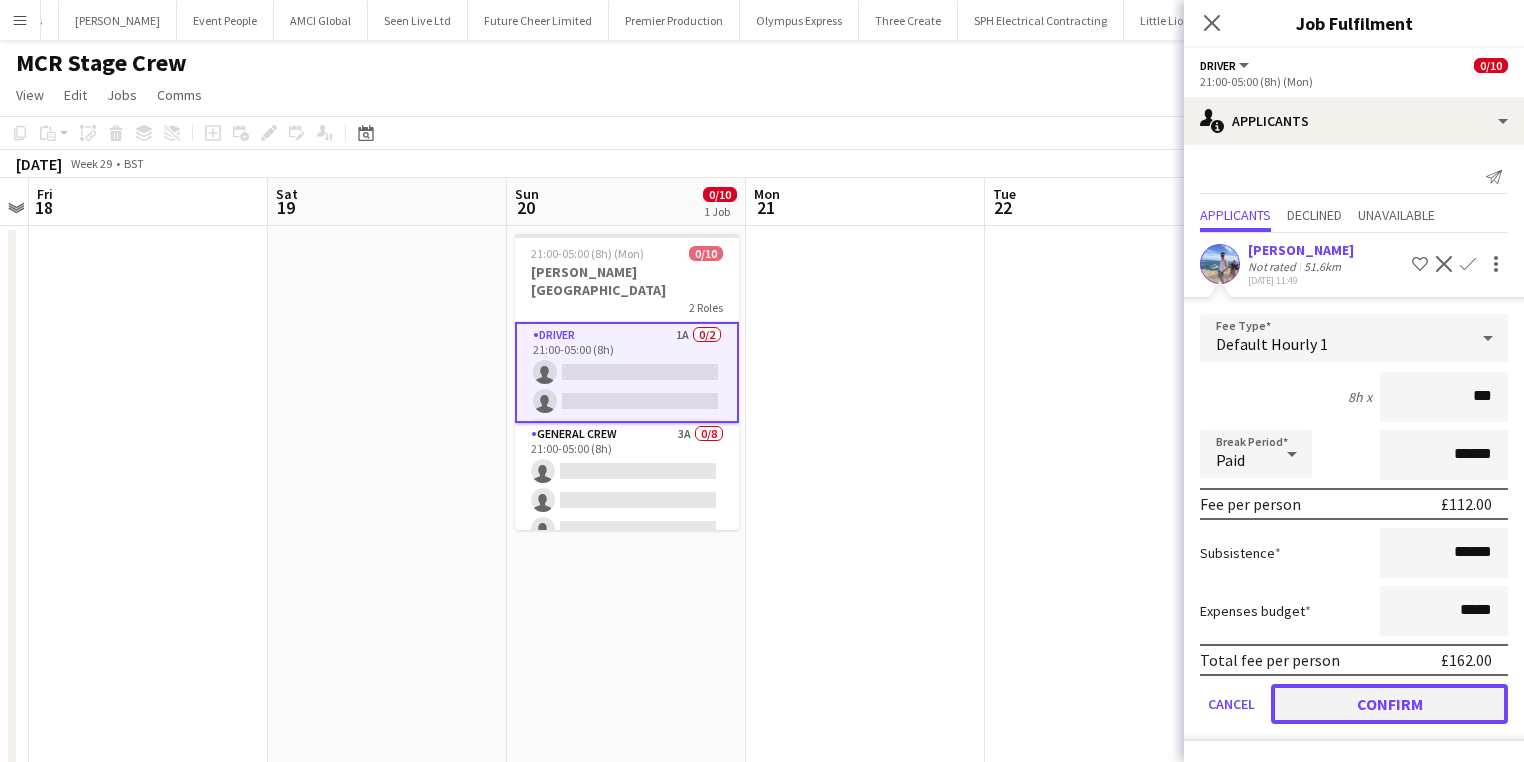 click on "Confirm" 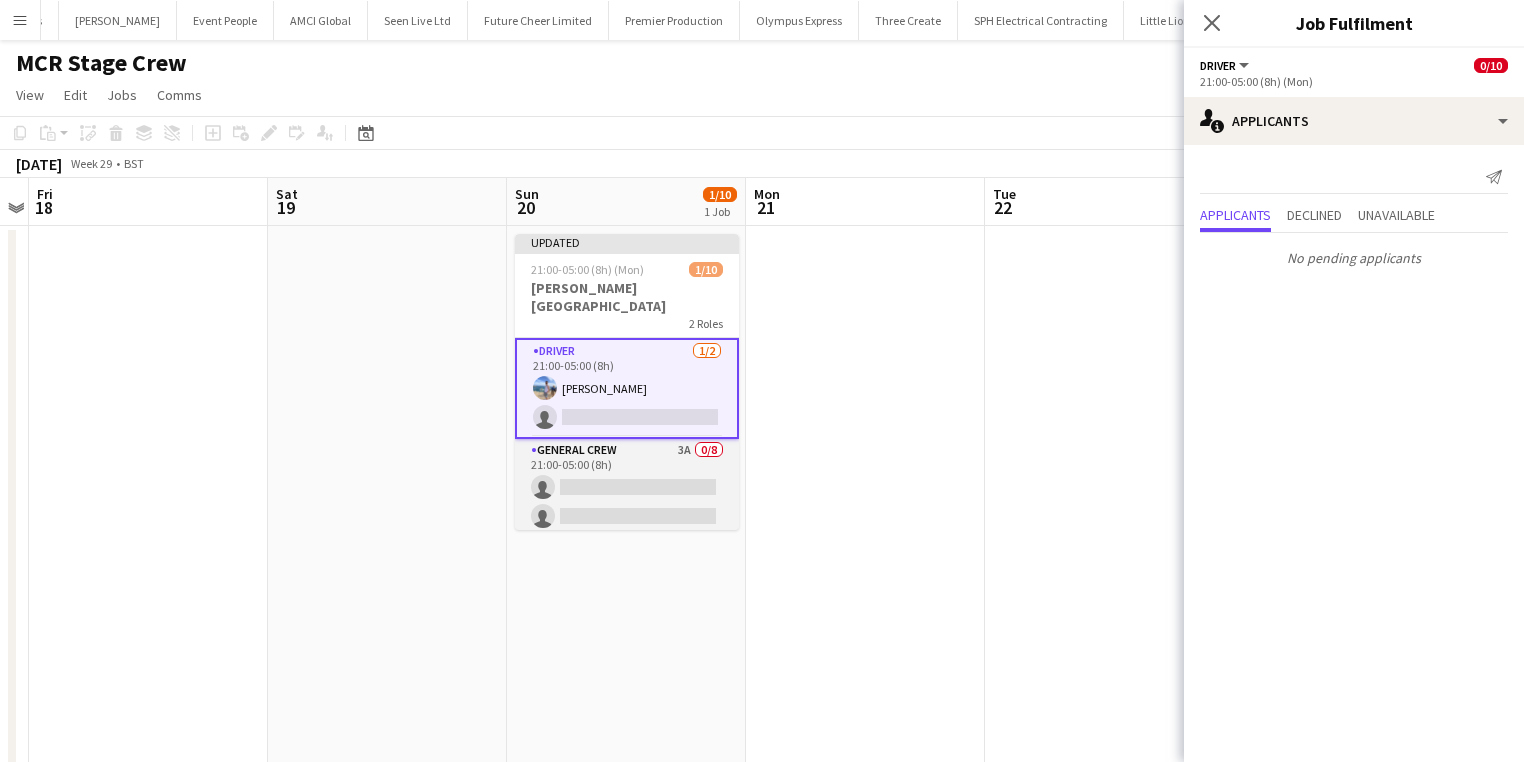 click on "General Crew   3A   0/8   21:00-05:00 (8h)
single-neutral-actions
single-neutral-actions
single-neutral-actions
single-neutral-actions
single-neutral-actions
single-neutral-actions
single-neutral-actions
single-neutral-actions" at bounding box center [627, 574] 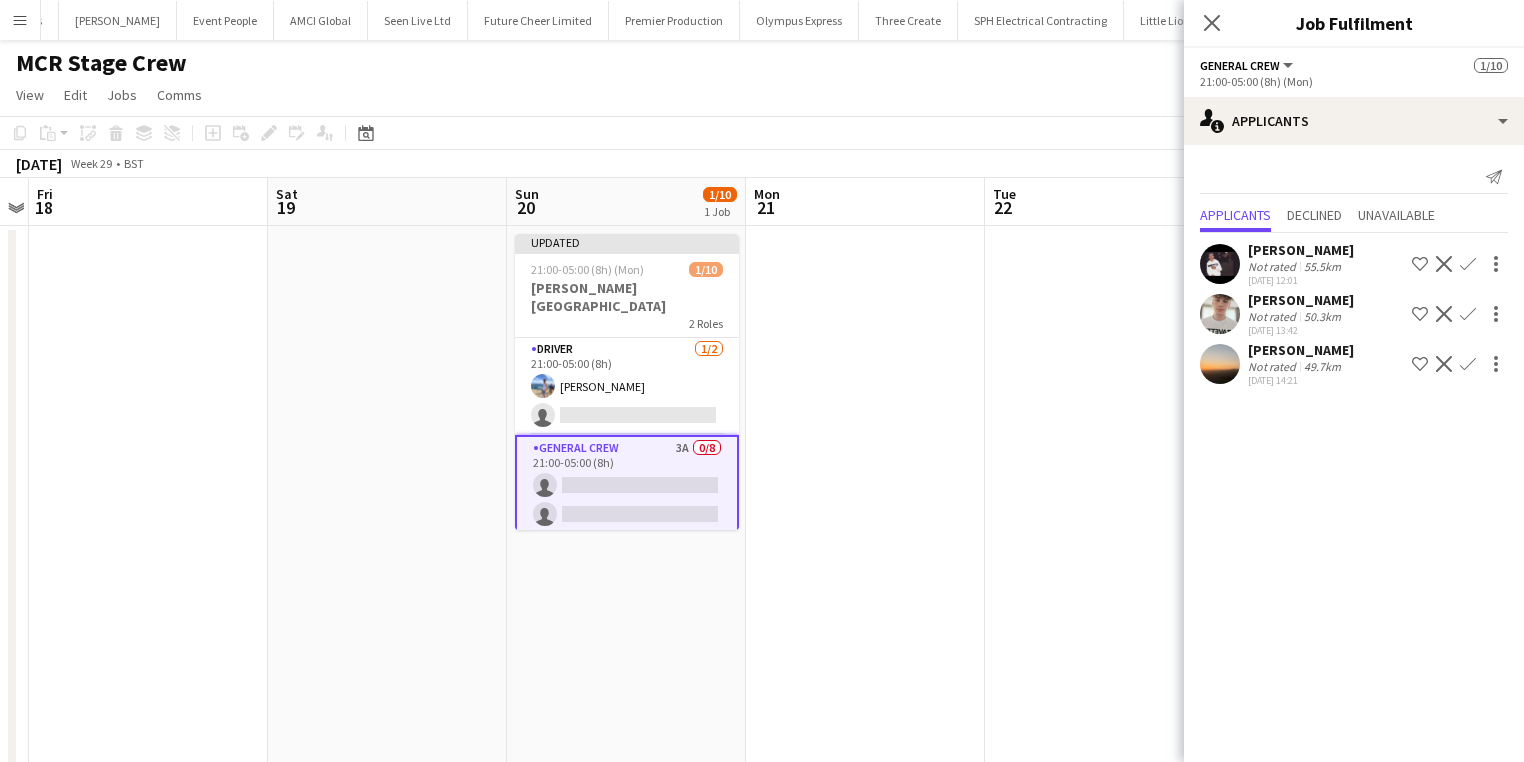 click on "Confirm" at bounding box center [1468, 314] 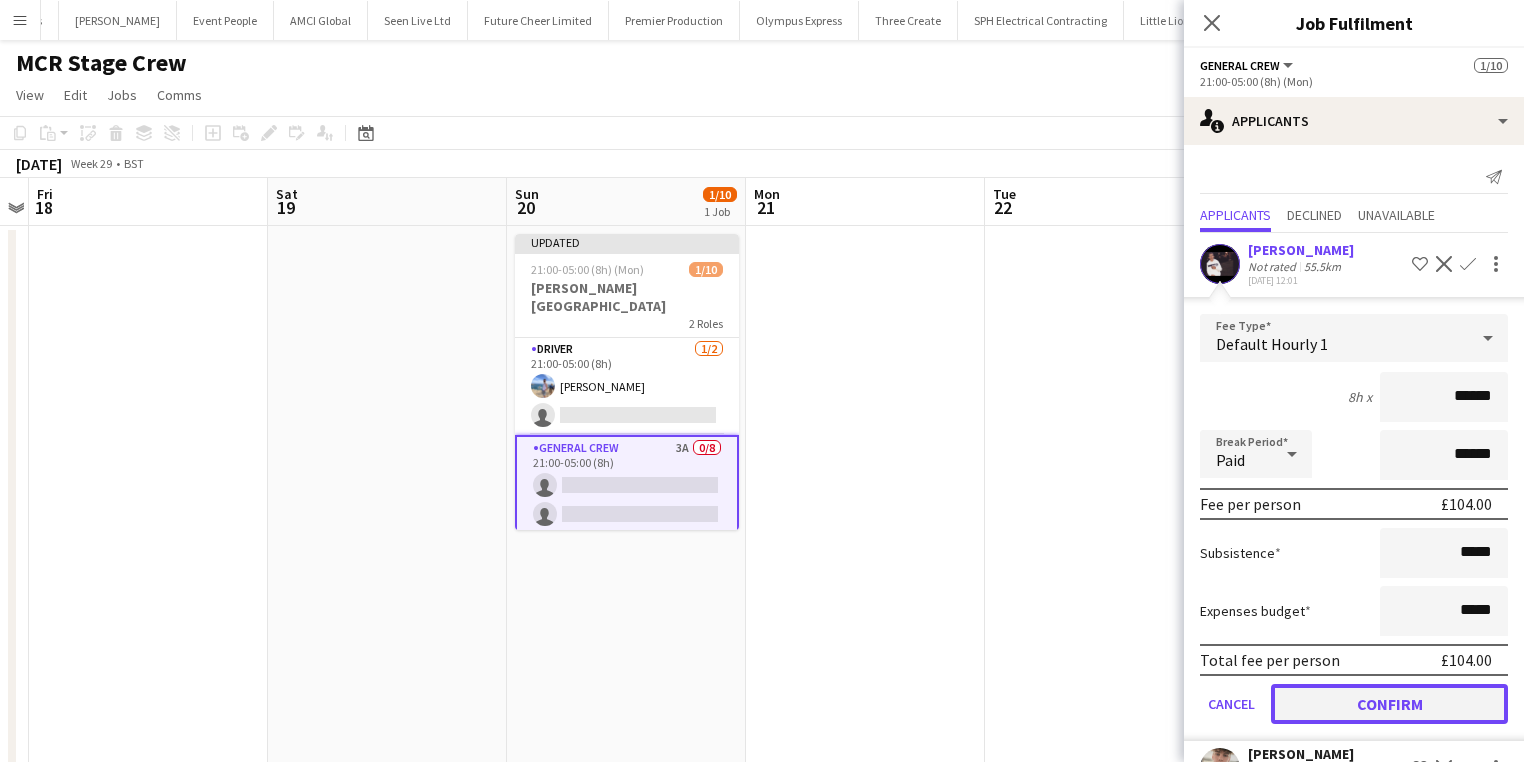 click on "Confirm" 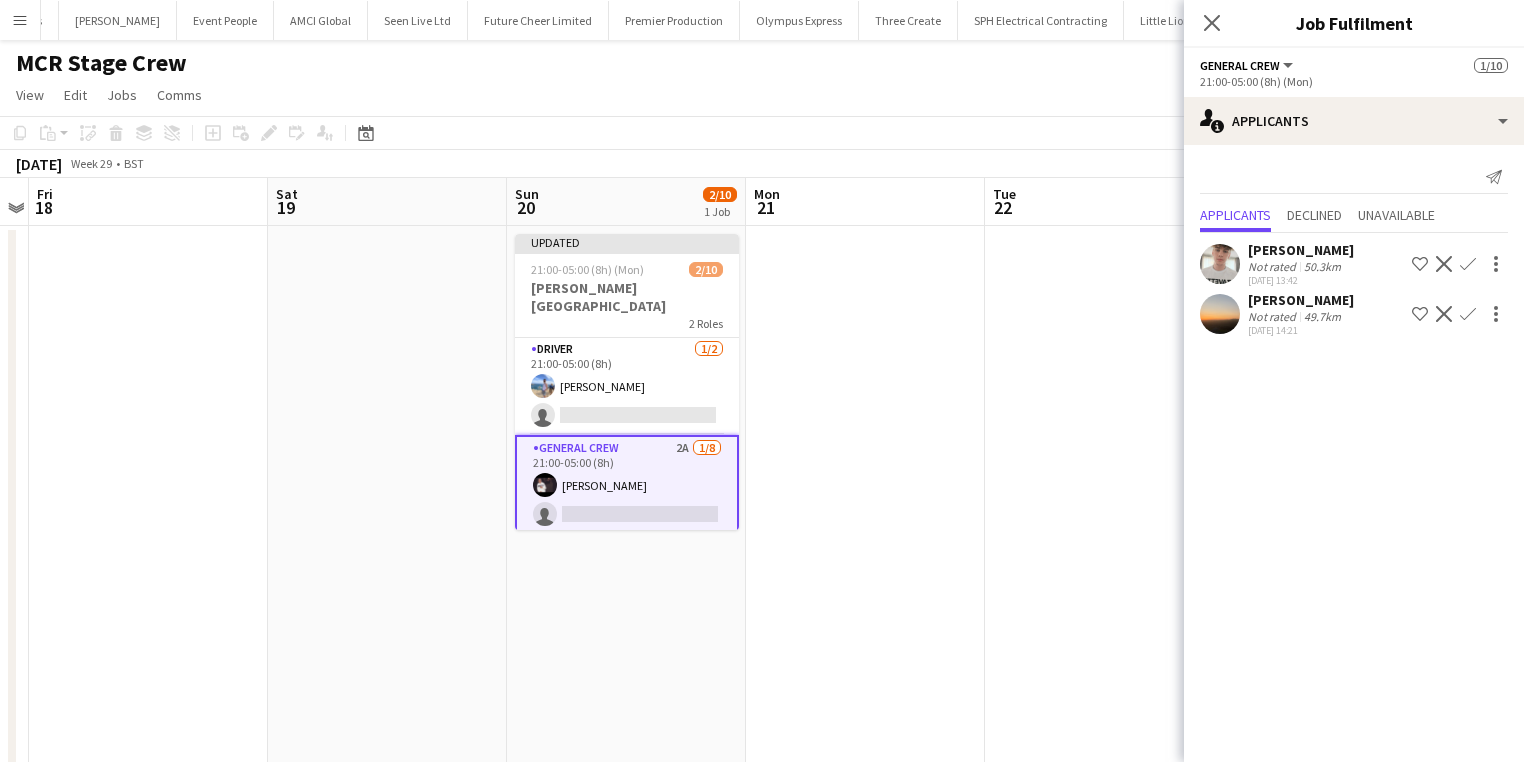 click on "Confirm" at bounding box center [1468, 314] 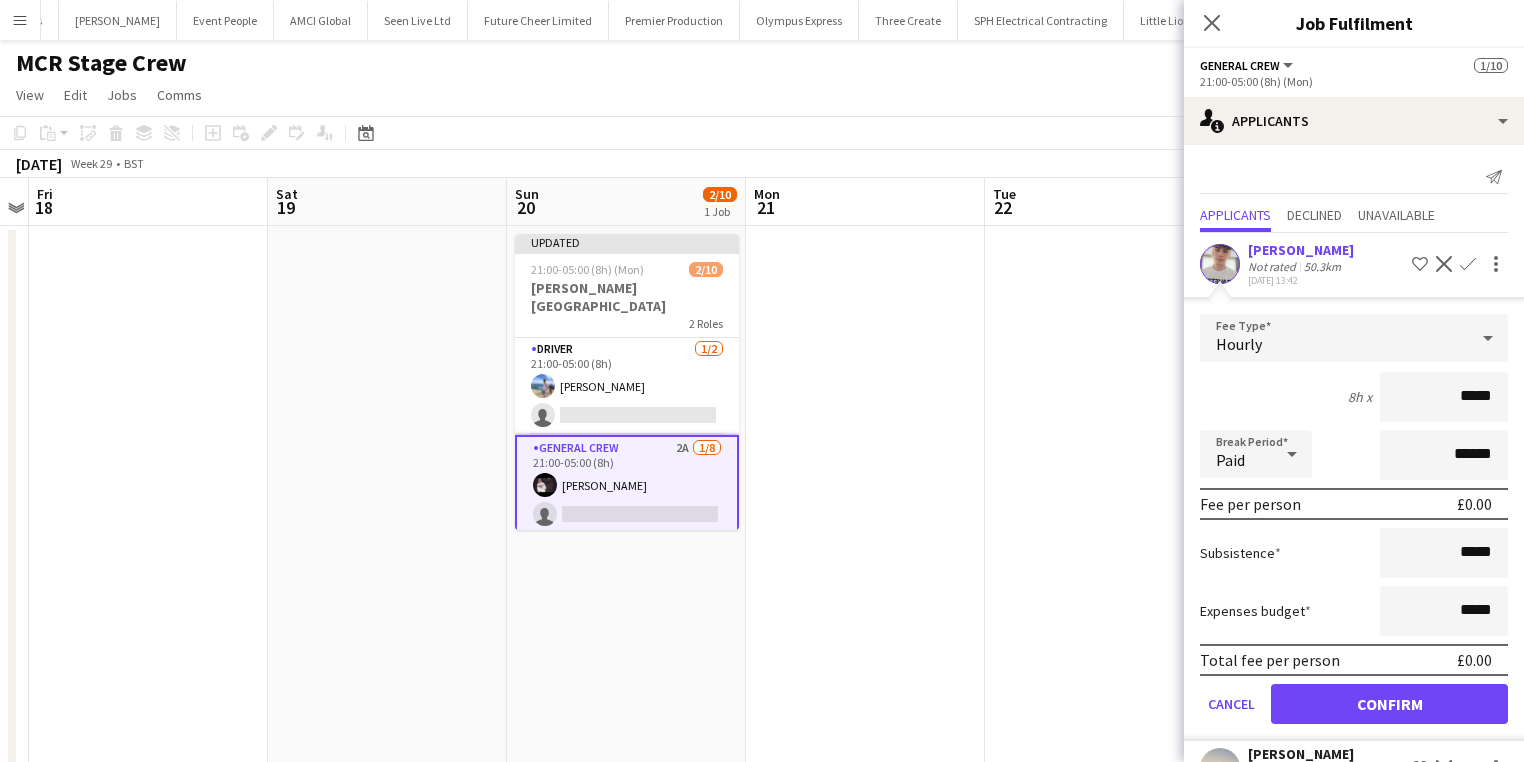 drag, startPoint x: 1413, startPoint y: 376, endPoint x: 1535, endPoint y: 393, distance: 123.178734 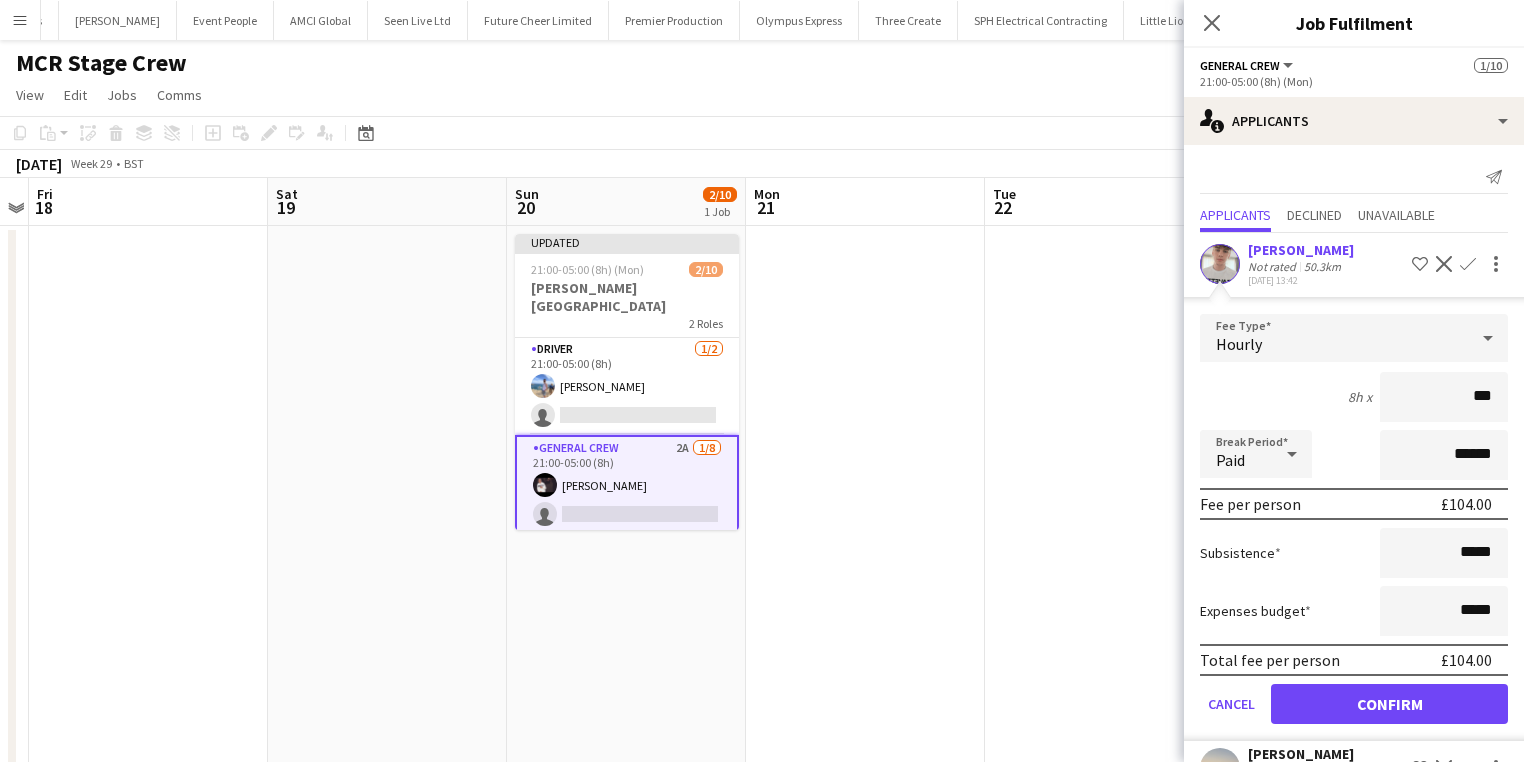 drag, startPoint x: 1438, startPoint y: 376, endPoint x: 1535, endPoint y: 397, distance: 99.24717 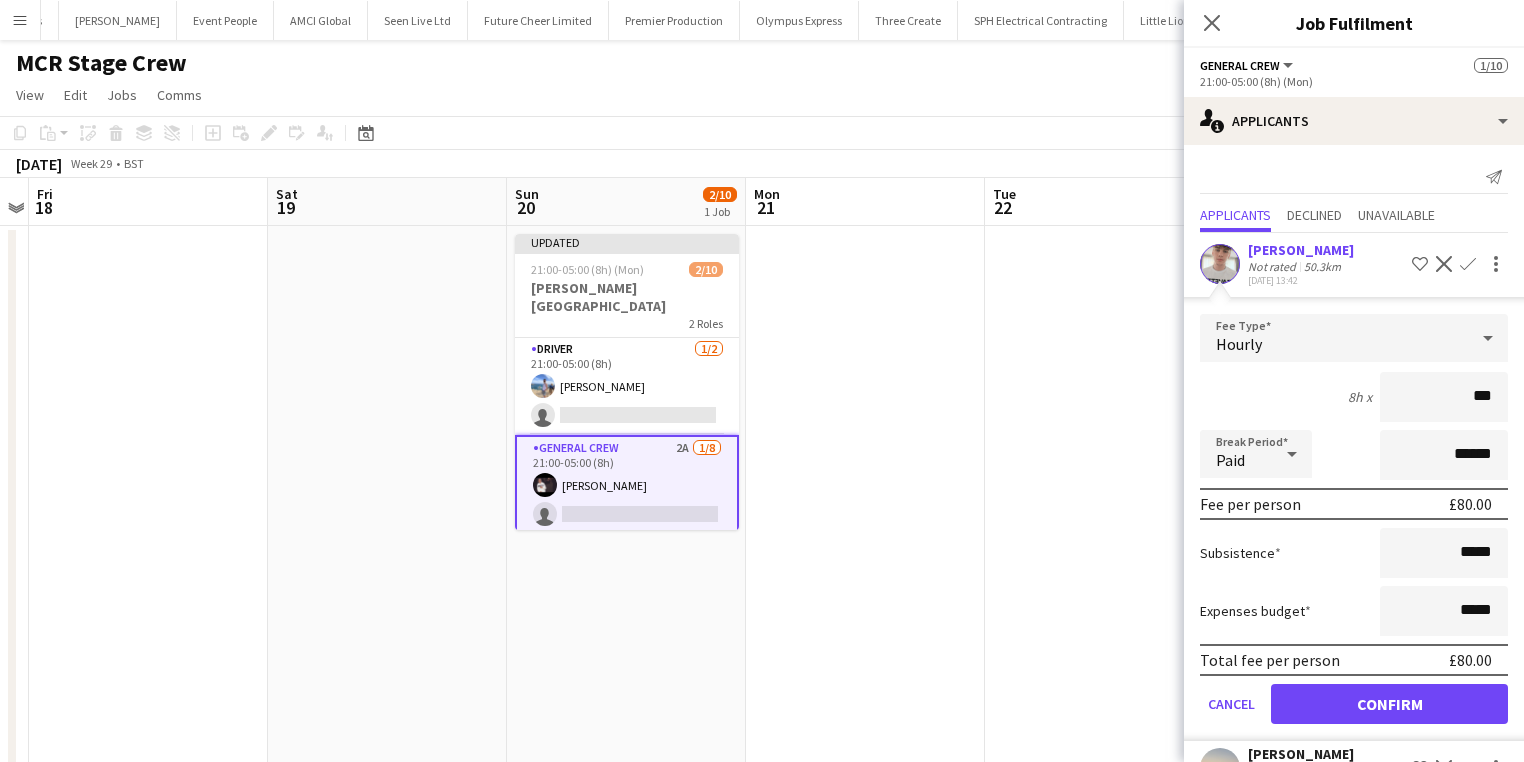 type on "***" 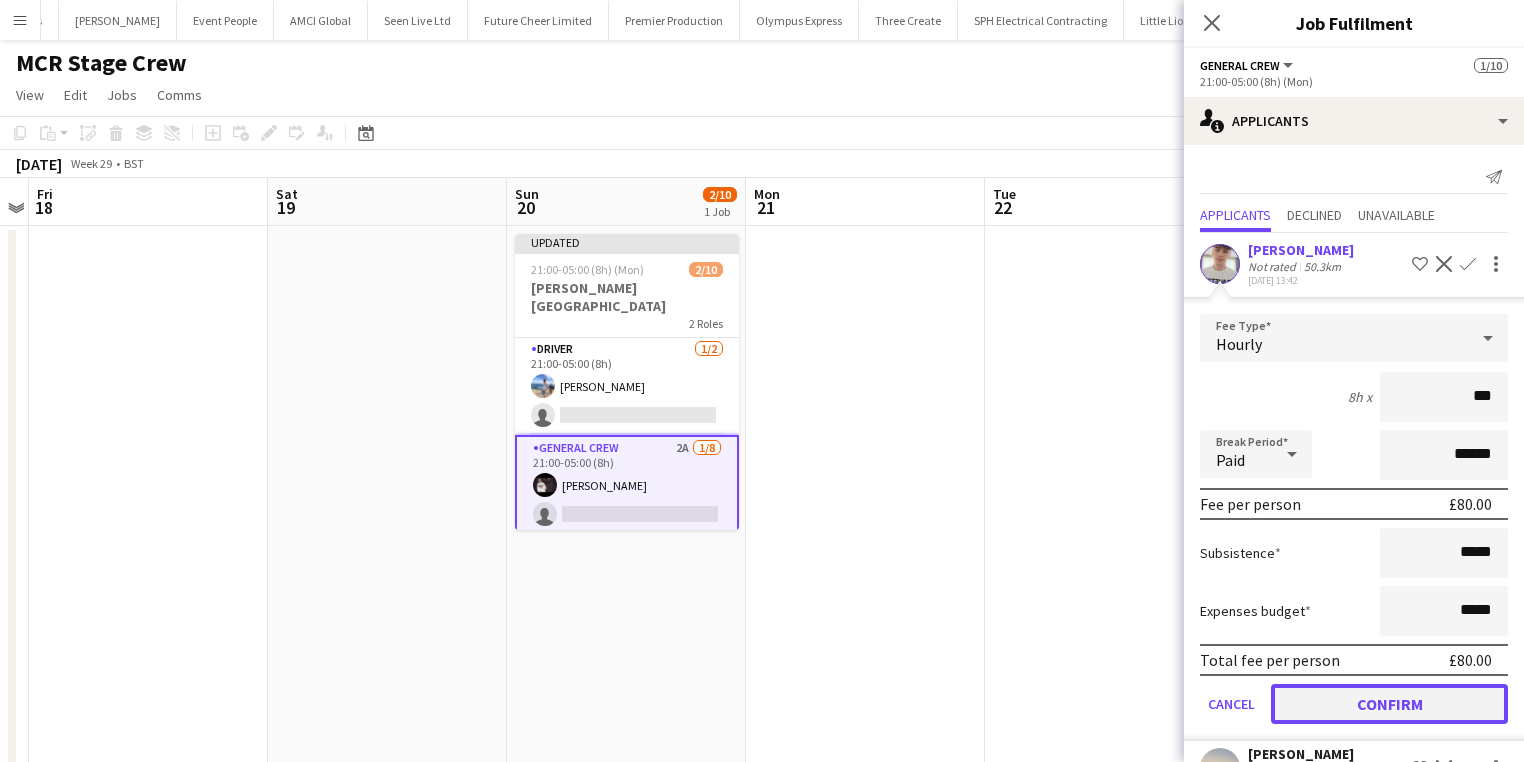 click on "Confirm" 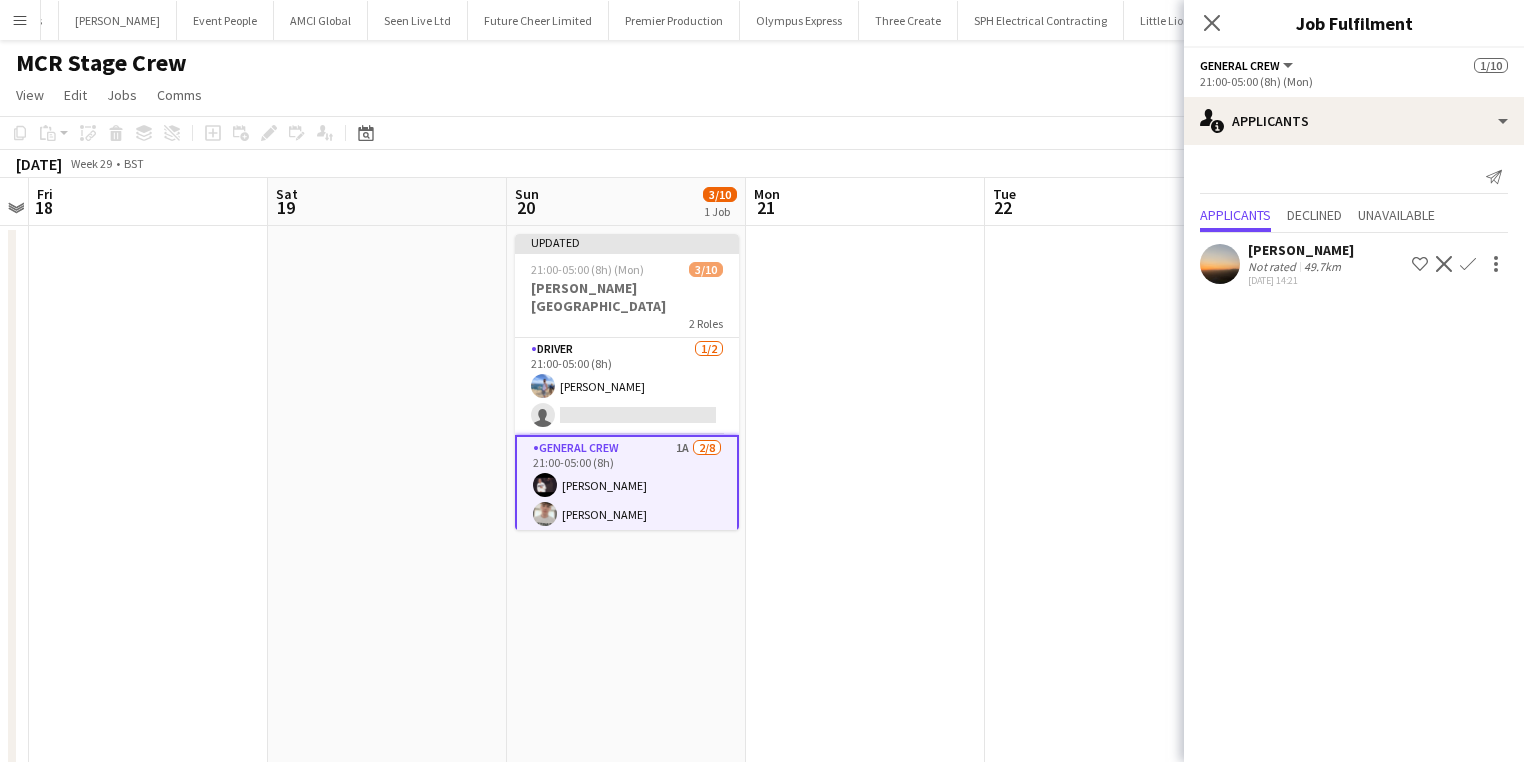 click on "Confirm" 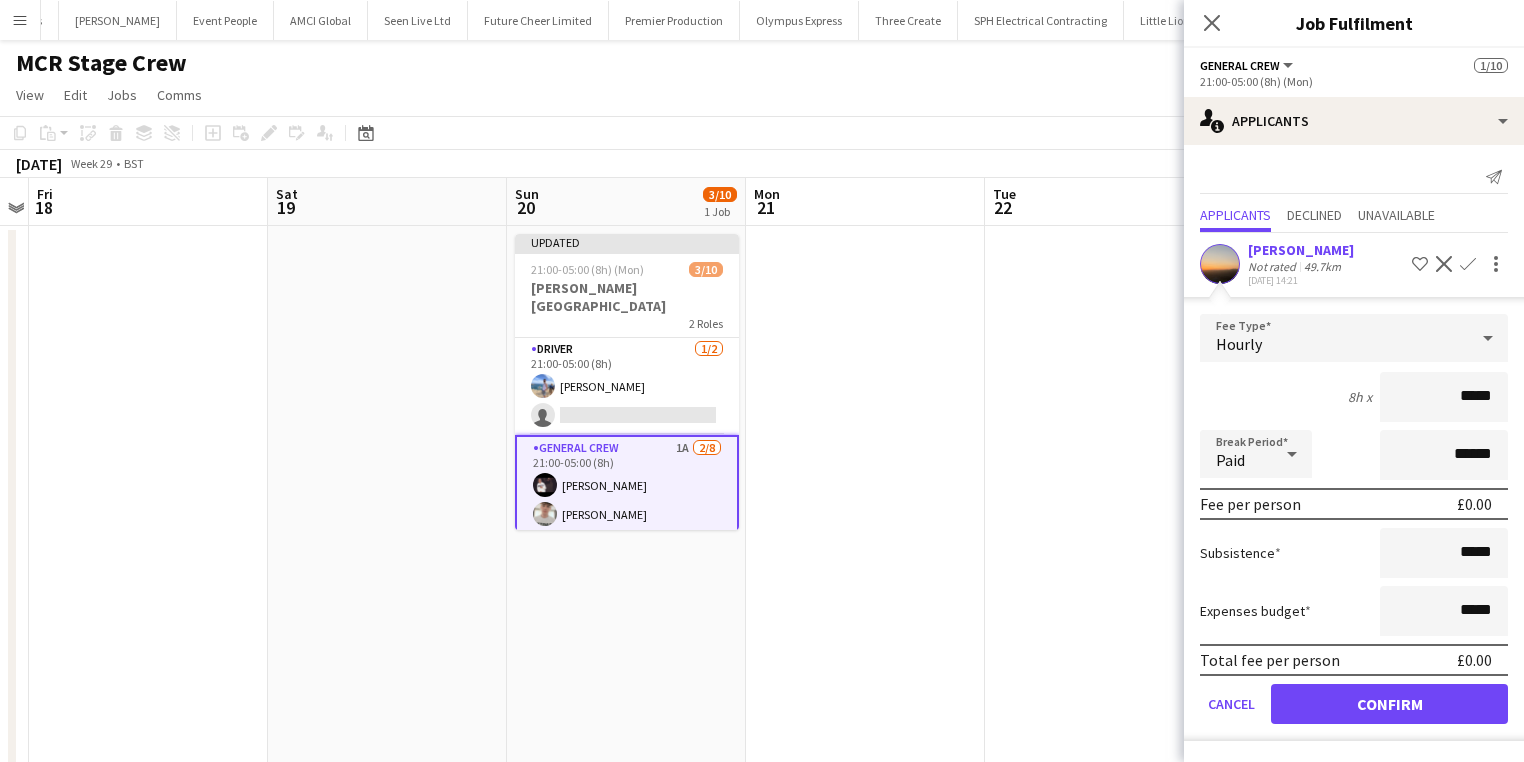 drag, startPoint x: 1444, startPoint y: 388, endPoint x: 1535, endPoint y: 404, distance: 92.39589 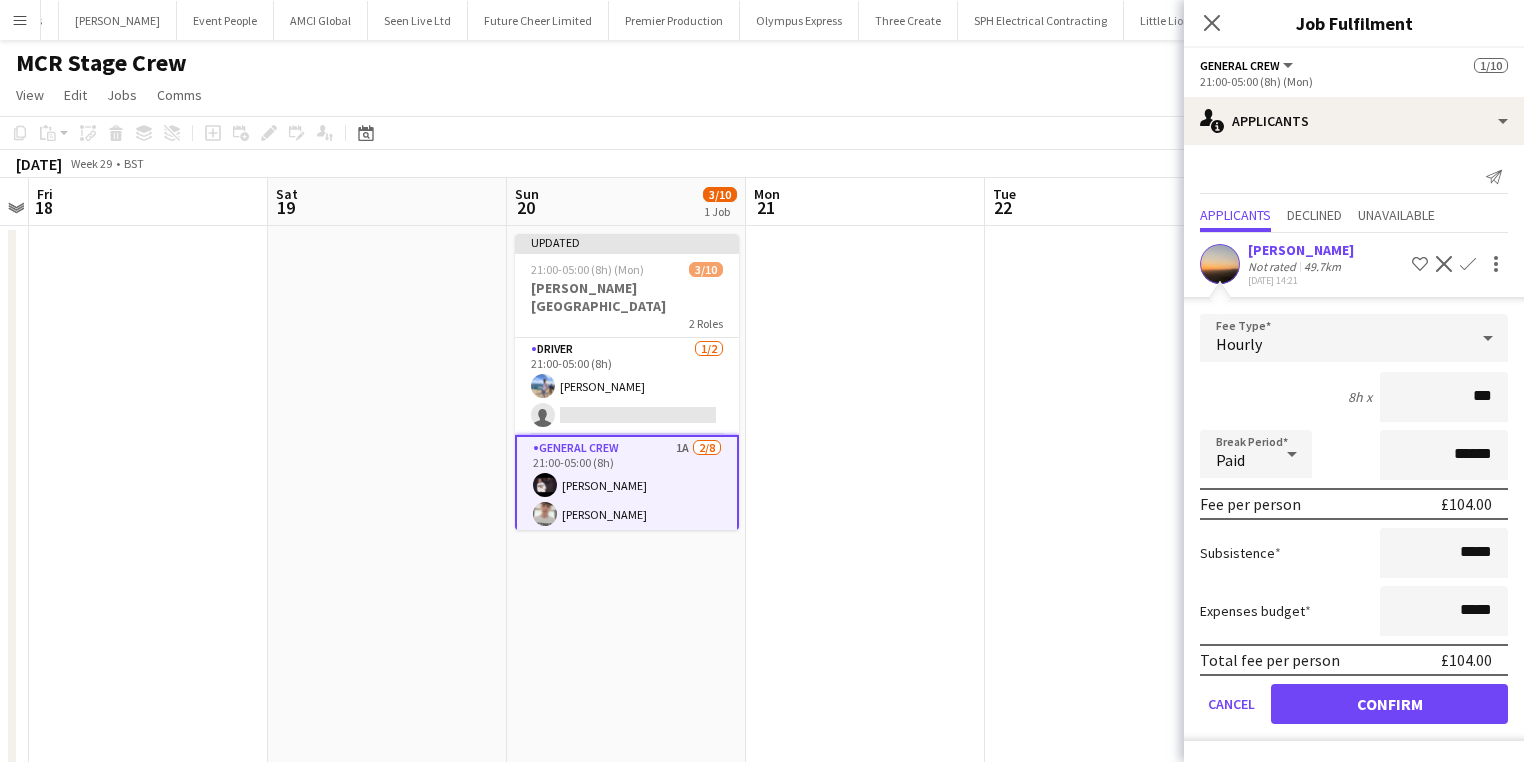 type on "***" 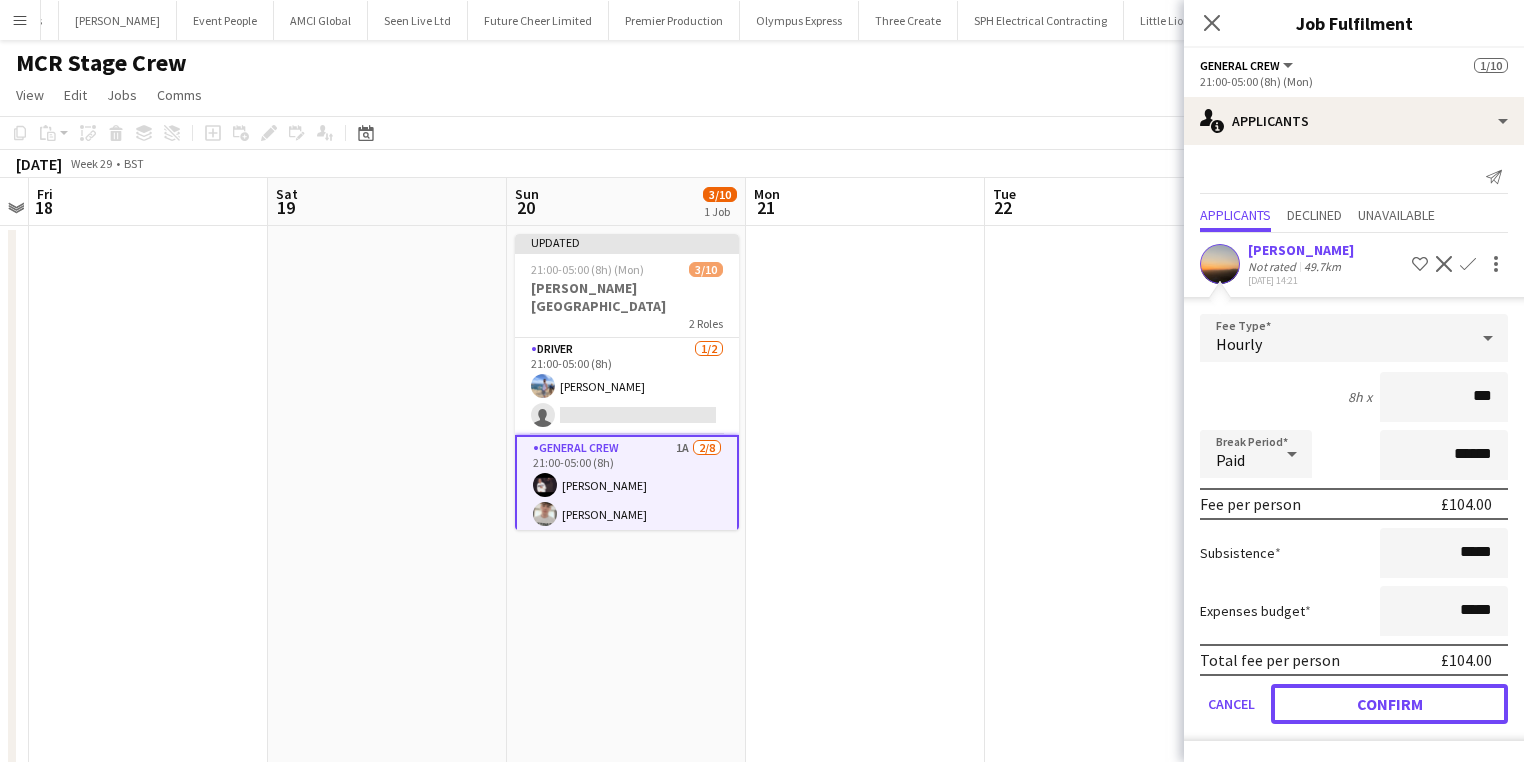 drag, startPoint x: 1364, startPoint y: 698, endPoint x: 1351, endPoint y: 658, distance: 42.059483 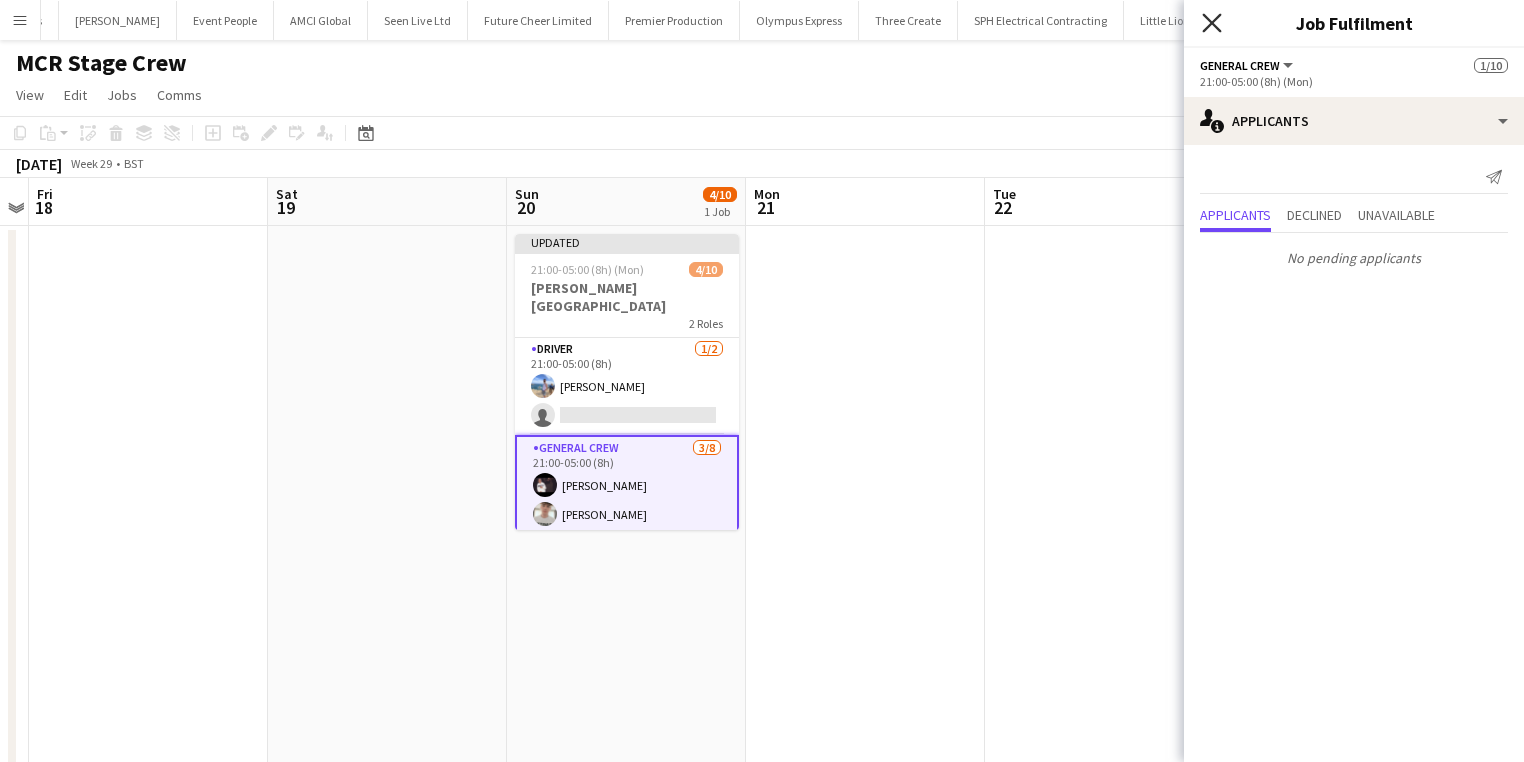 click 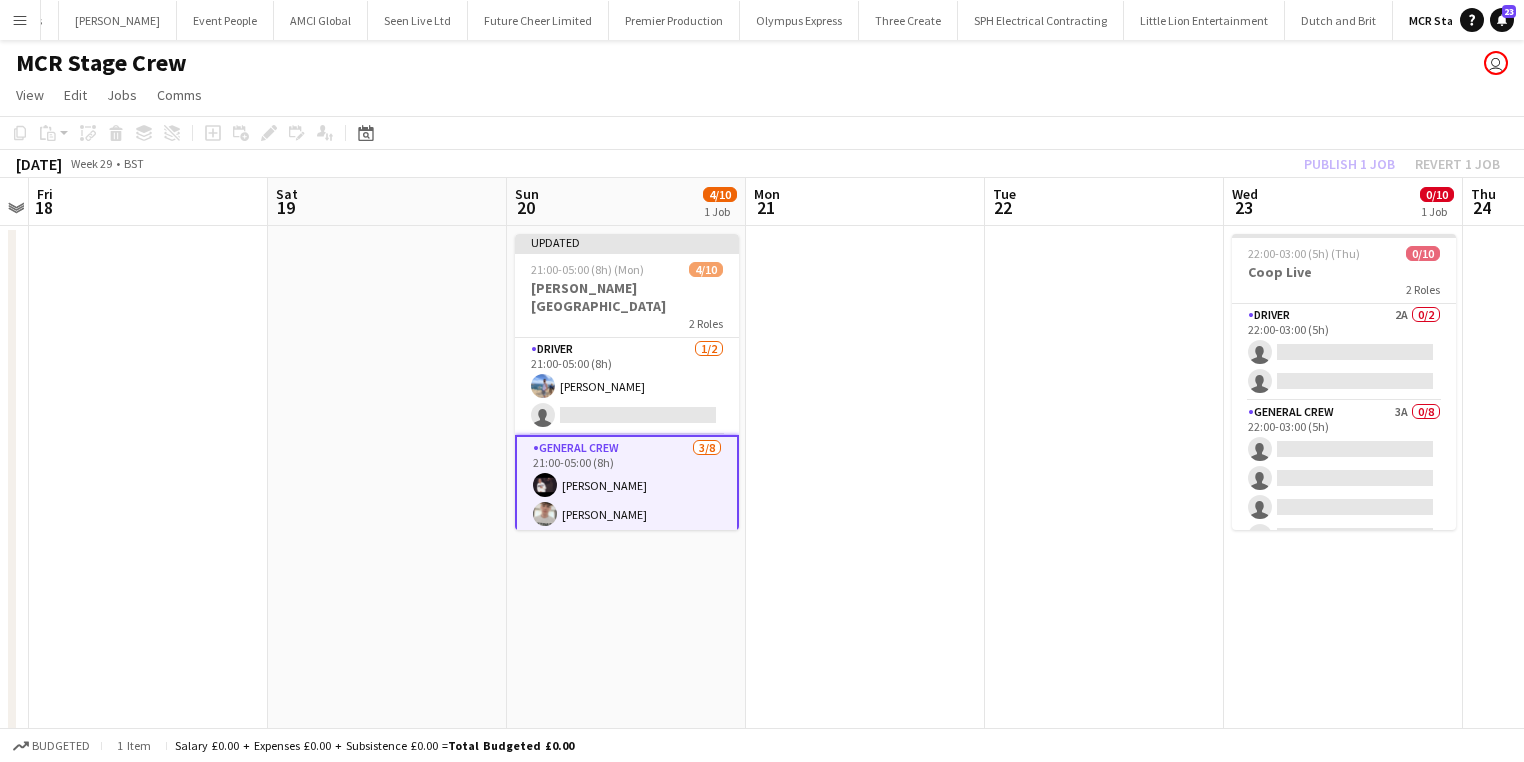 click on "Publish 1 job   Revert 1 job" 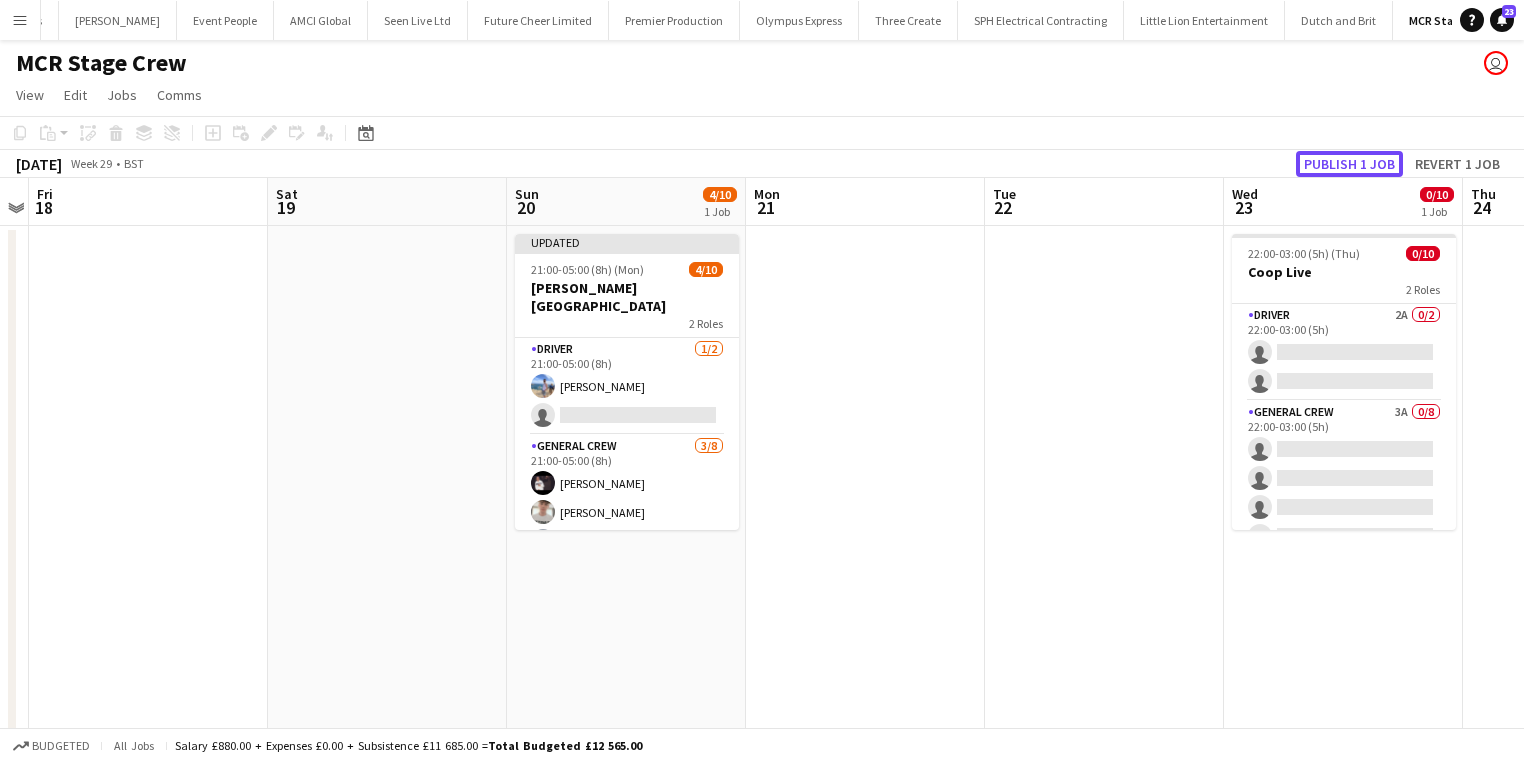 click on "Publish 1 job" 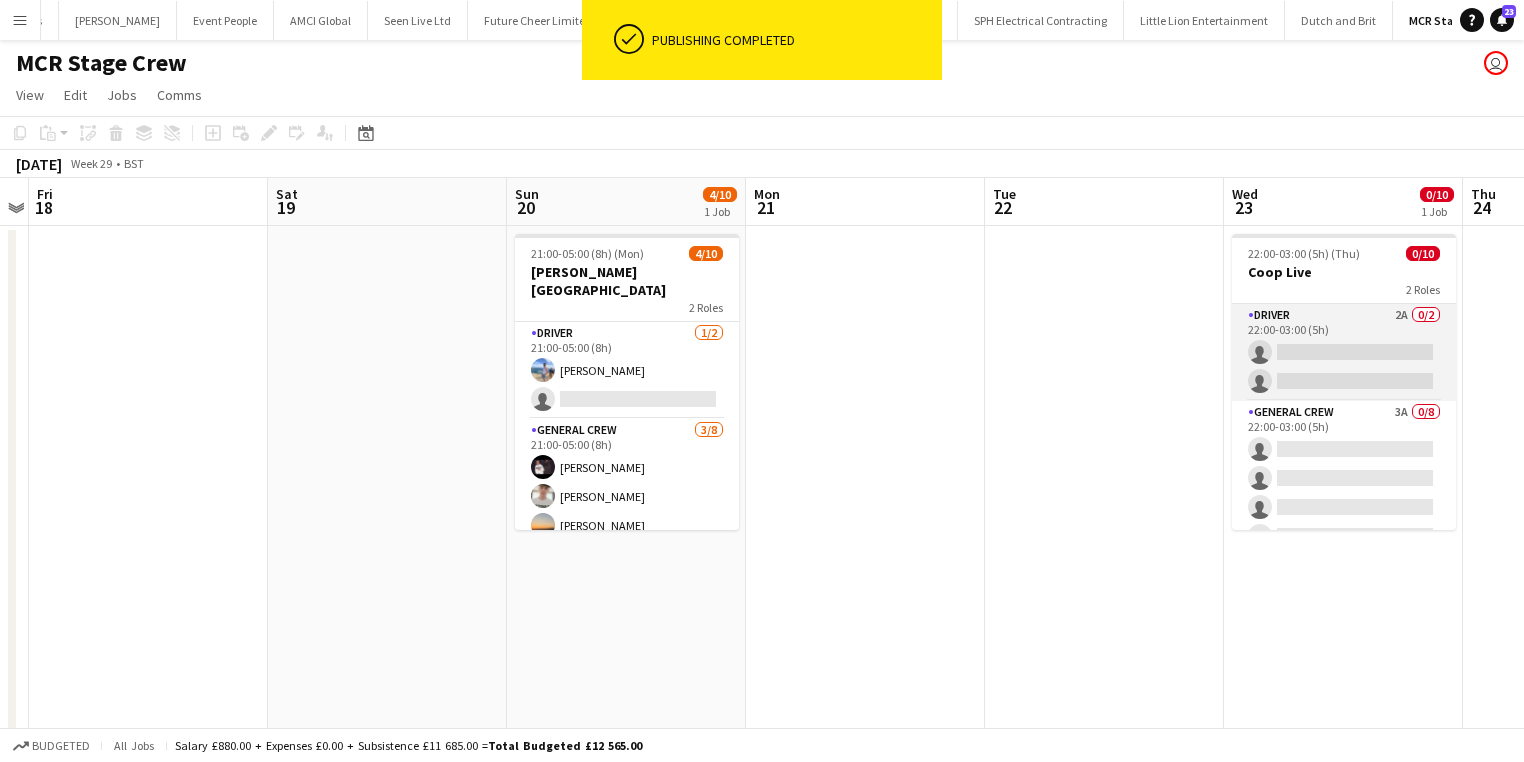 click on "Driver   2A   0/2   22:00-03:00 (5h)
single-neutral-actions
single-neutral-actions" at bounding box center (1344, 352) 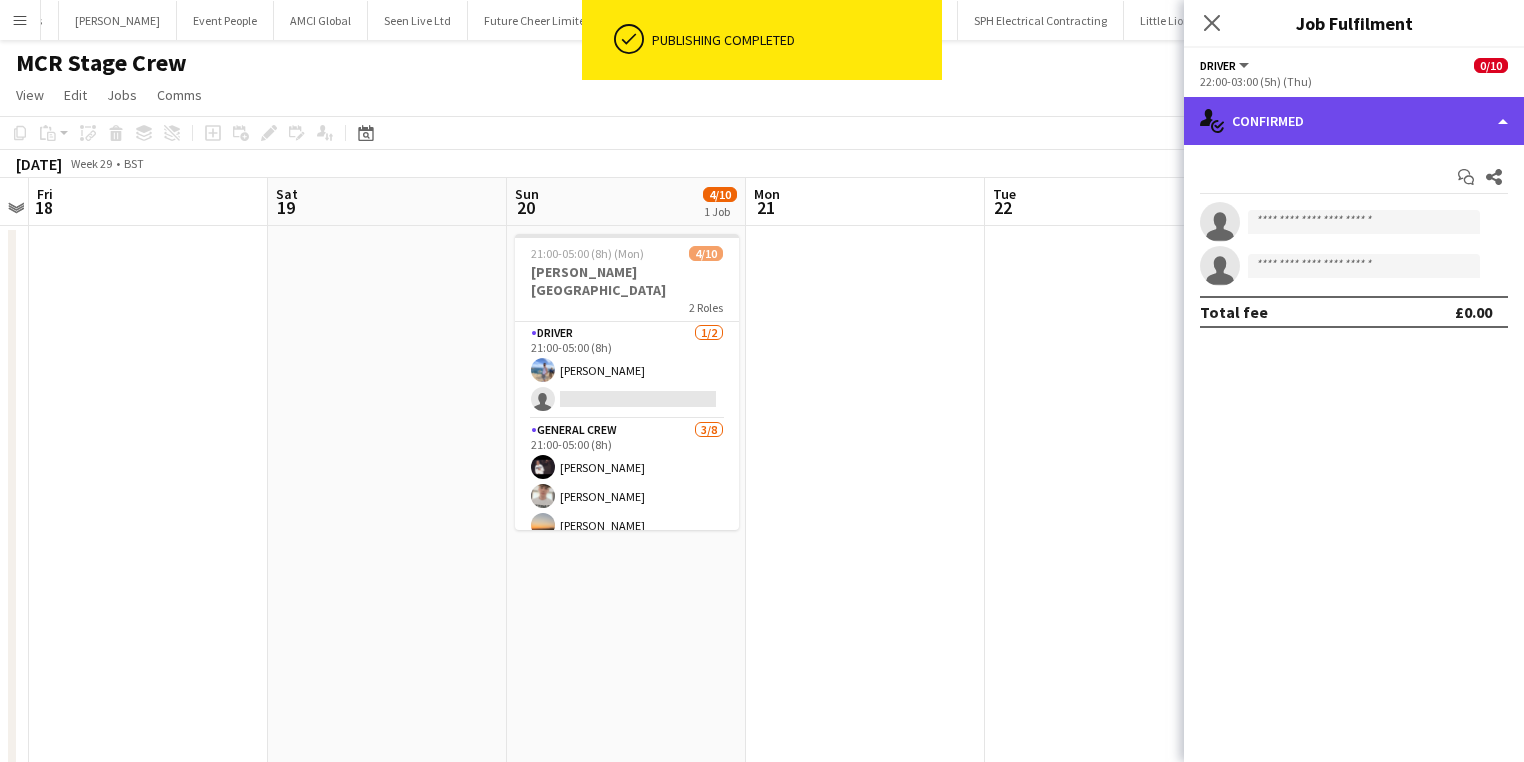click on "single-neutral-actions-check-2
Confirmed" 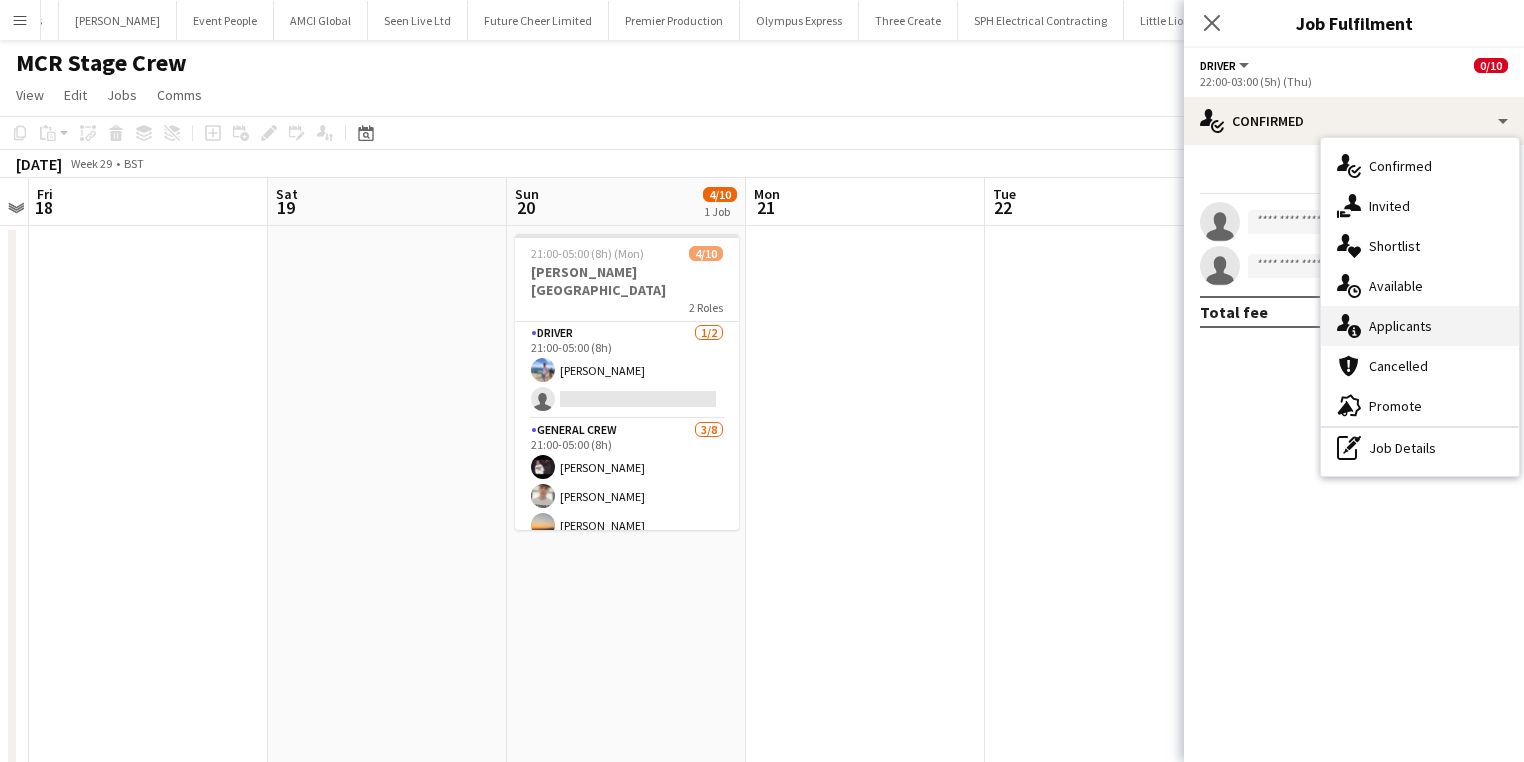 click on "single-neutral-actions-information
Applicants" at bounding box center [1420, 326] 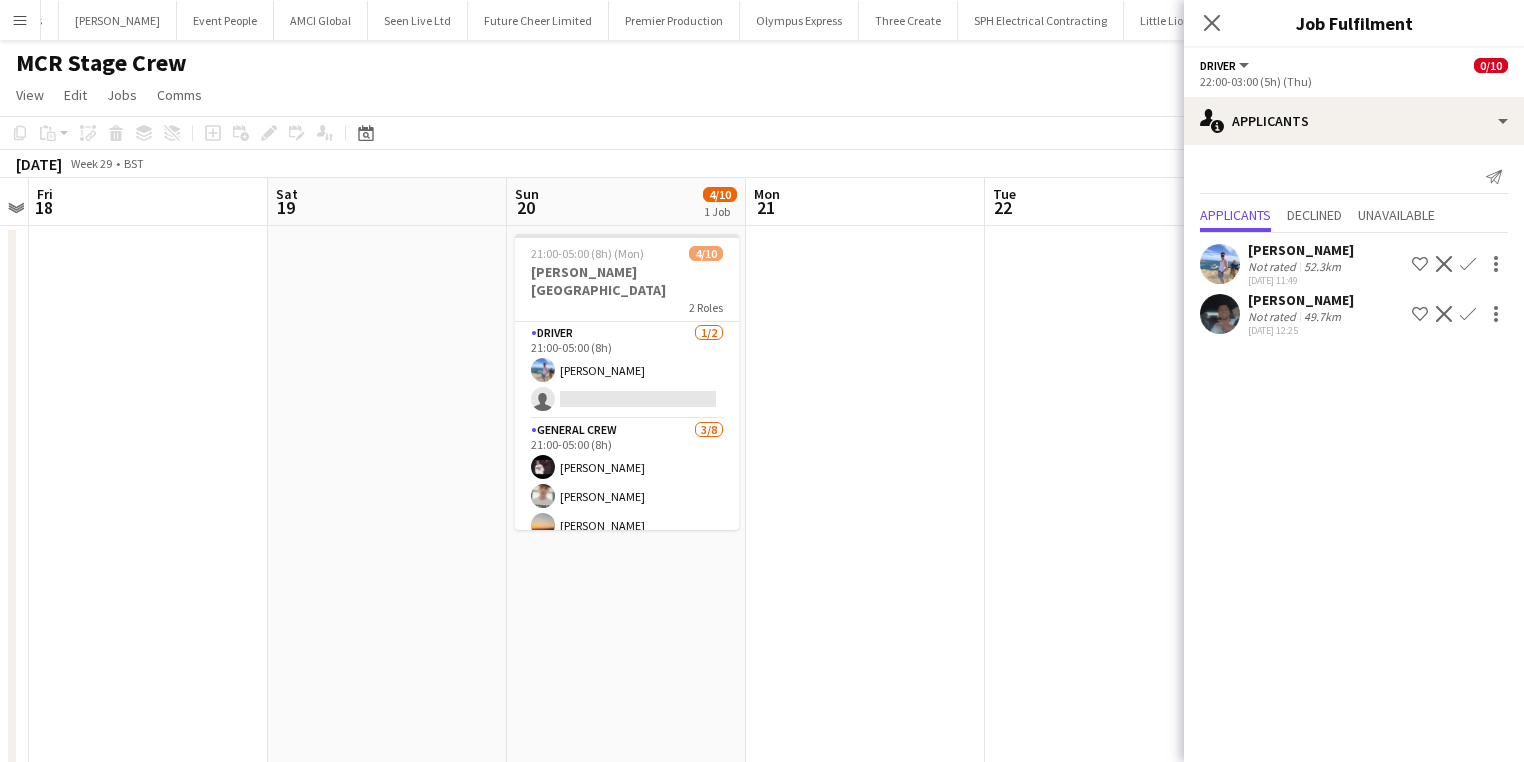 click on "Confirm" at bounding box center (1468, 314) 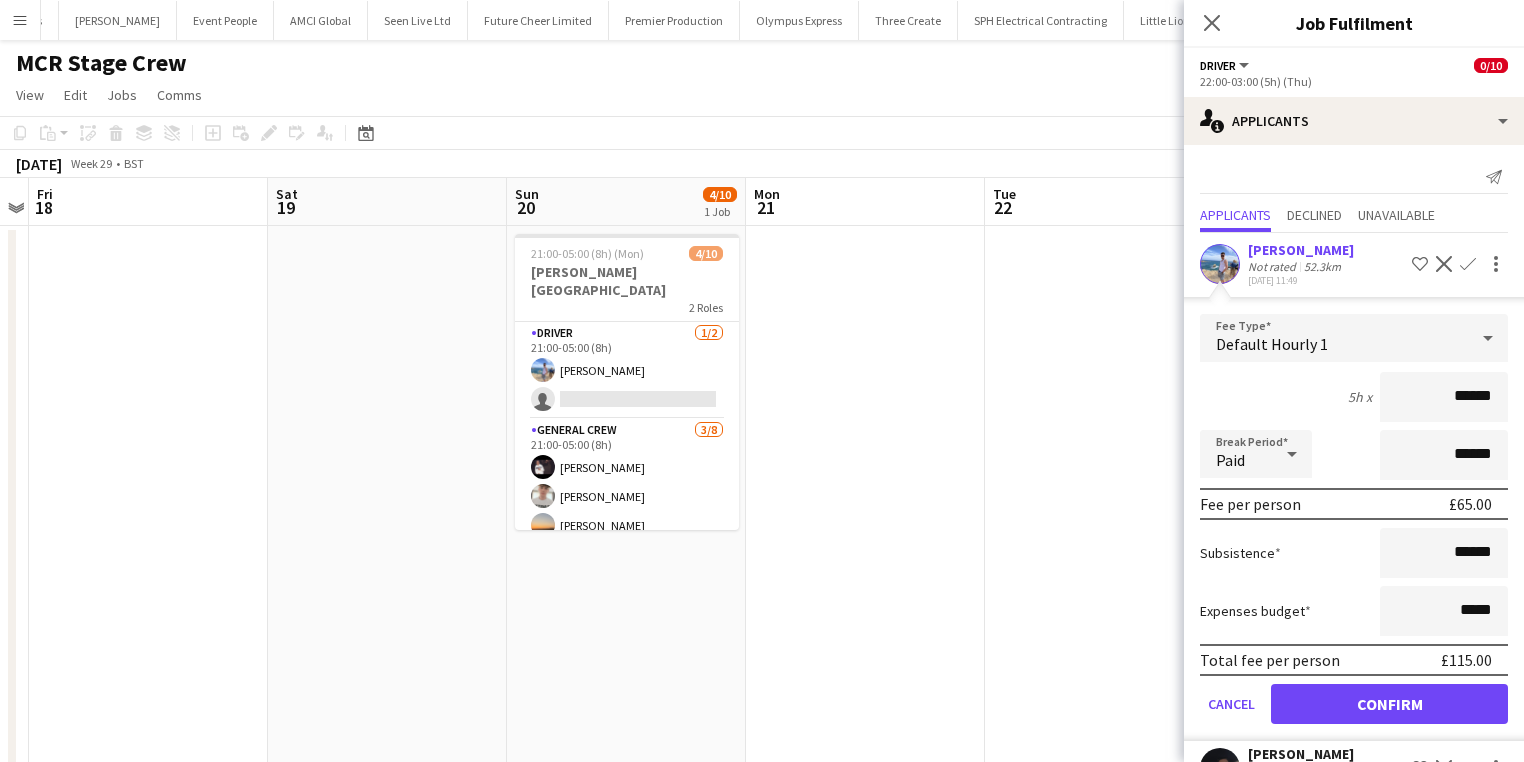 drag, startPoint x: 1398, startPoint y: 386, endPoint x: 1535, endPoint y: 394, distance: 137.23338 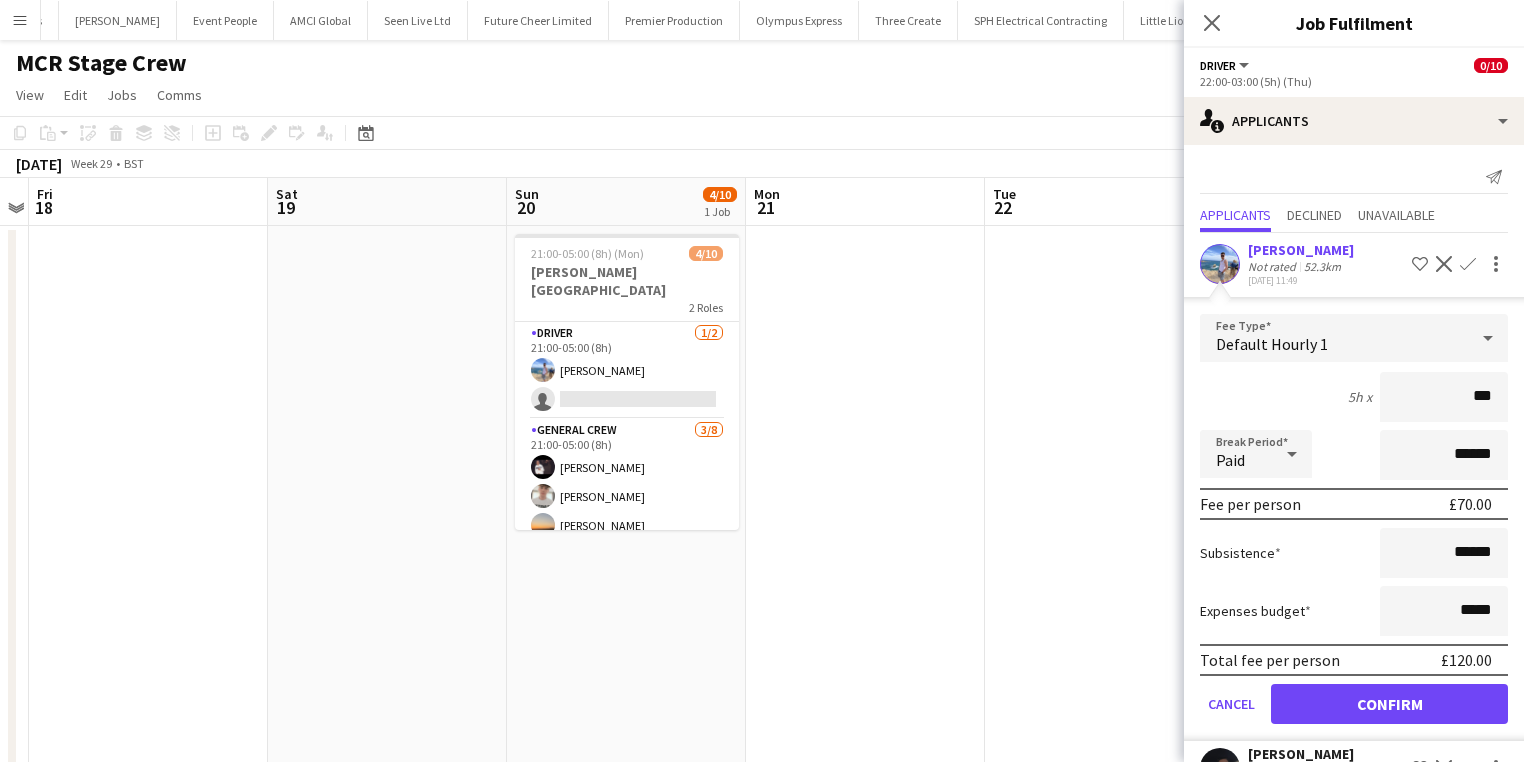 type on "***" 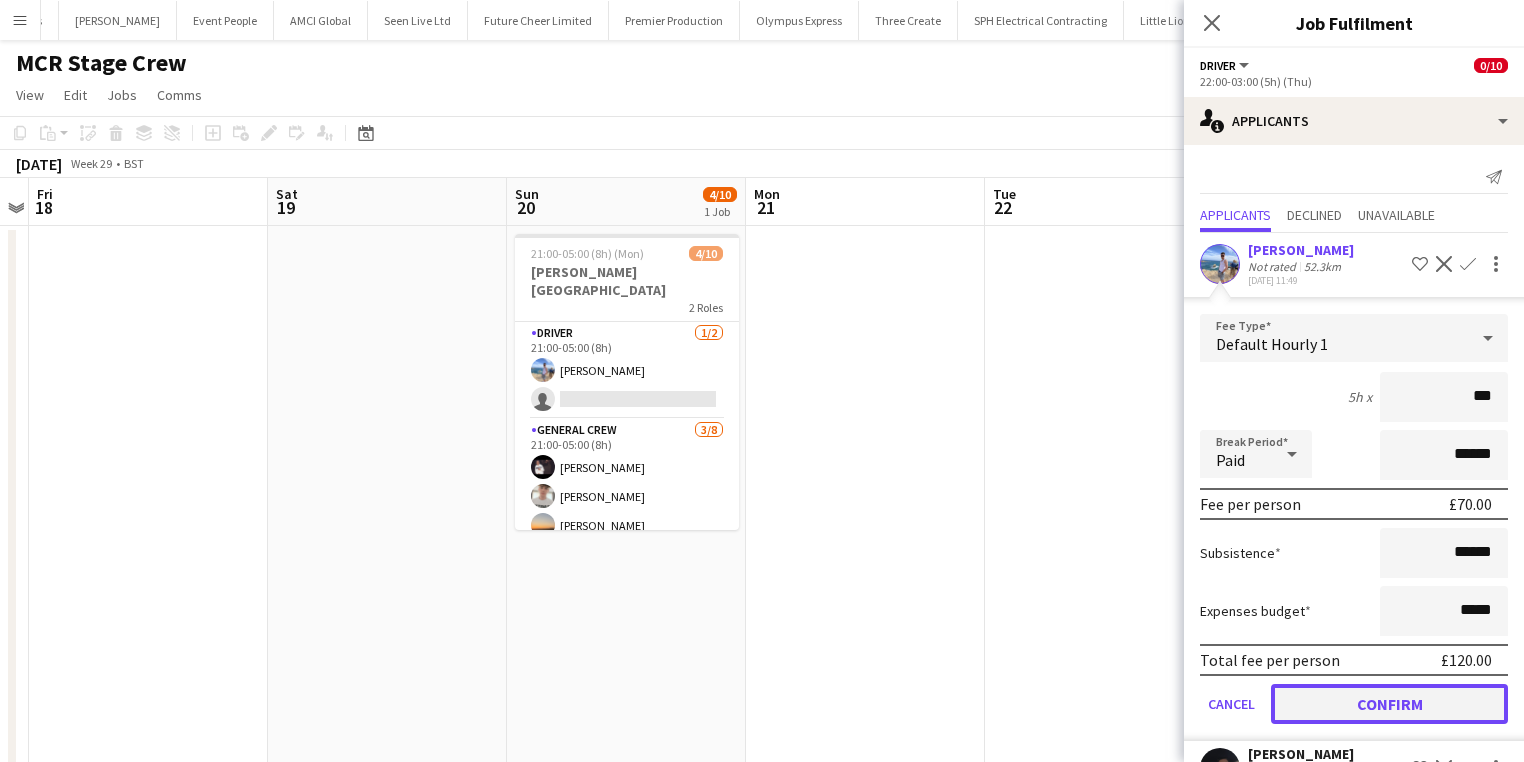 click on "Confirm" 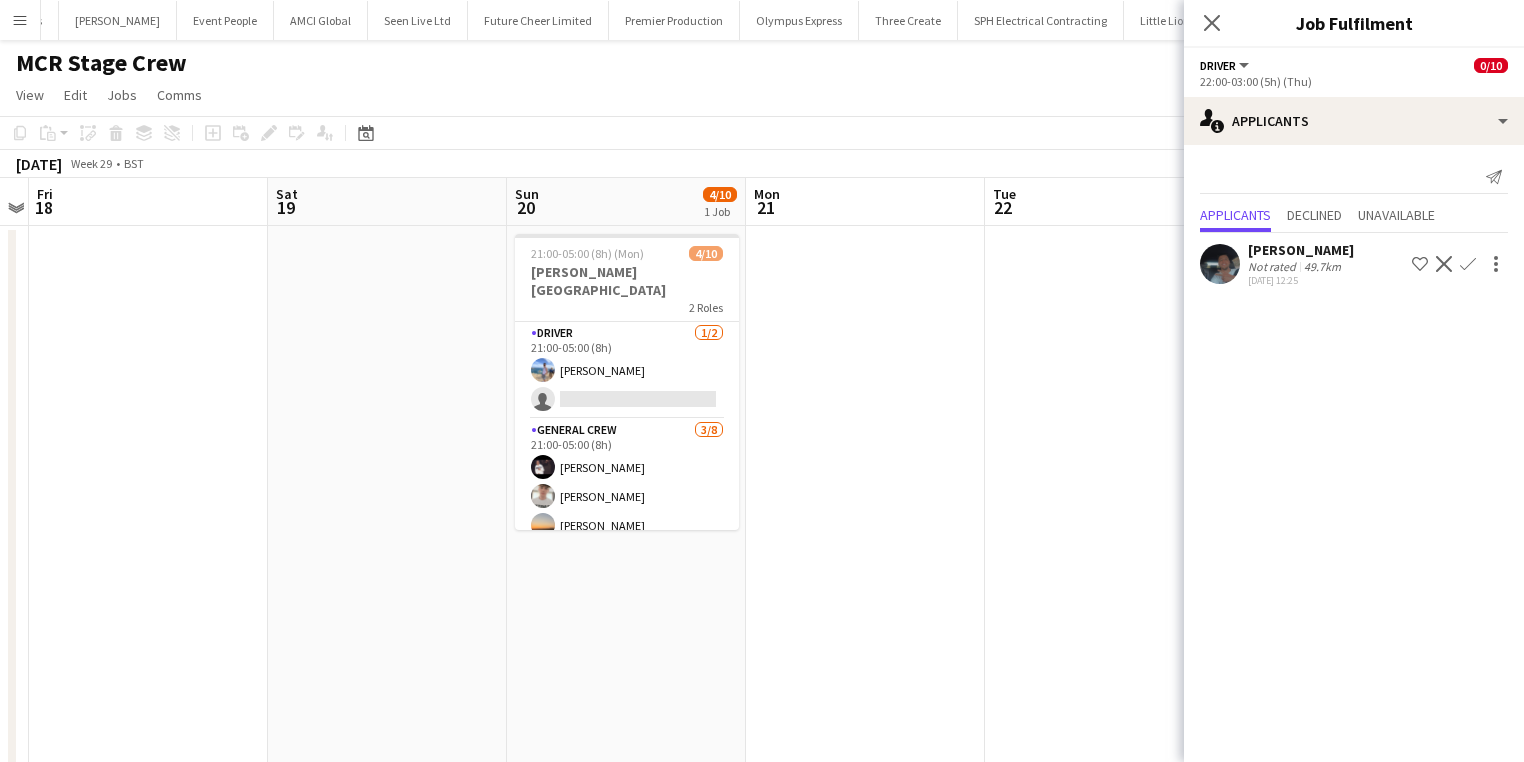 click on "Confirm" 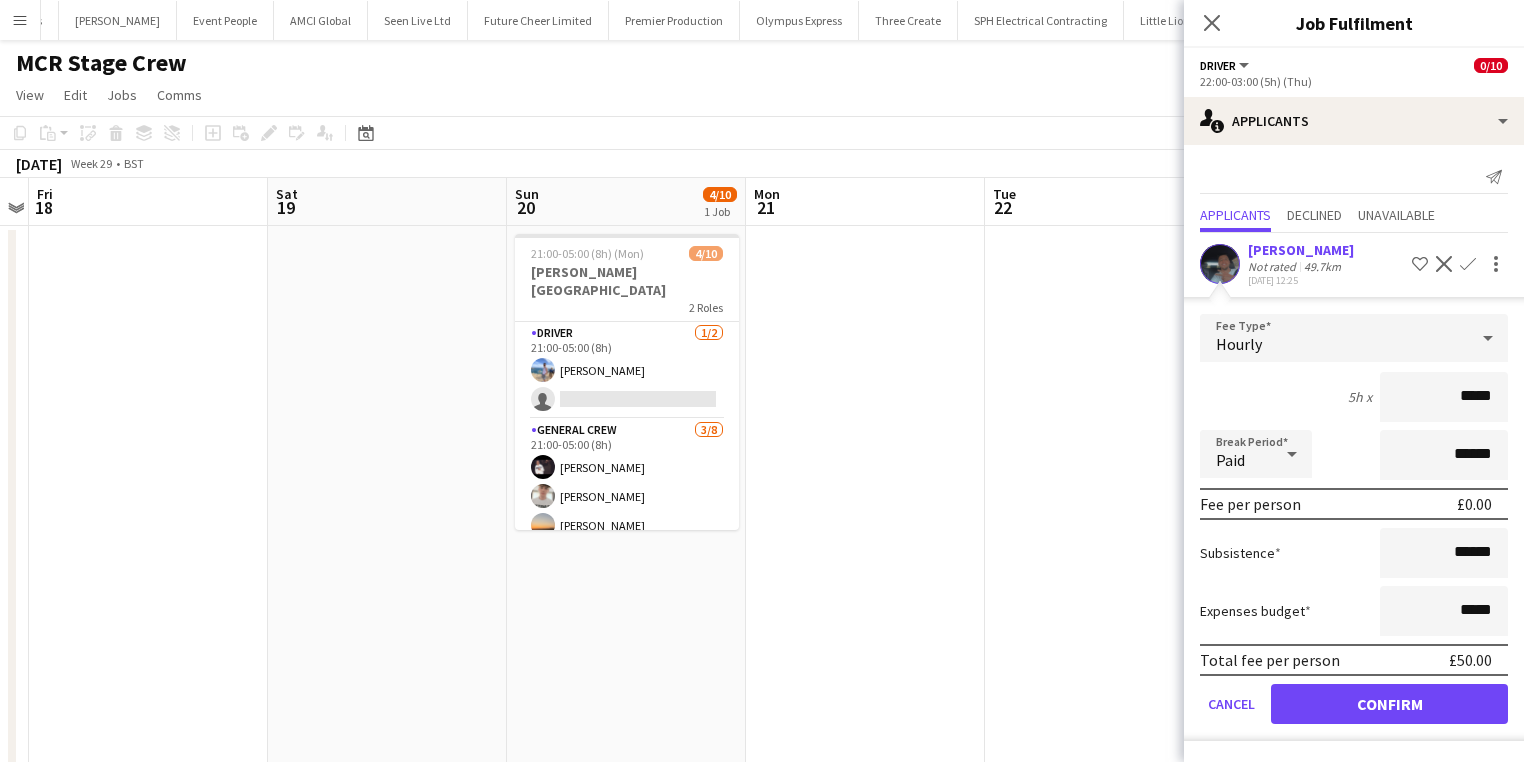 click on "Menu
Boards
Boards   Boards   All jobs   Status
Workforce
Workforce   My Workforce   Recruiting
Comms
Comms
Pay
Pay   Approvals   Payments   Reports
Platform Settings
Platform Settings   App settings   Your settings   Profiles
Training Academy
Training Academy
Knowledge Base
Knowledge Base
Product Updates
Product Updates   Log Out   Privacy   Wellpleased Events
Close
Wasserman
Close
Event People
Close
AMCI Global
Close
Seen Live Ltd
Close
Future Cheer Limited
Close
Premier Production
Close
Olympus Express
Close
Three Create" at bounding box center [762, 454] 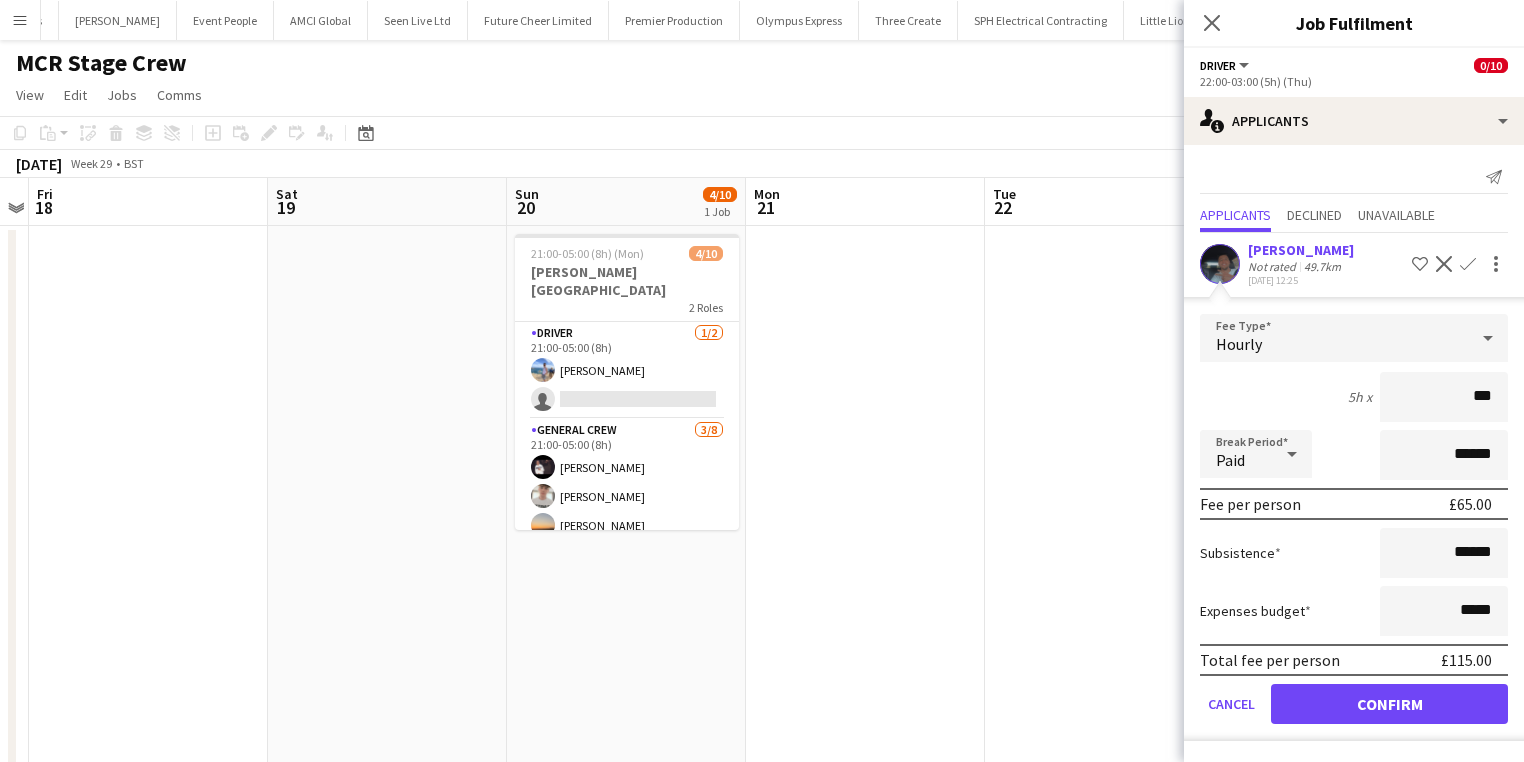 type on "***" 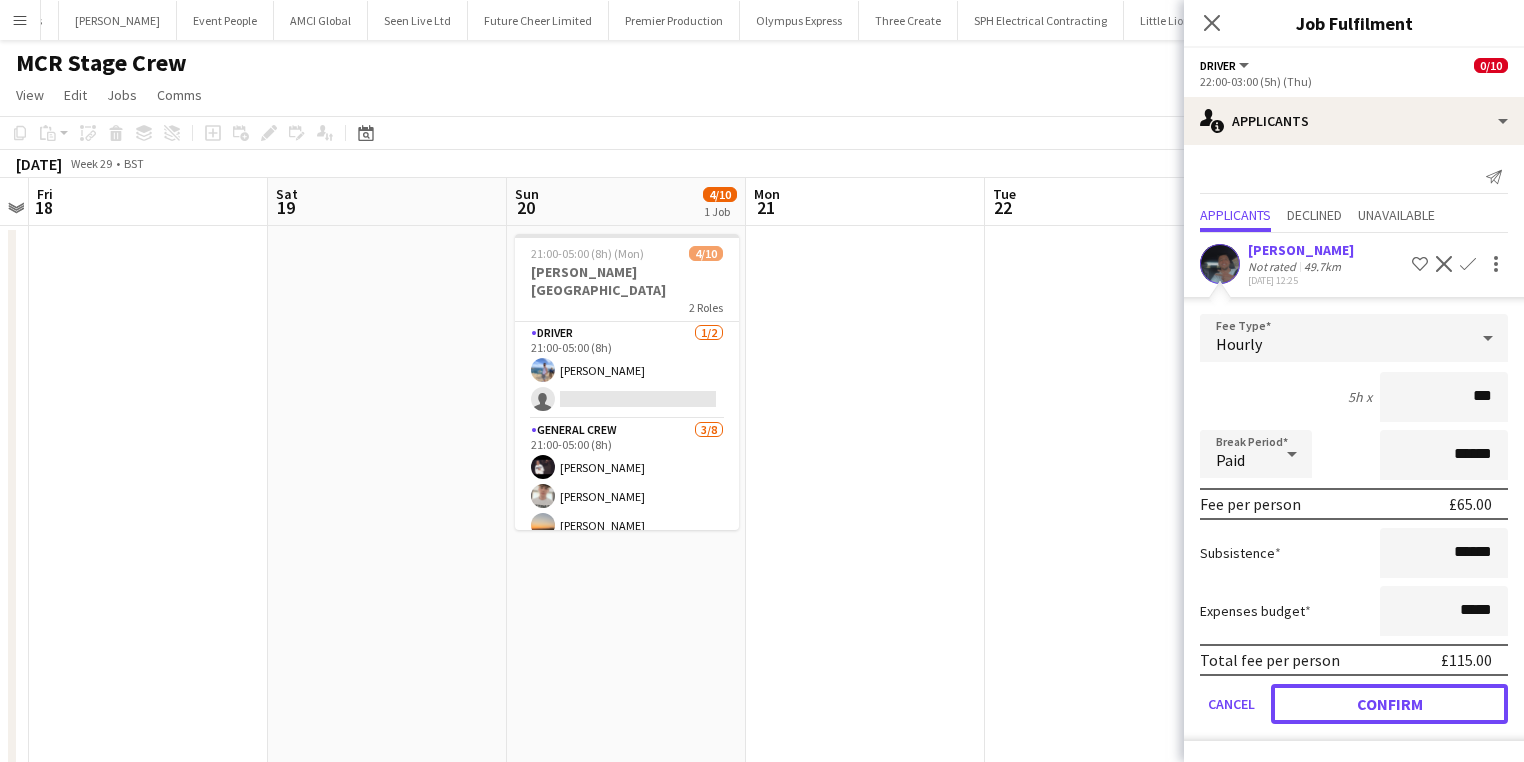 click on "Fee Type  Hourly  5h x  ***  Break Period  Paid ******  Fee per person   £65.00   Subsistence  ******  Expenses budget  *****  Total fee per person   £115.00   Cancel   Confirm" 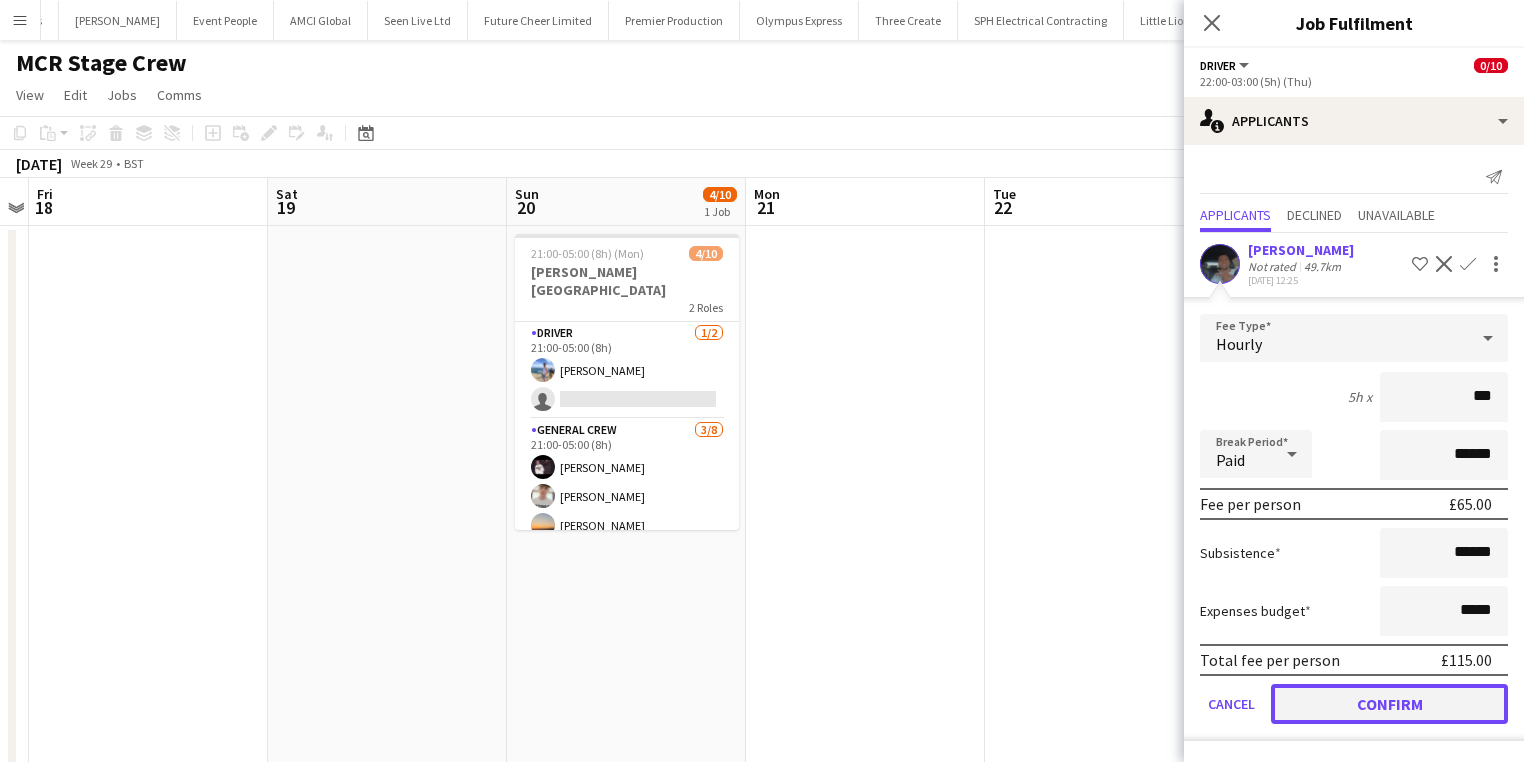 click on "Confirm" 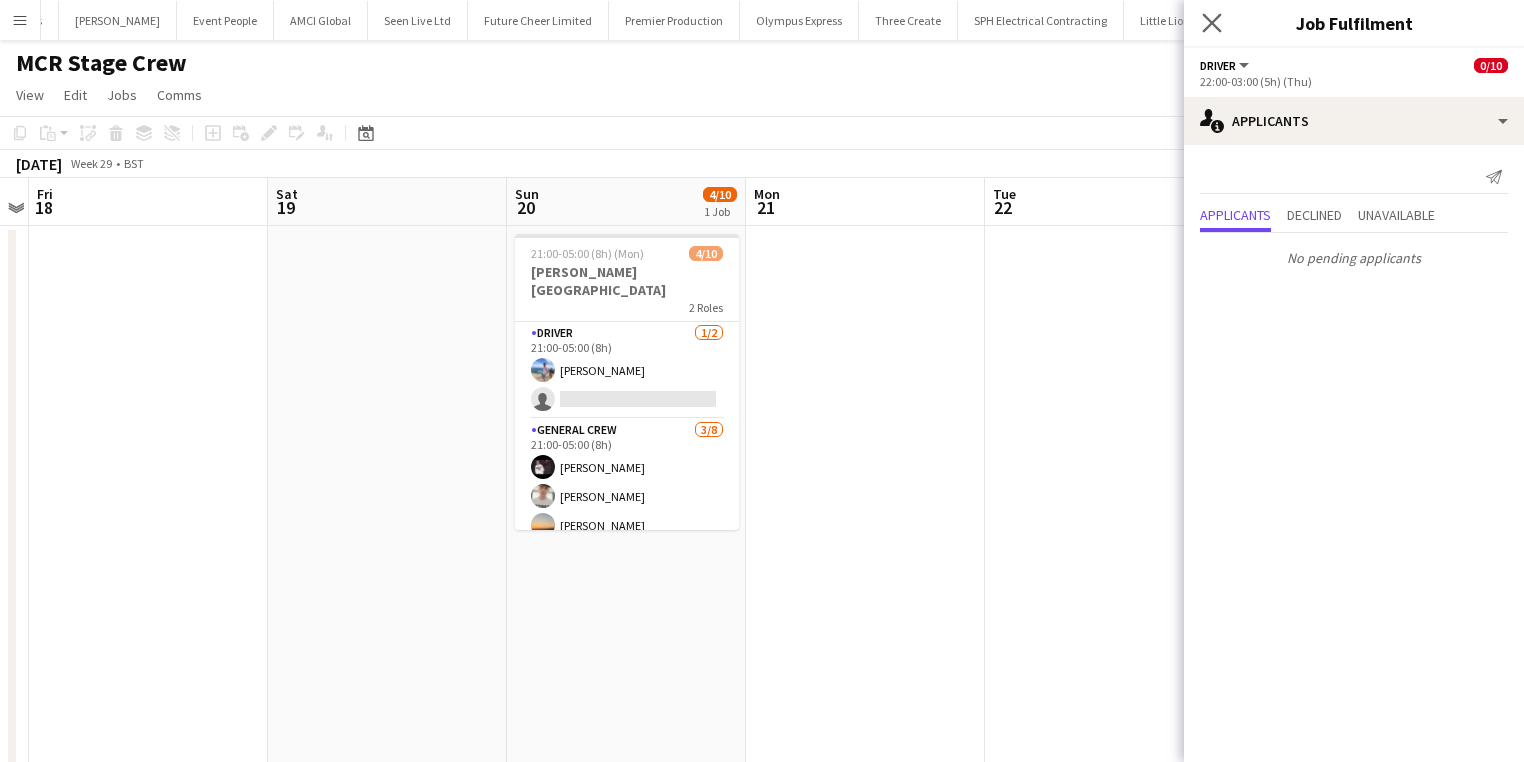 click on "Close pop-in" 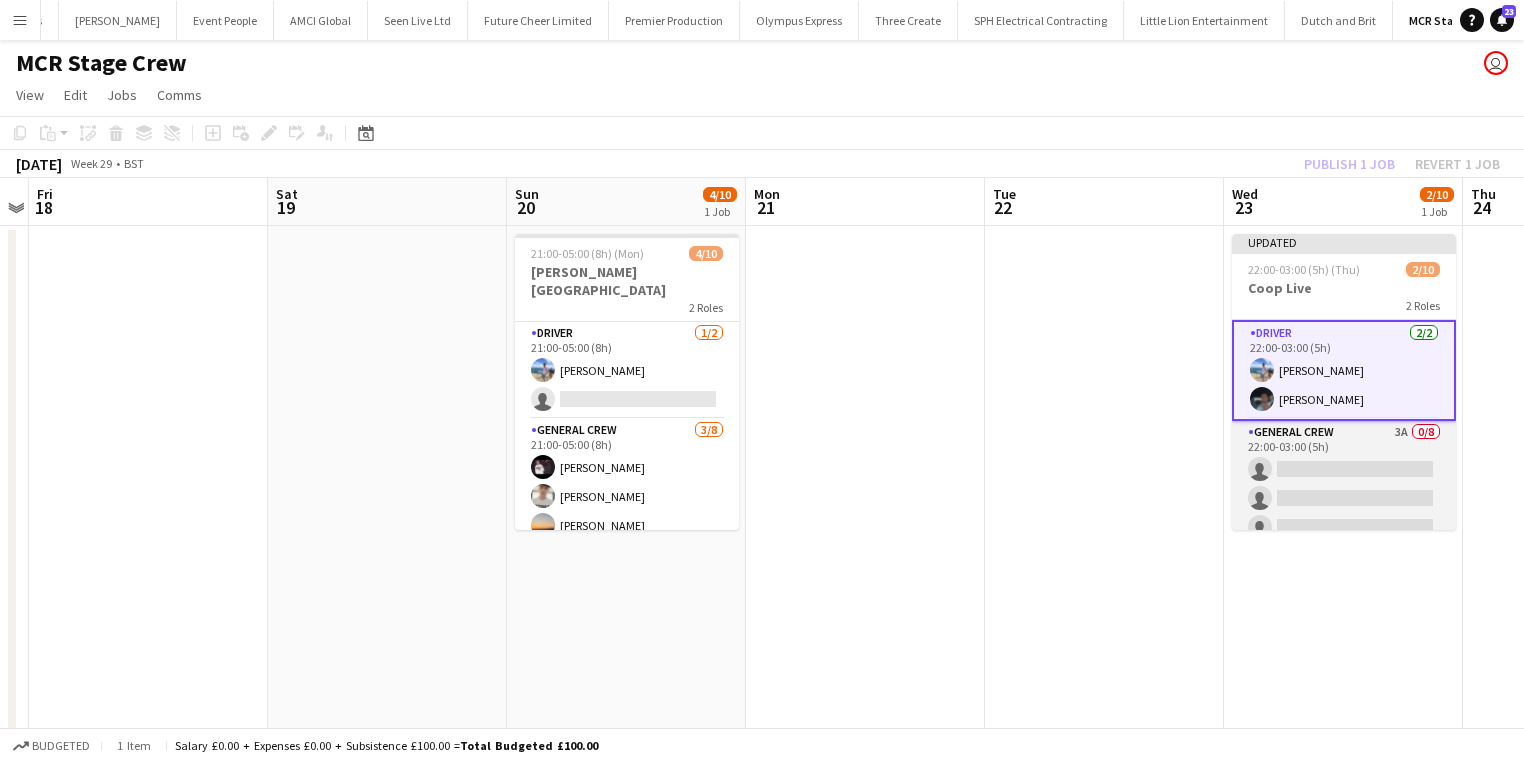 click on "General Crew   3A   0/8   22:00-03:00 (5h)
single-neutral-actions
single-neutral-actions
single-neutral-actions
single-neutral-actions
single-neutral-actions
single-neutral-actions
single-neutral-actions
single-neutral-actions" at bounding box center [1344, 556] 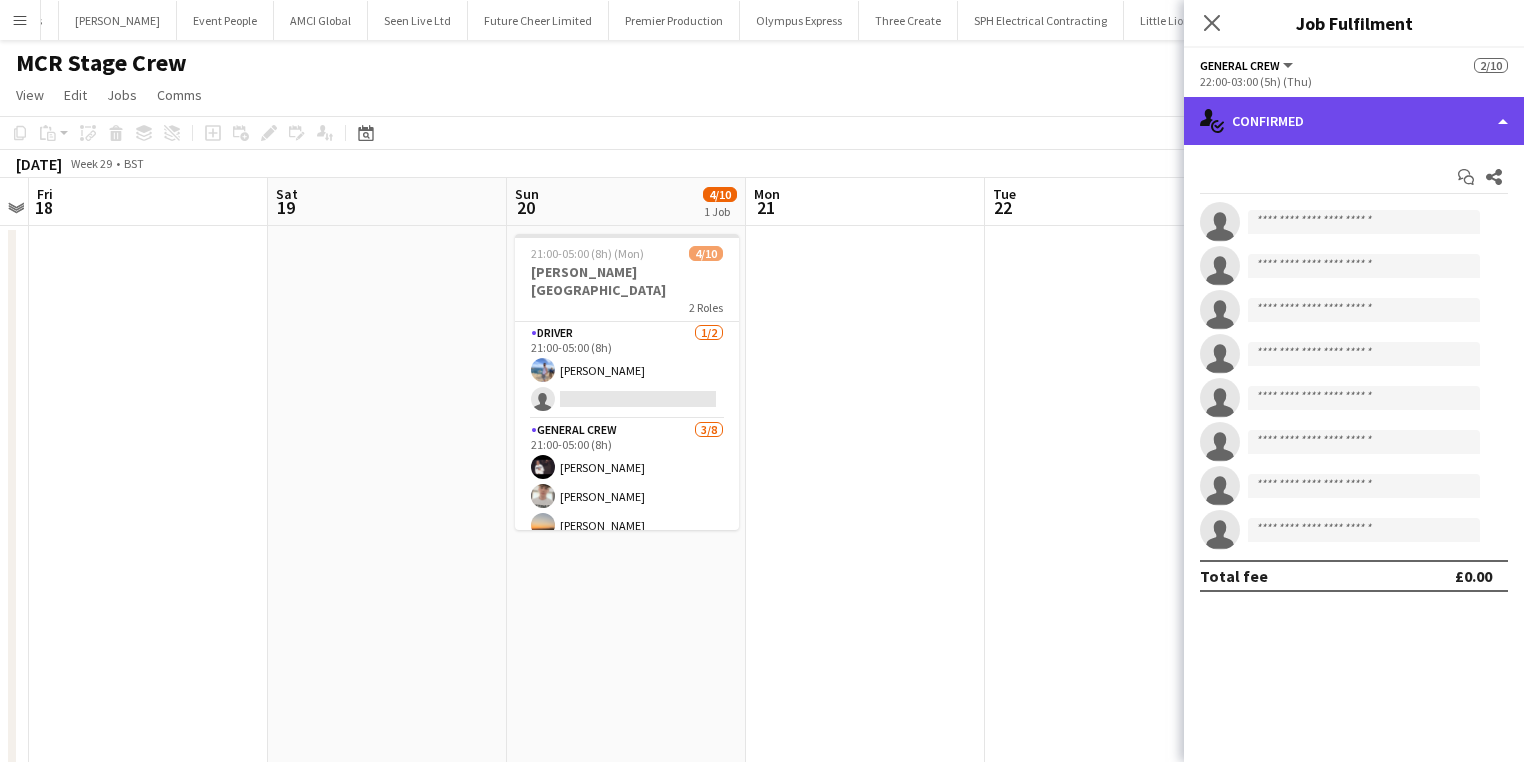click on "single-neutral-actions-check-2
Confirmed" 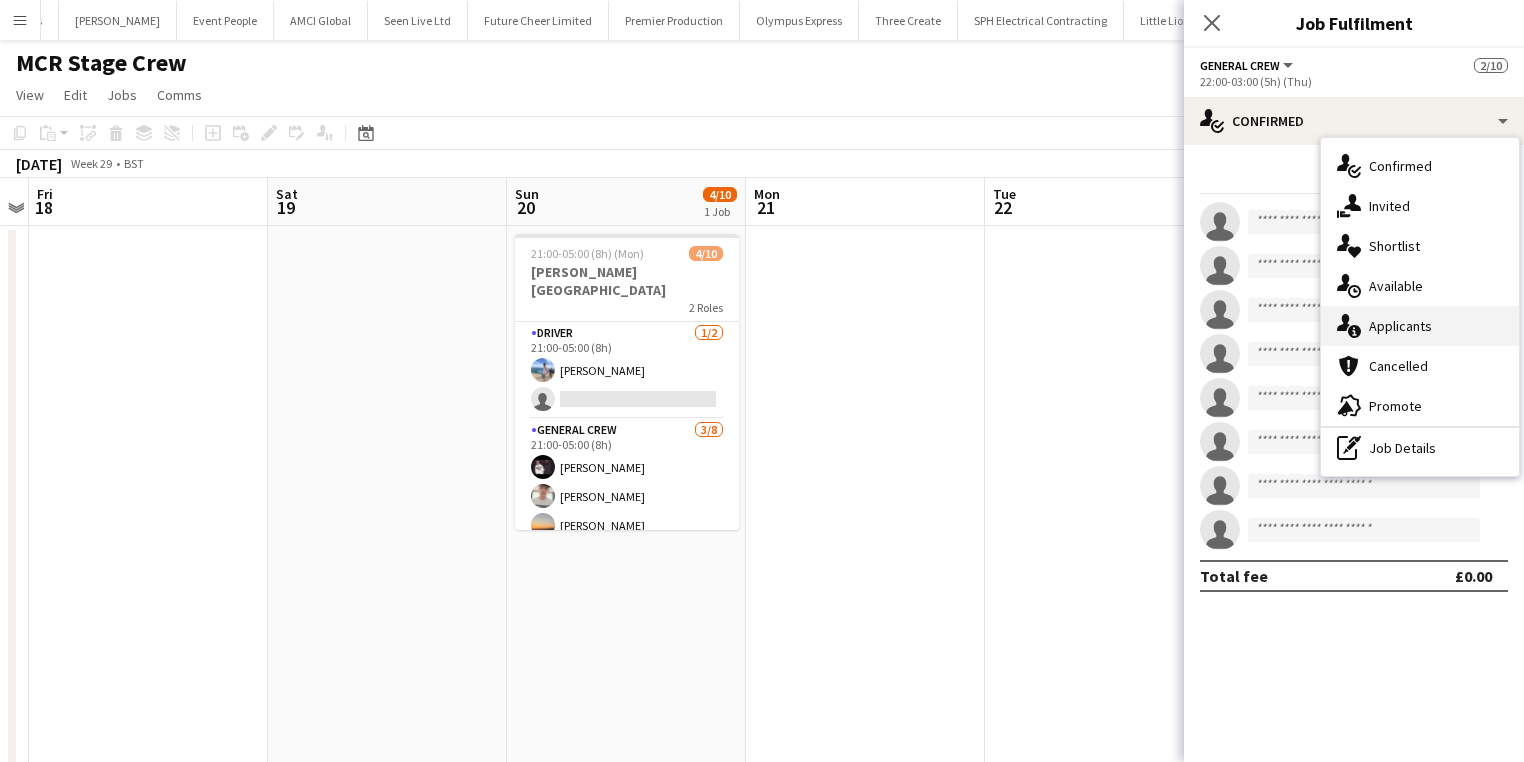 click on "single-neutral-actions-information
Applicants" at bounding box center [1420, 326] 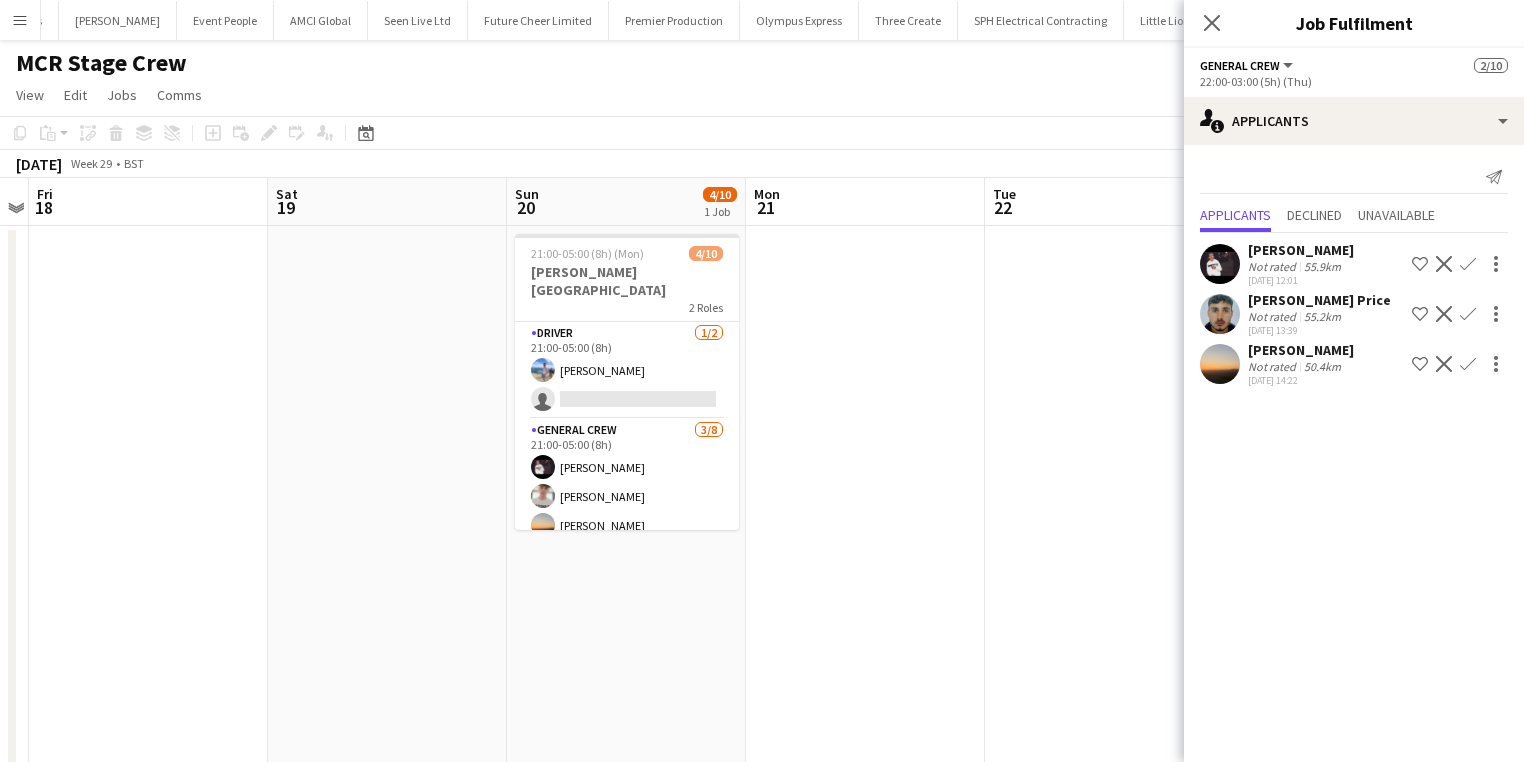click on "Confirm" at bounding box center (1468, 314) 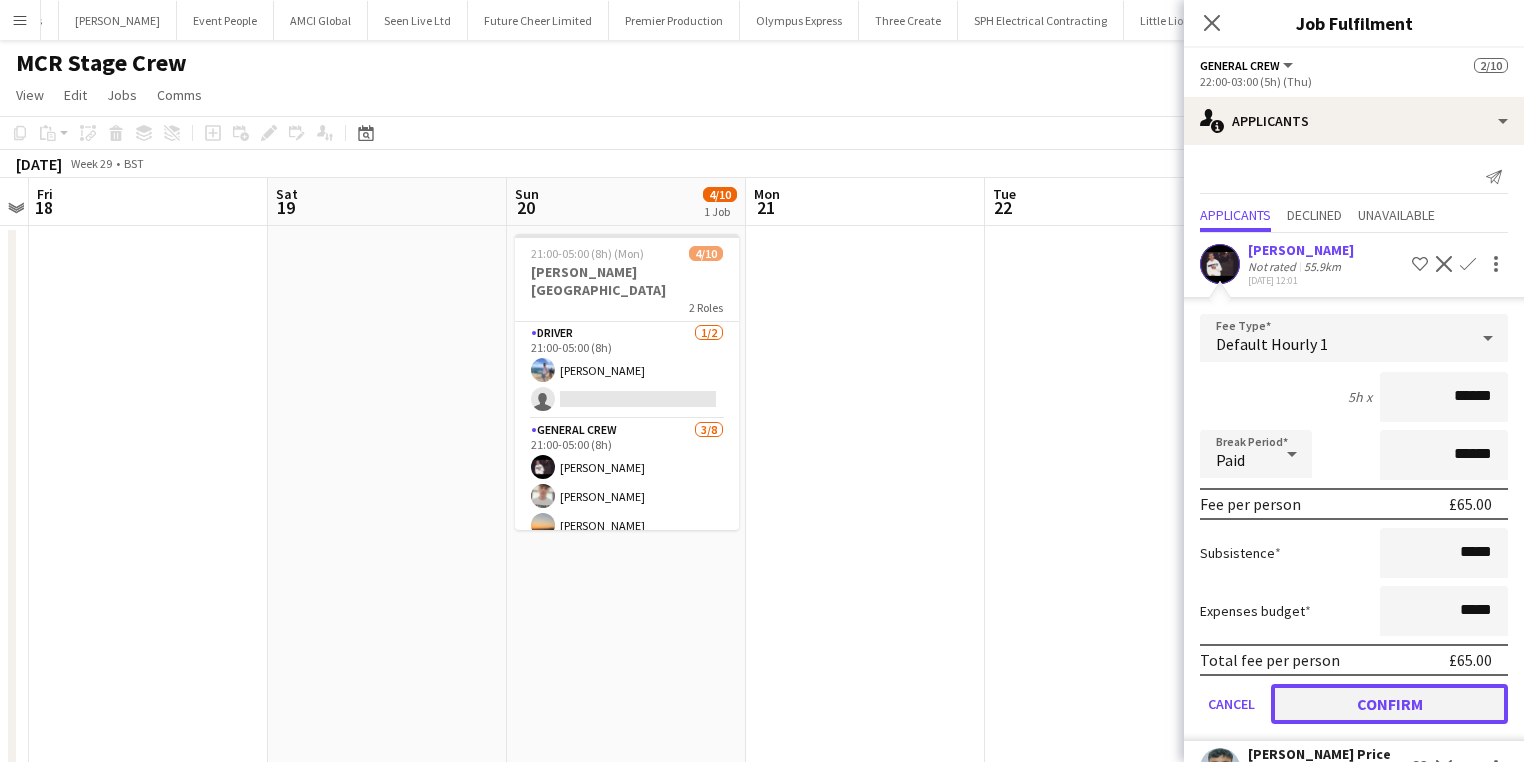 click on "Confirm" 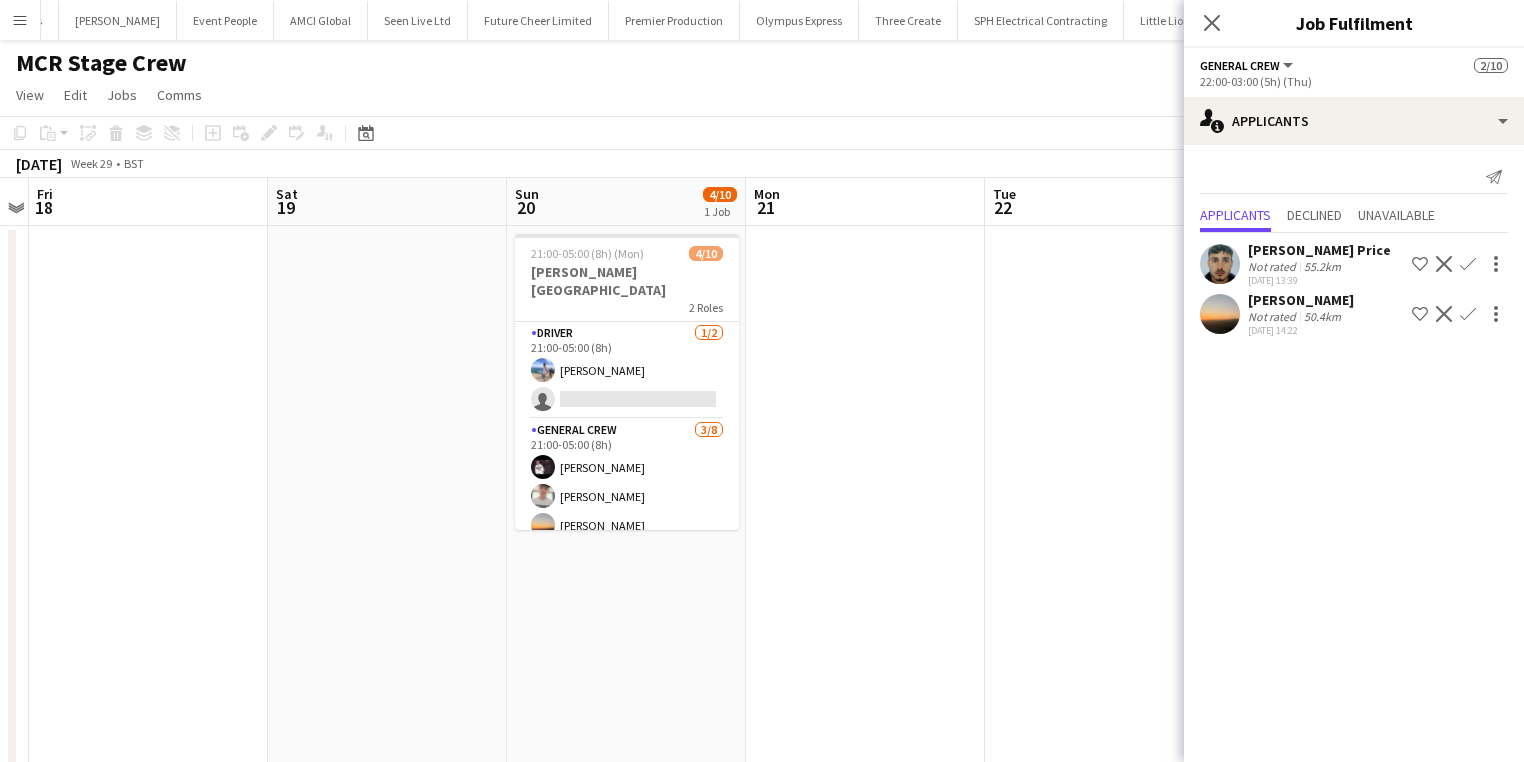 click on "Confirm" at bounding box center [1468, 314] 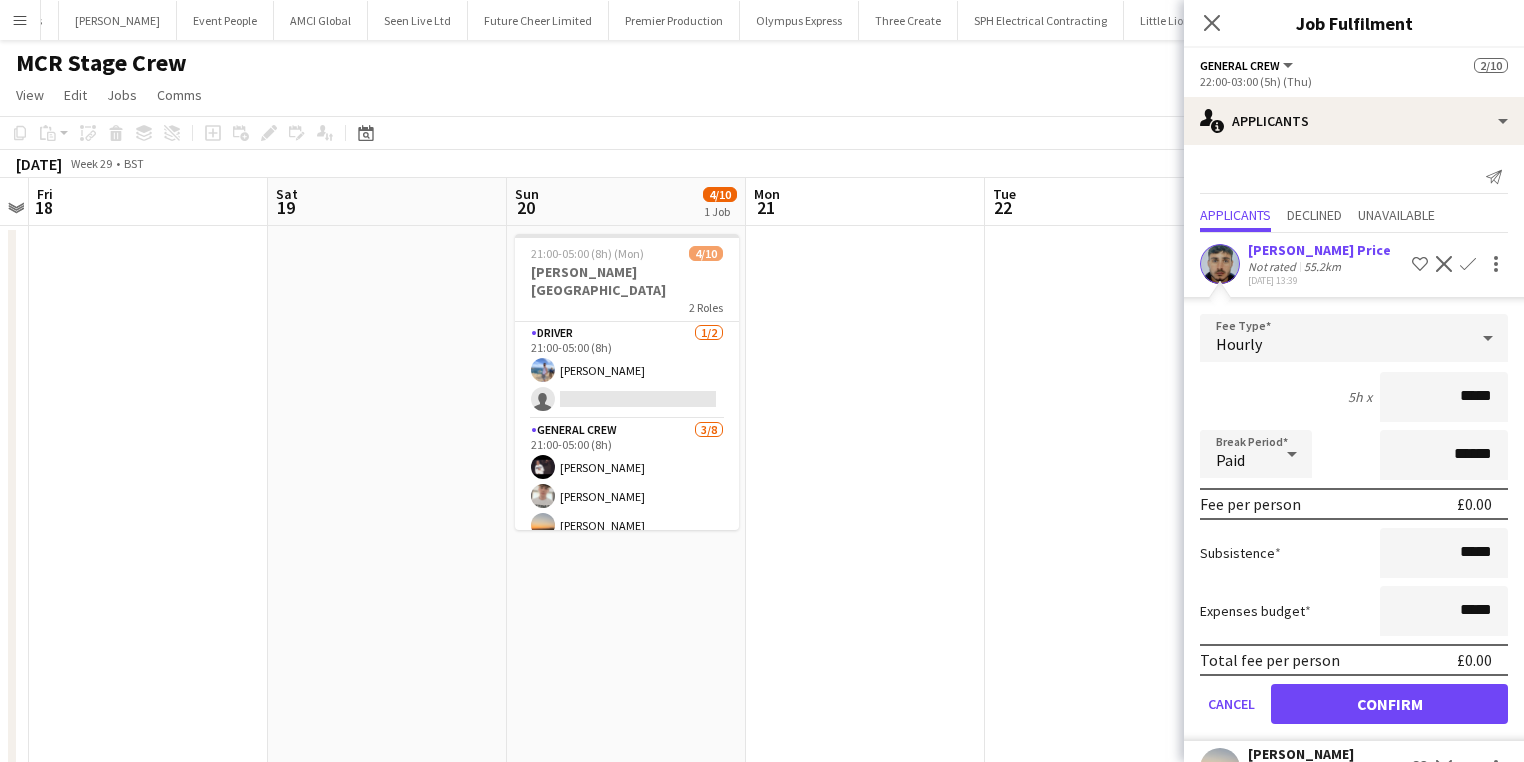 drag, startPoint x: 1400, startPoint y: 393, endPoint x: 1535, endPoint y: 392, distance: 135.00371 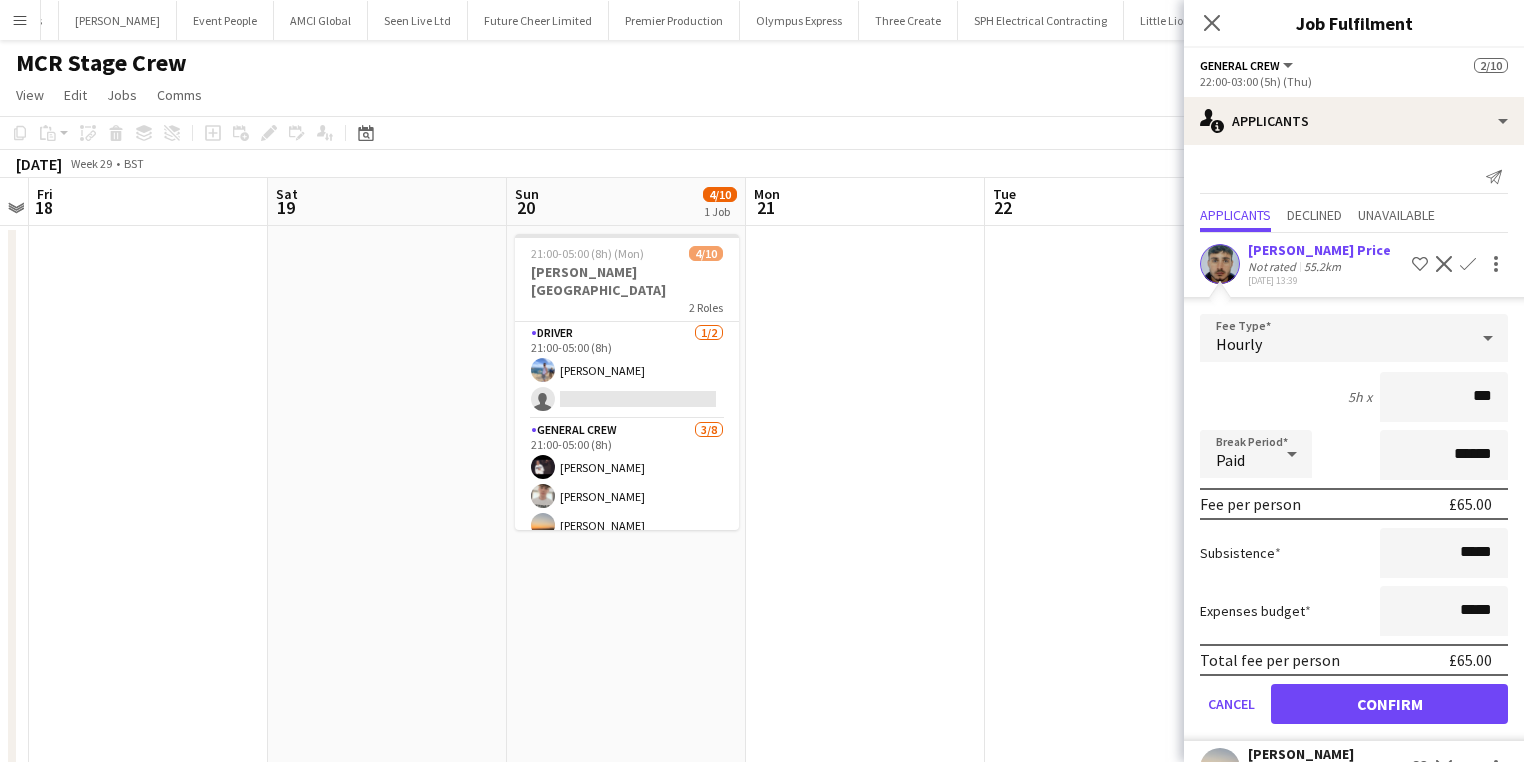 type on "***" 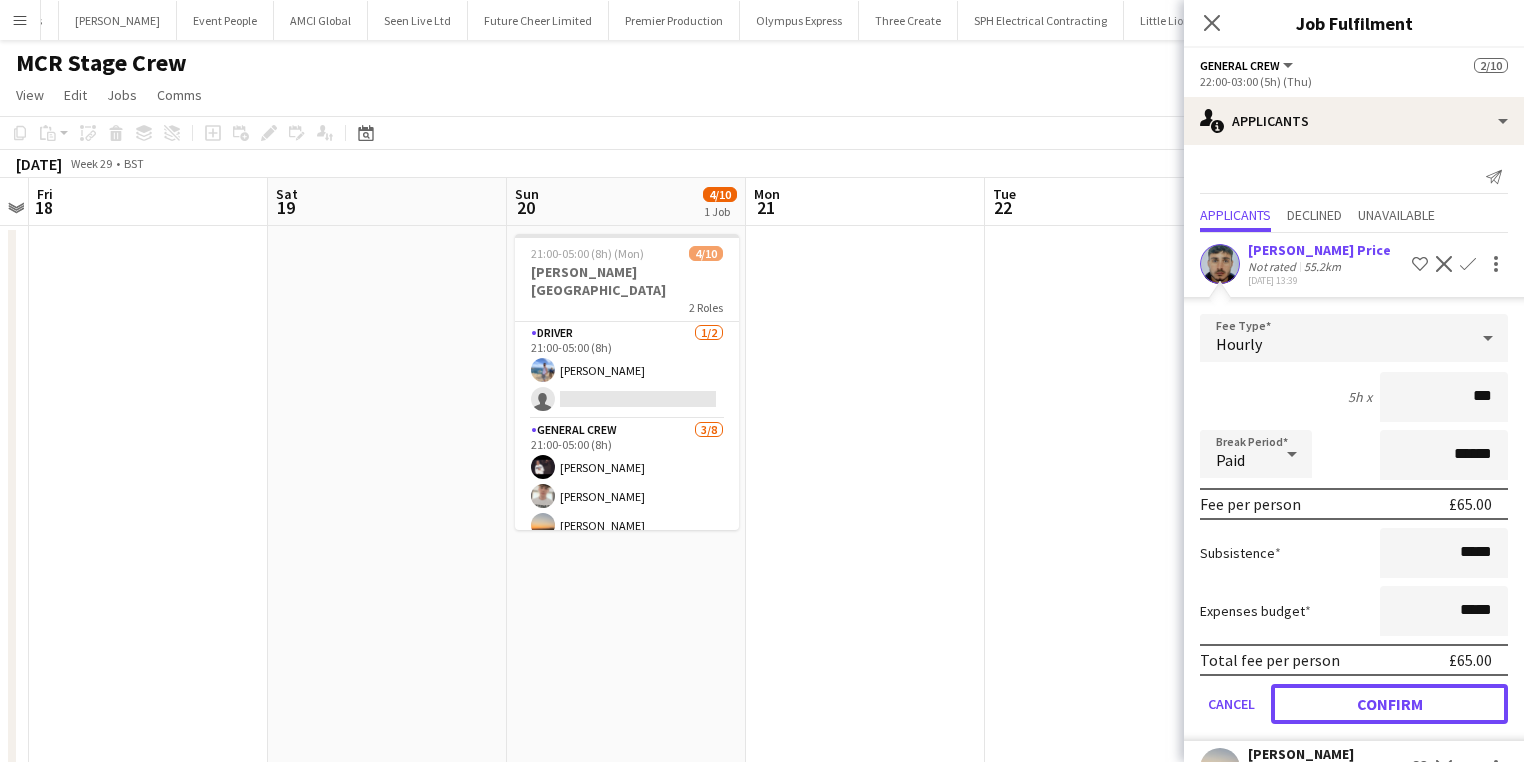click on "Confirm" 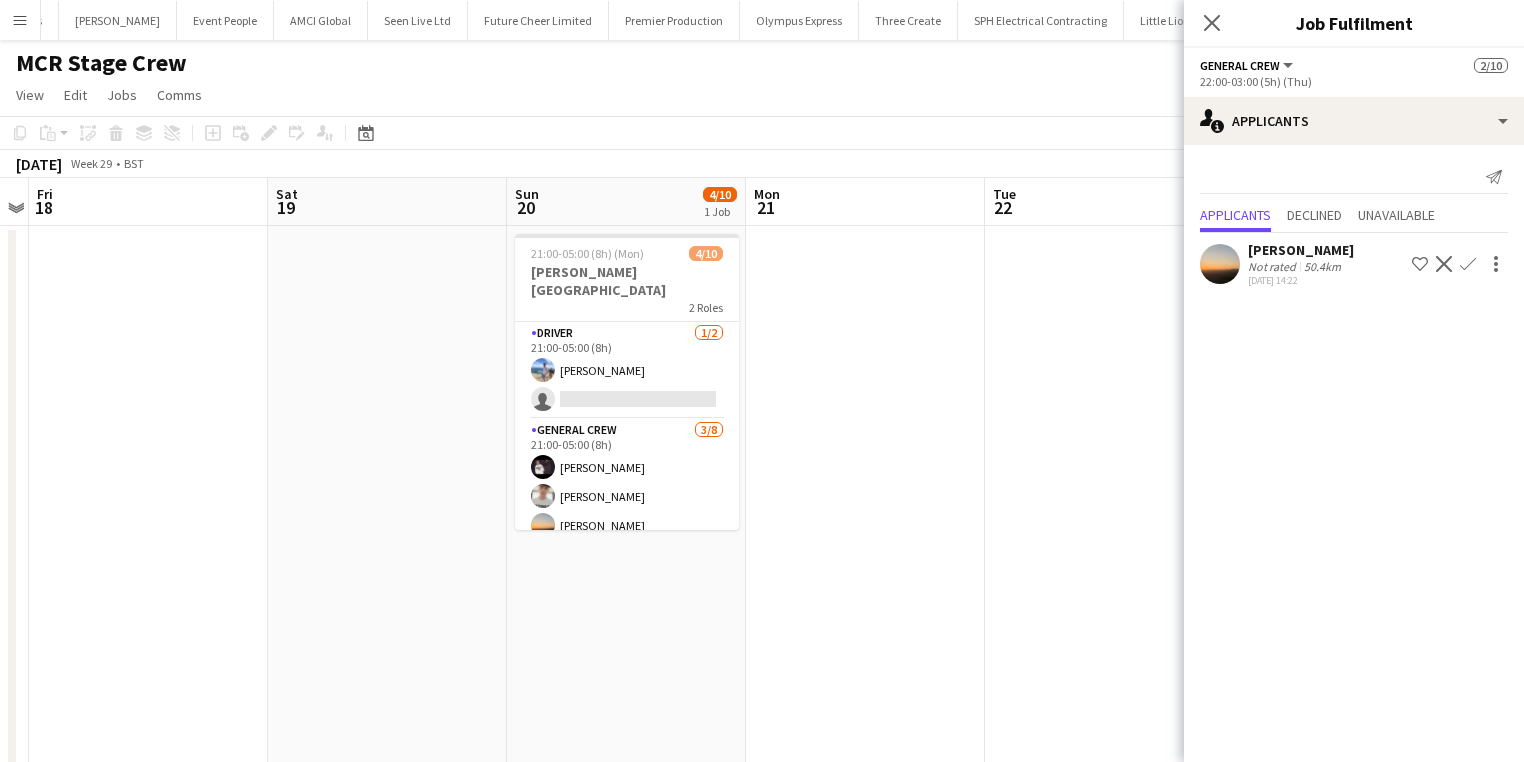 click on "Confirm" 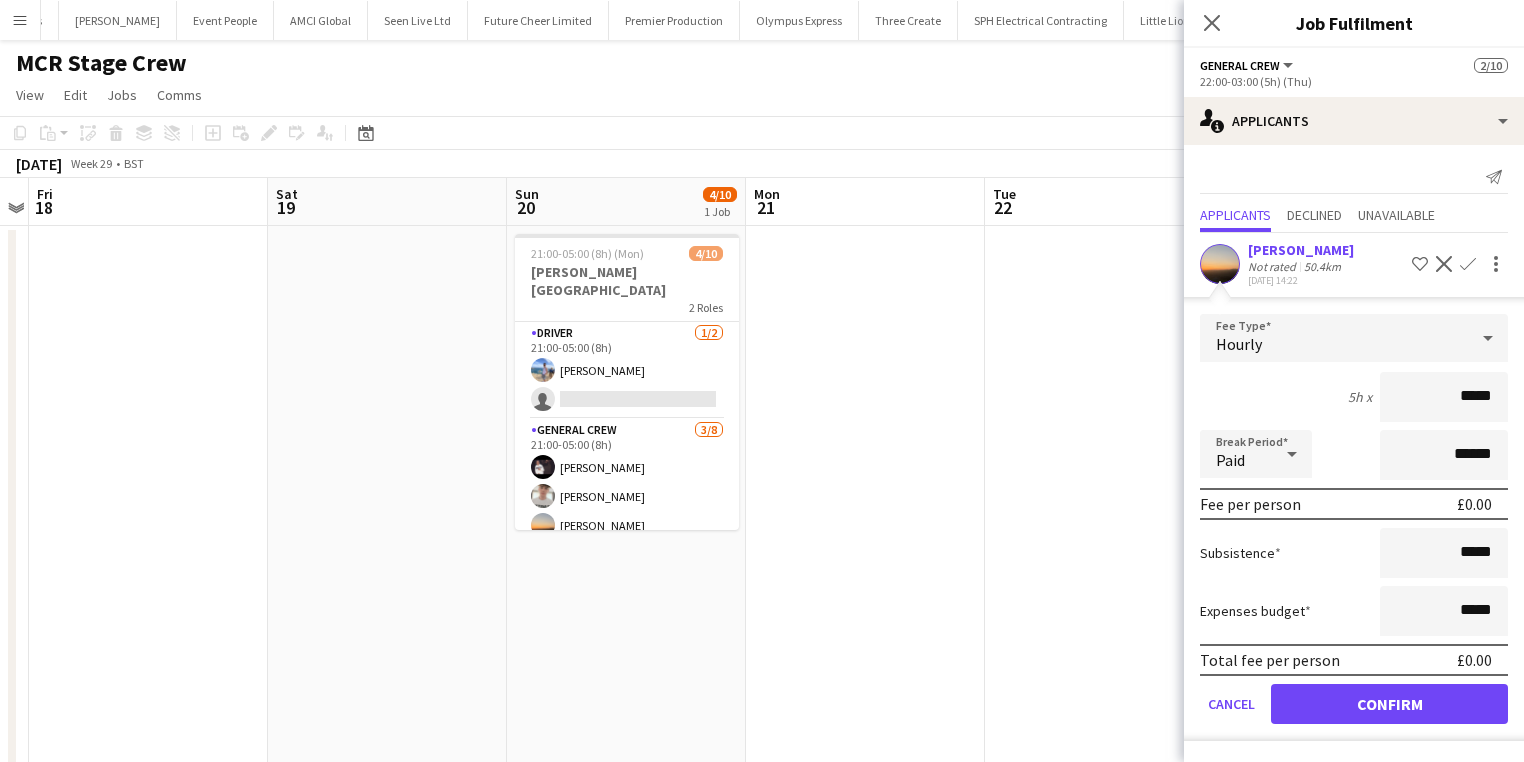 drag, startPoint x: 1433, startPoint y: 385, endPoint x: 1534, endPoint y: 395, distance: 101.49384 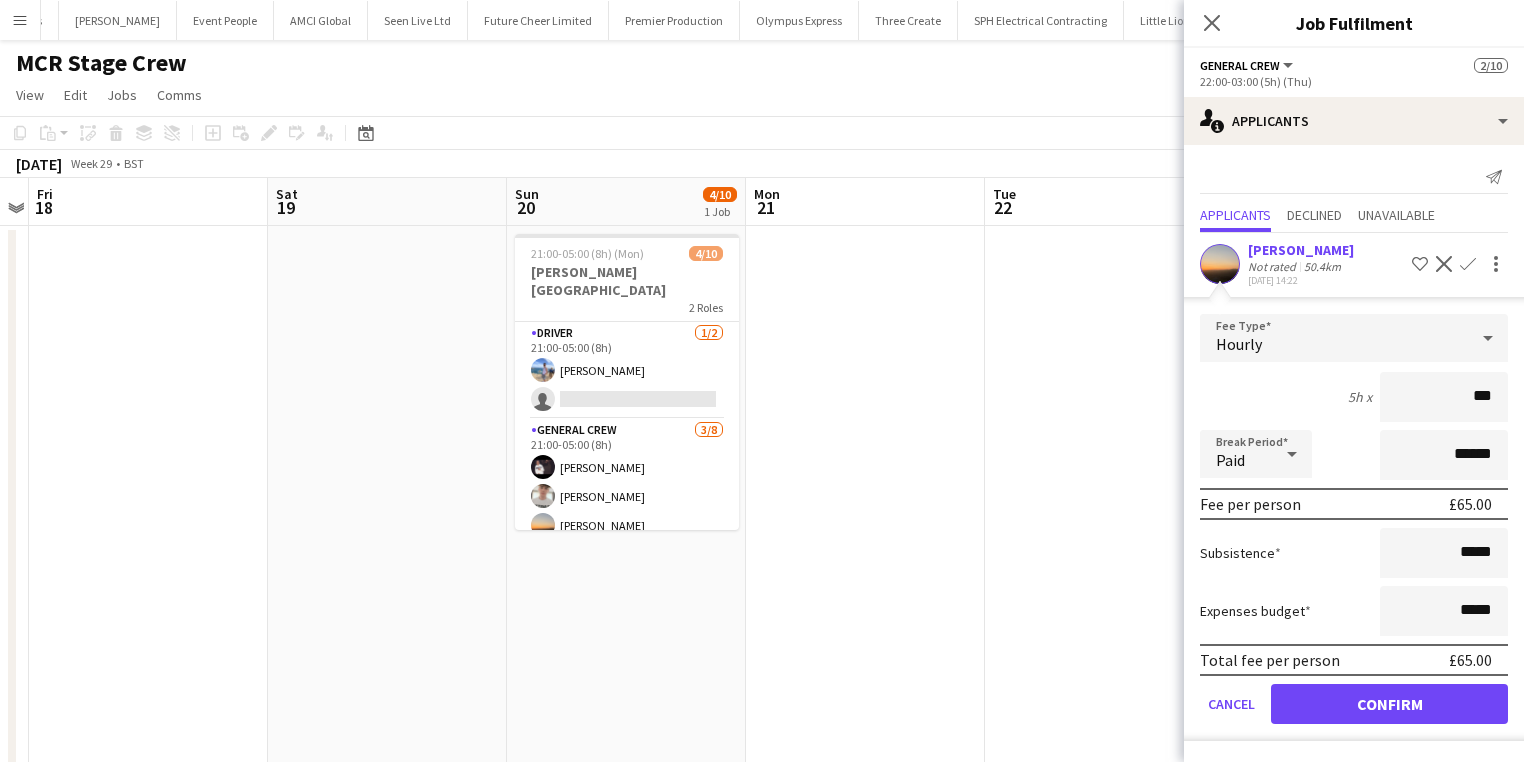 type on "***" 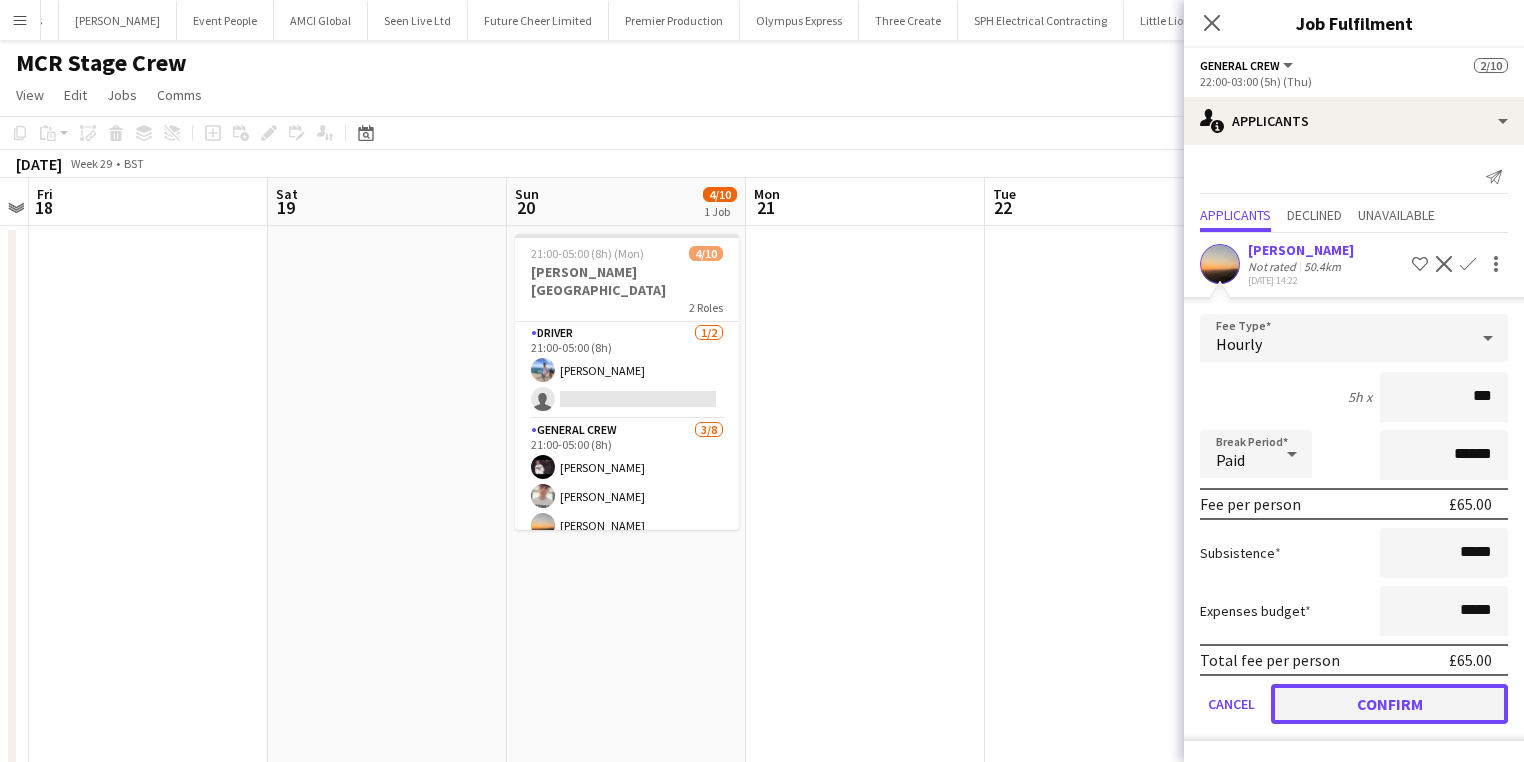 click on "Confirm" 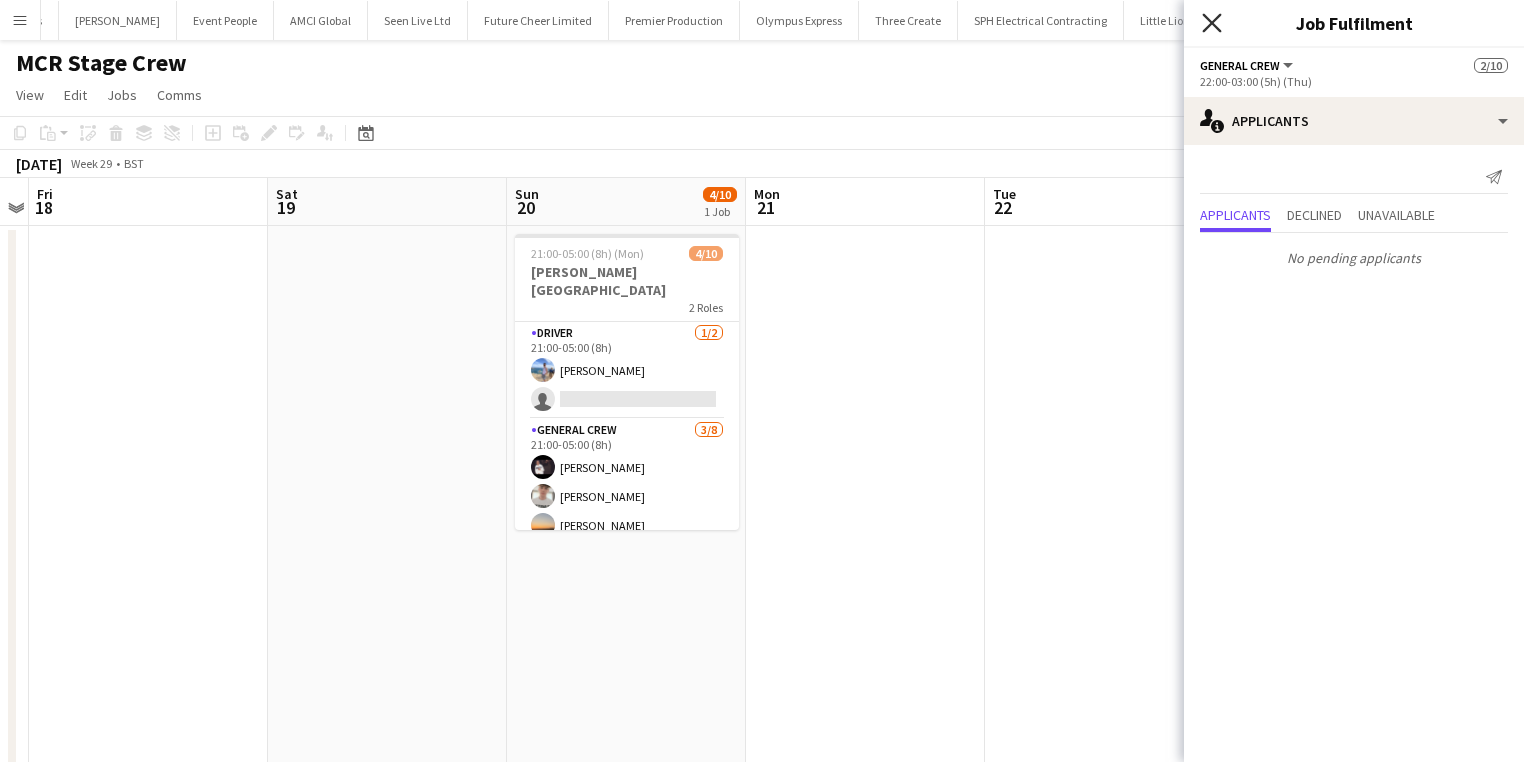 click on "Close pop-in" 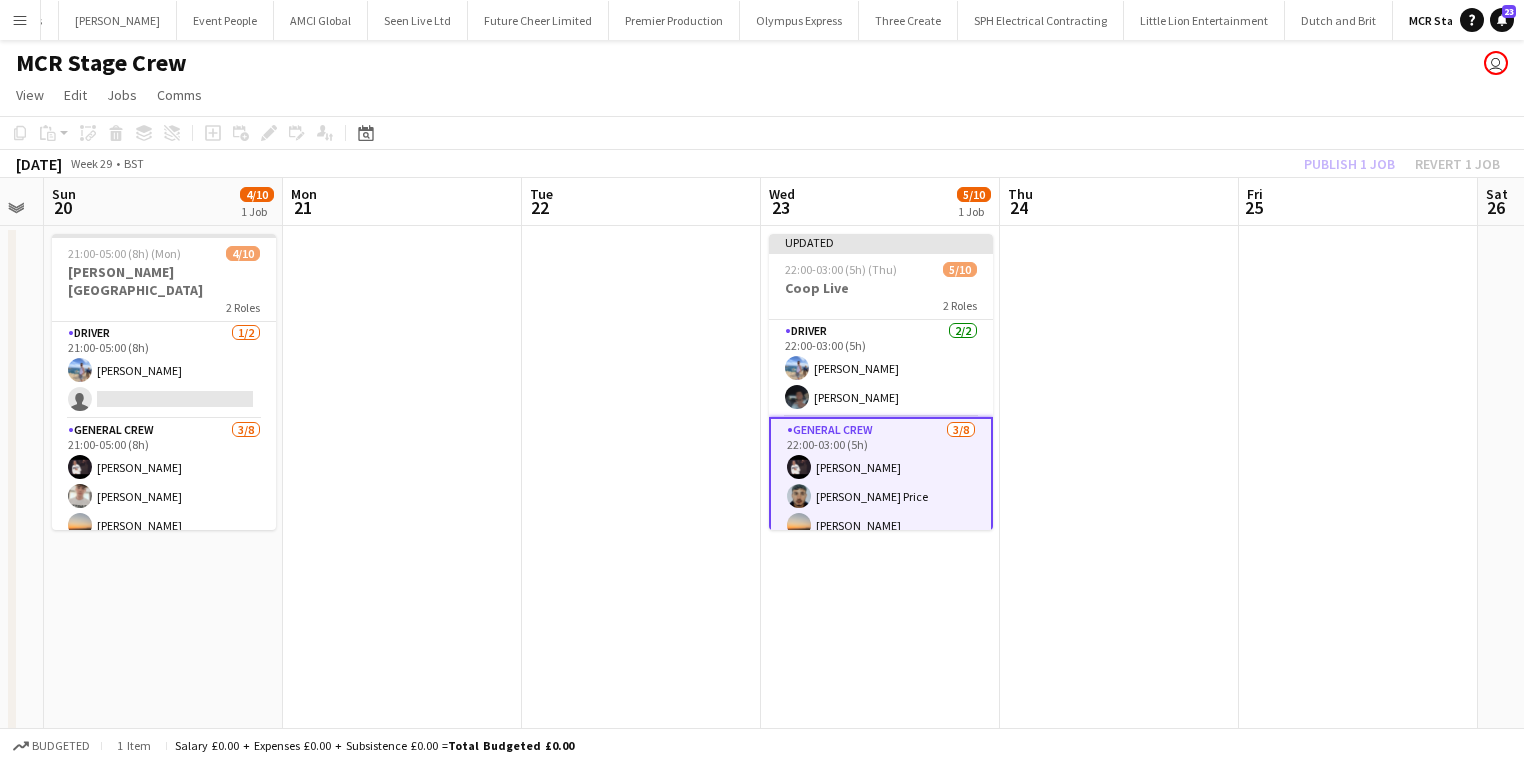 drag, startPoint x: 1209, startPoint y: 541, endPoint x: 746, endPoint y: 517, distance: 463.6216 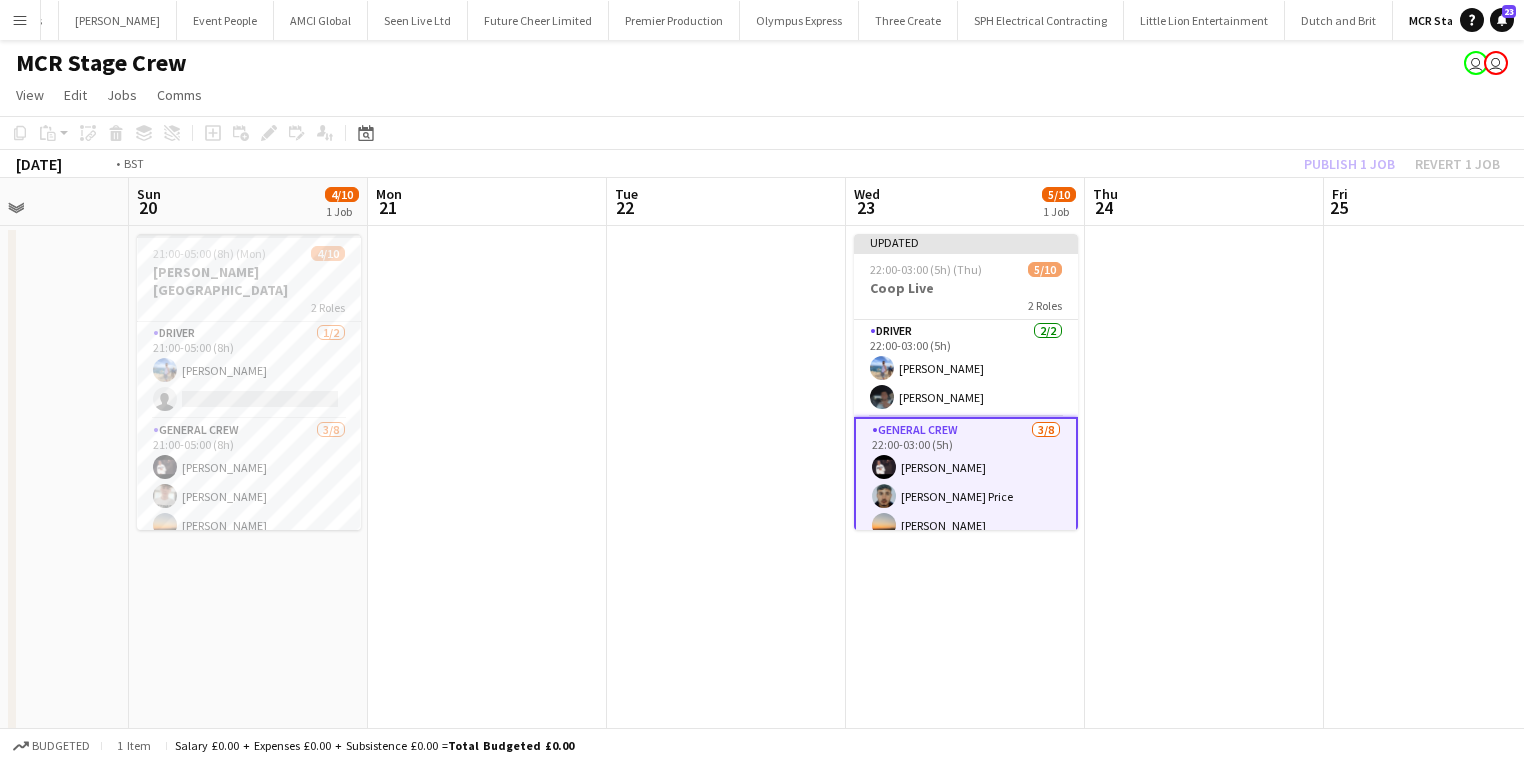 drag, startPoint x: 868, startPoint y: 468, endPoint x: 663, endPoint y: 461, distance: 205.11948 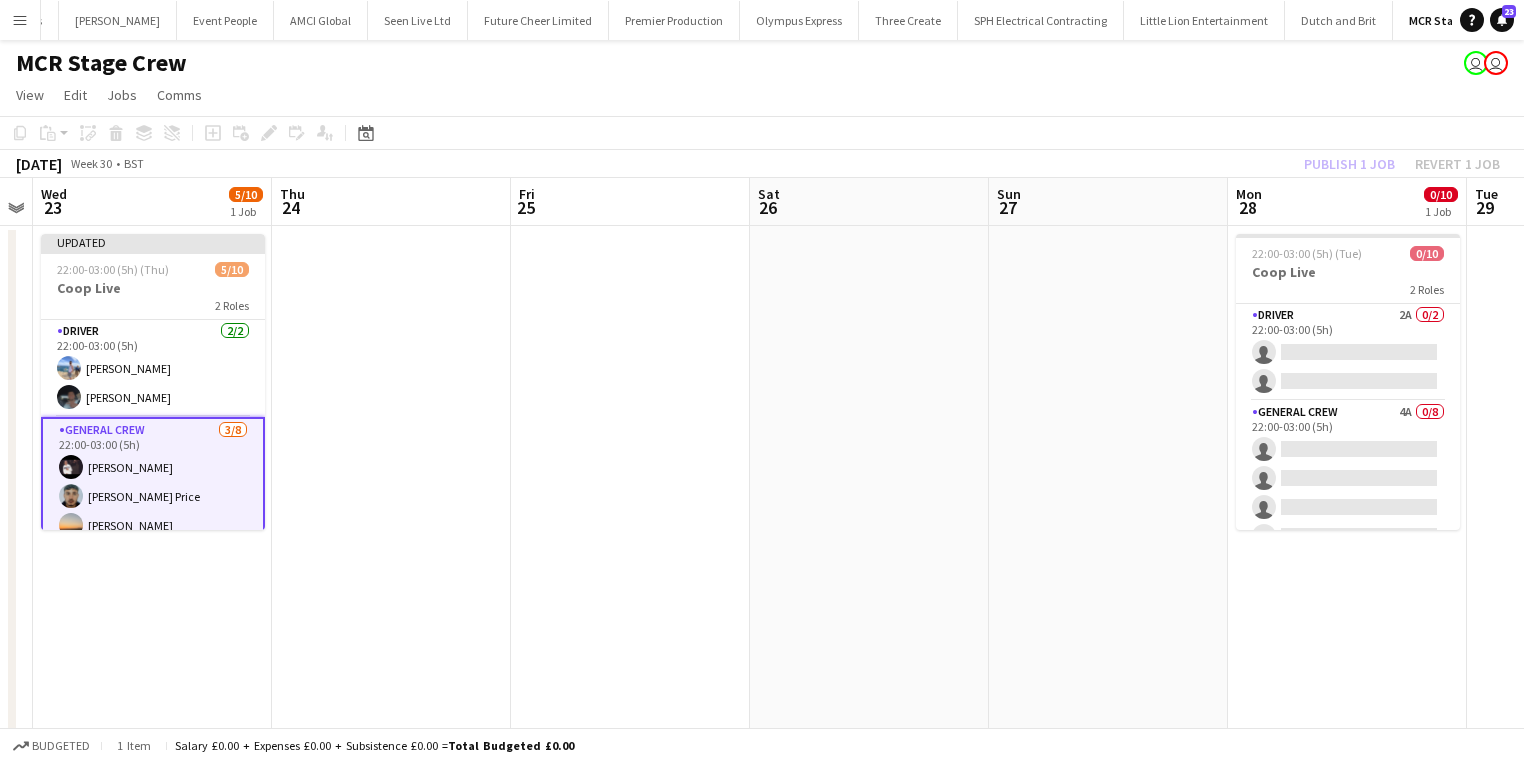 drag, startPoint x: 1345, startPoint y: 474, endPoint x: 800, endPoint y: 499, distance: 545.5731 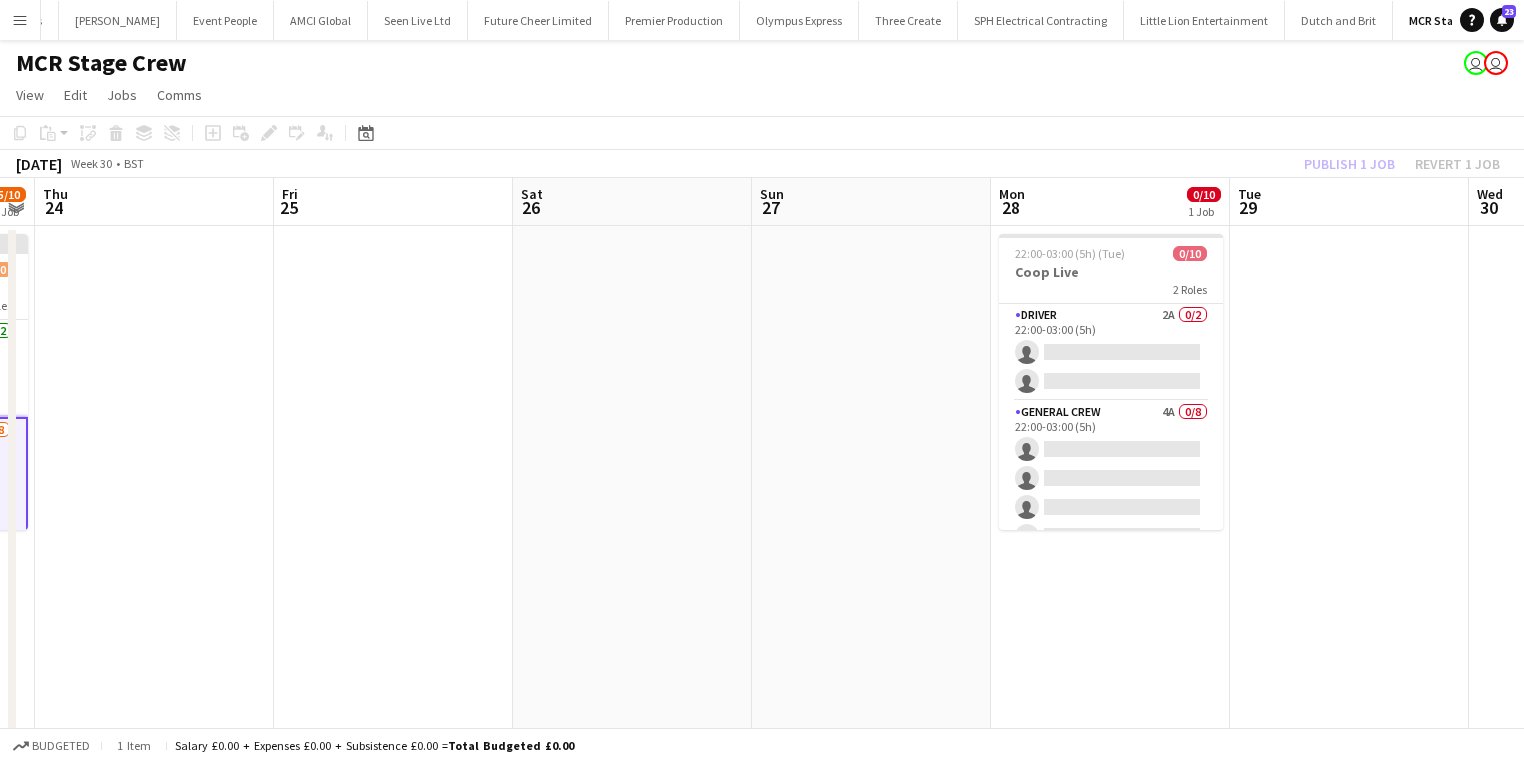 click on "Mon   21   Tue   22   Wed   23   5/10   1 Job   Thu   24   Fri   25   Sat   26   Sun   27   Mon   28   0/10   1 Job   Tue   29   Wed   30   Thu   31   Fri   1   Updated   22:00-03:00 (5h) (Thu)   5/10   Coop Live    2 Roles   Driver   2/2   22:00-03:00 (5h)
Jake Hull Benn Dyer  General Crew   3/8   22:00-03:00 (5h)
Antonio Aiken Samuel Newell Price Ewan Miller
single-neutral-actions
single-neutral-actions
single-neutral-actions
single-neutral-actions
single-neutral-actions
22:00-03:00 (5h) (Tue)   0/10   Coop Live    2 Roles   Driver   2A   0/2   22:00-03:00 (5h)
single-neutral-actions
single-neutral-actions
General Crew   4A   0/8   22:00-03:00 (5h)
single-neutral-actions
single-neutral-actions" at bounding box center (762, 526) 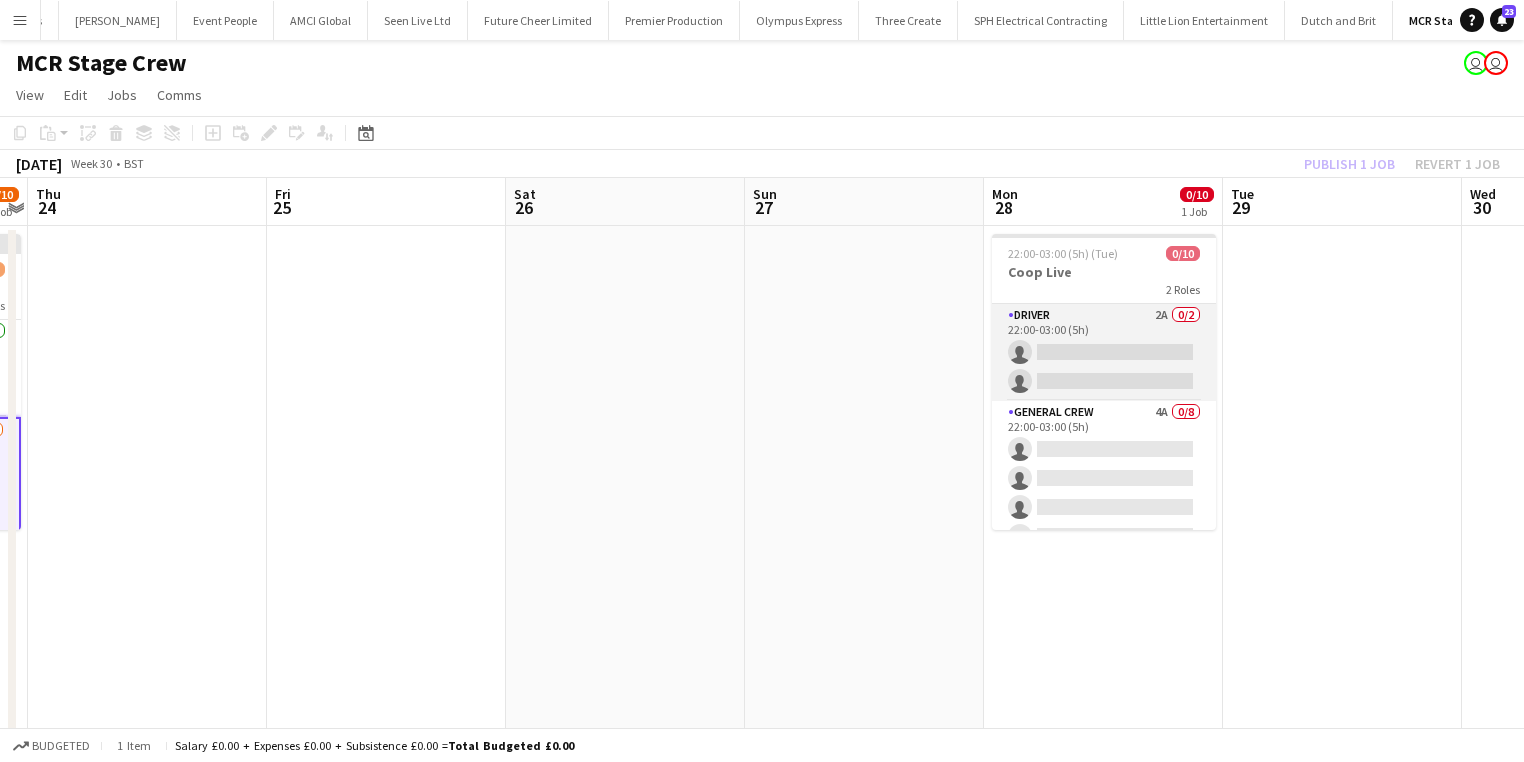 click on "Driver   2A   0/2   22:00-03:00 (5h)
single-neutral-actions
single-neutral-actions" at bounding box center [1104, 352] 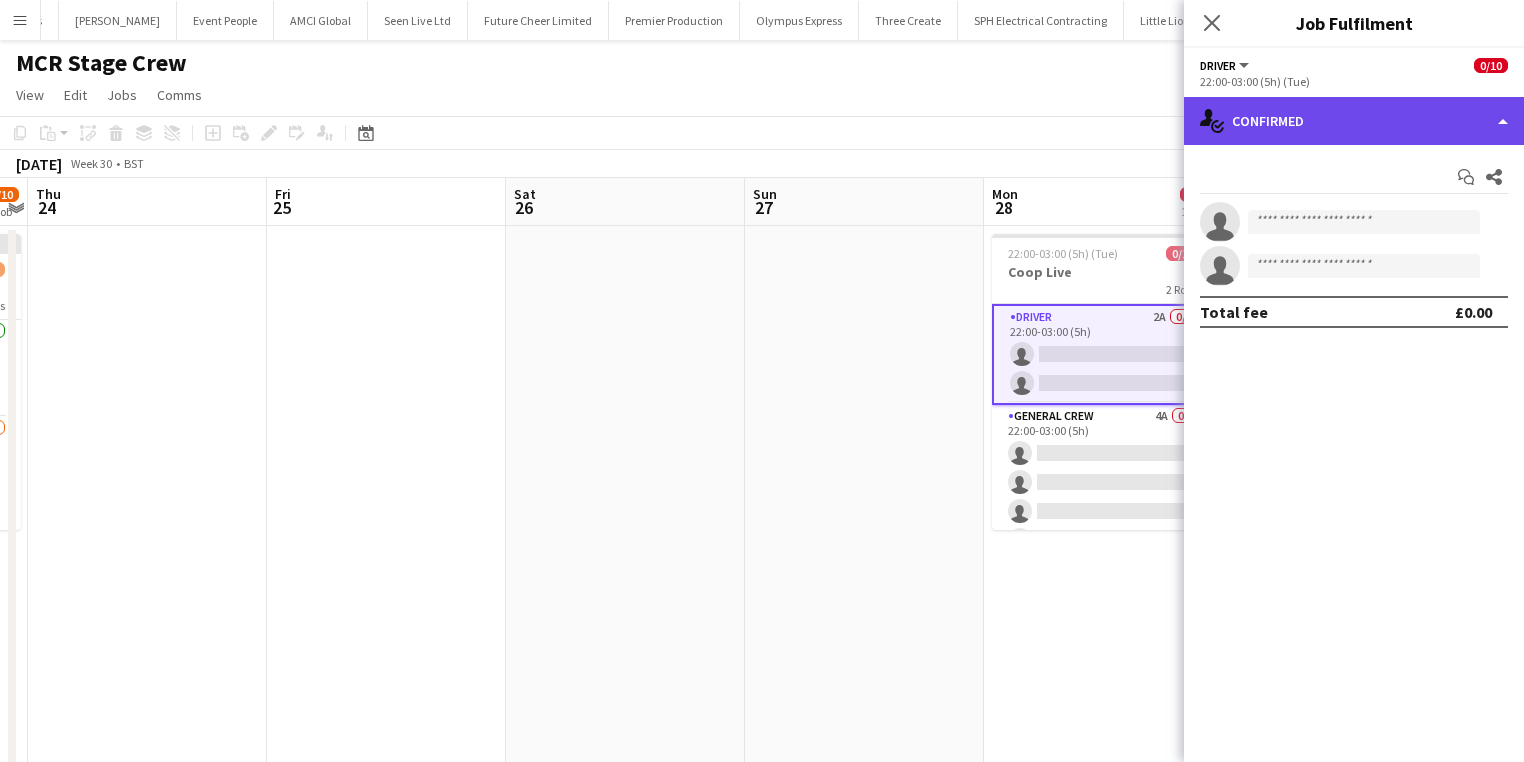 click on "single-neutral-actions-check-2
Confirmed" 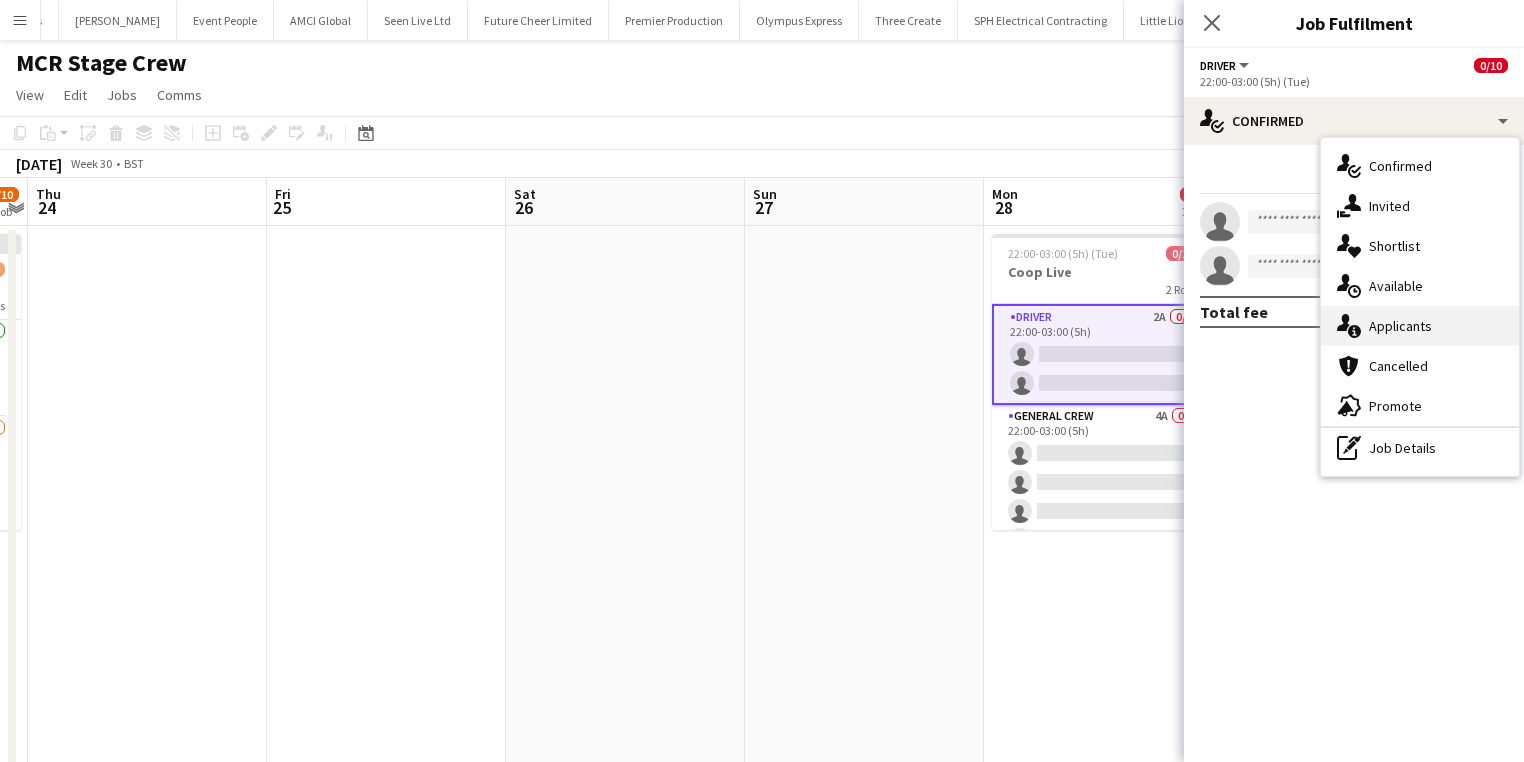 click on "single-neutral-actions-information
Applicants" at bounding box center (1420, 326) 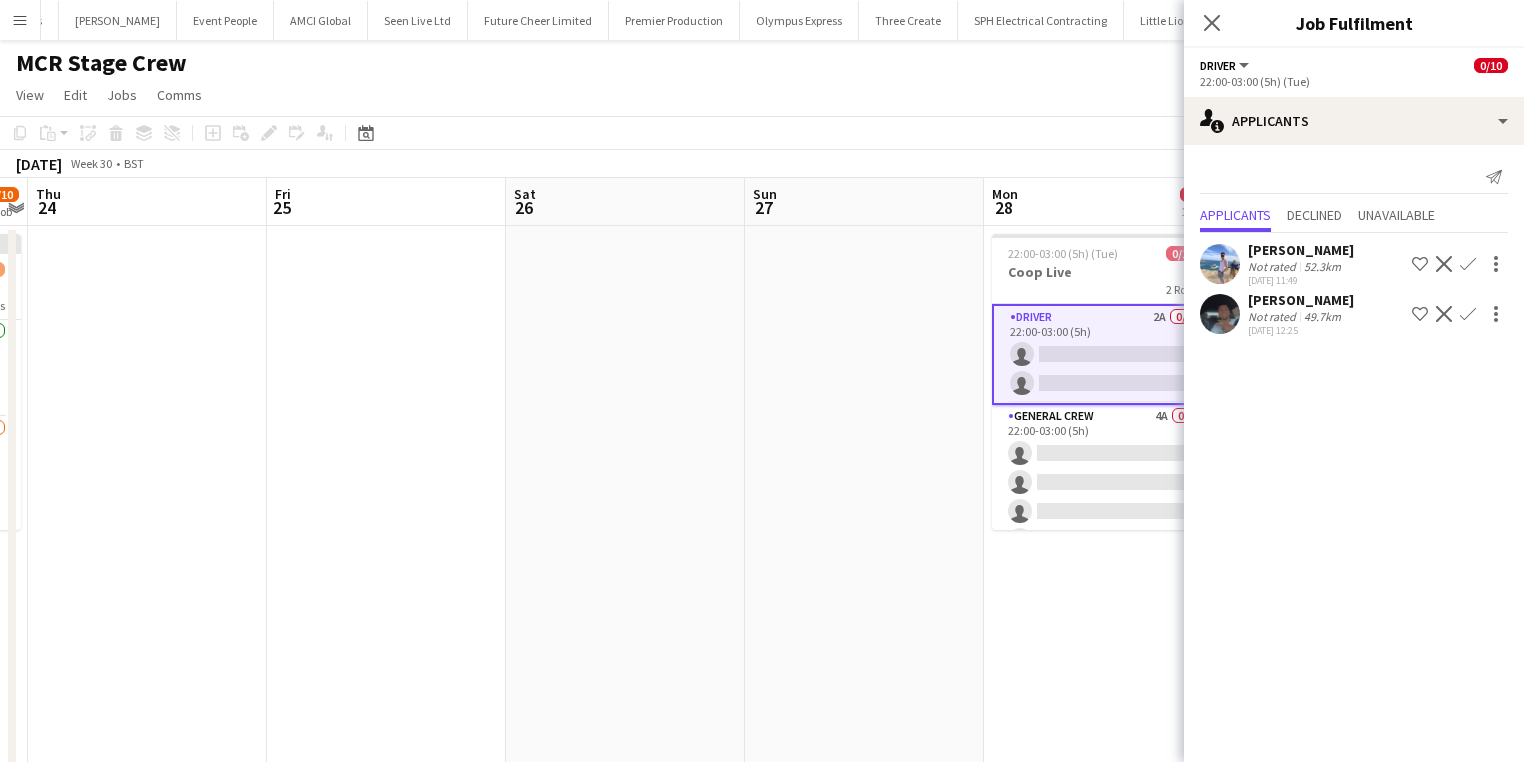 click on "Confirm" at bounding box center (1468, 314) 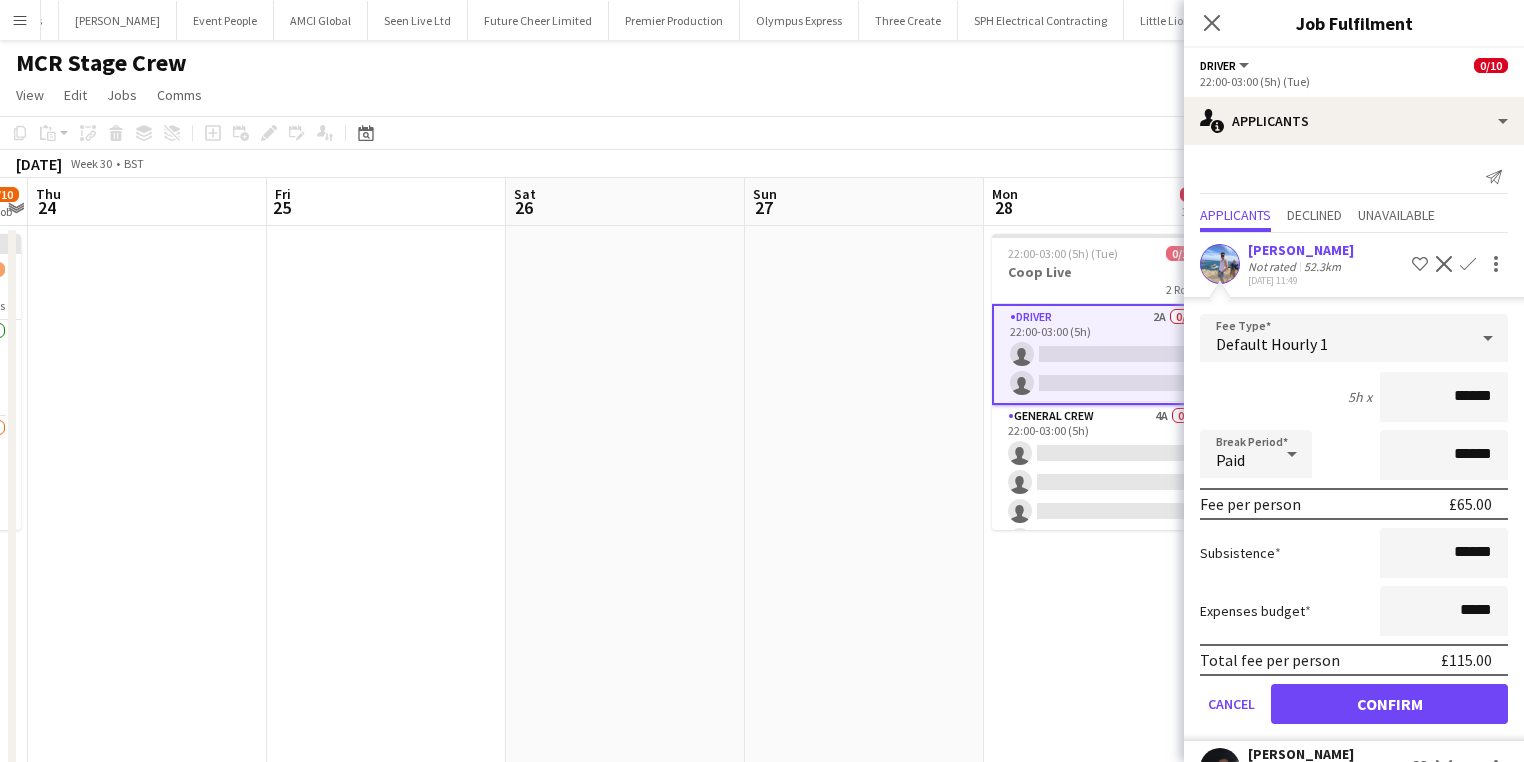 drag, startPoint x: 1408, startPoint y: 381, endPoint x: 1535, endPoint y: 422, distance: 133.45412 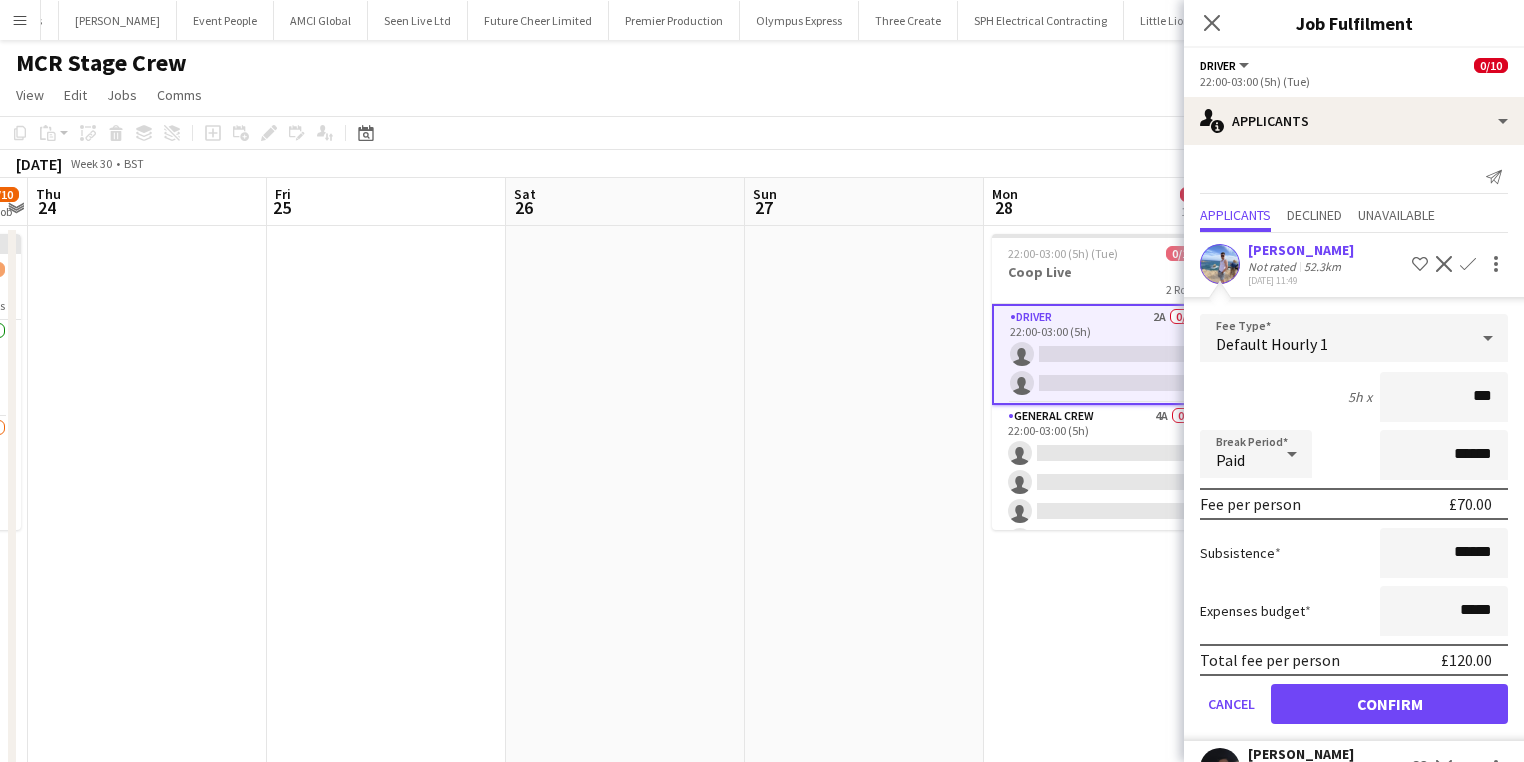 type on "***" 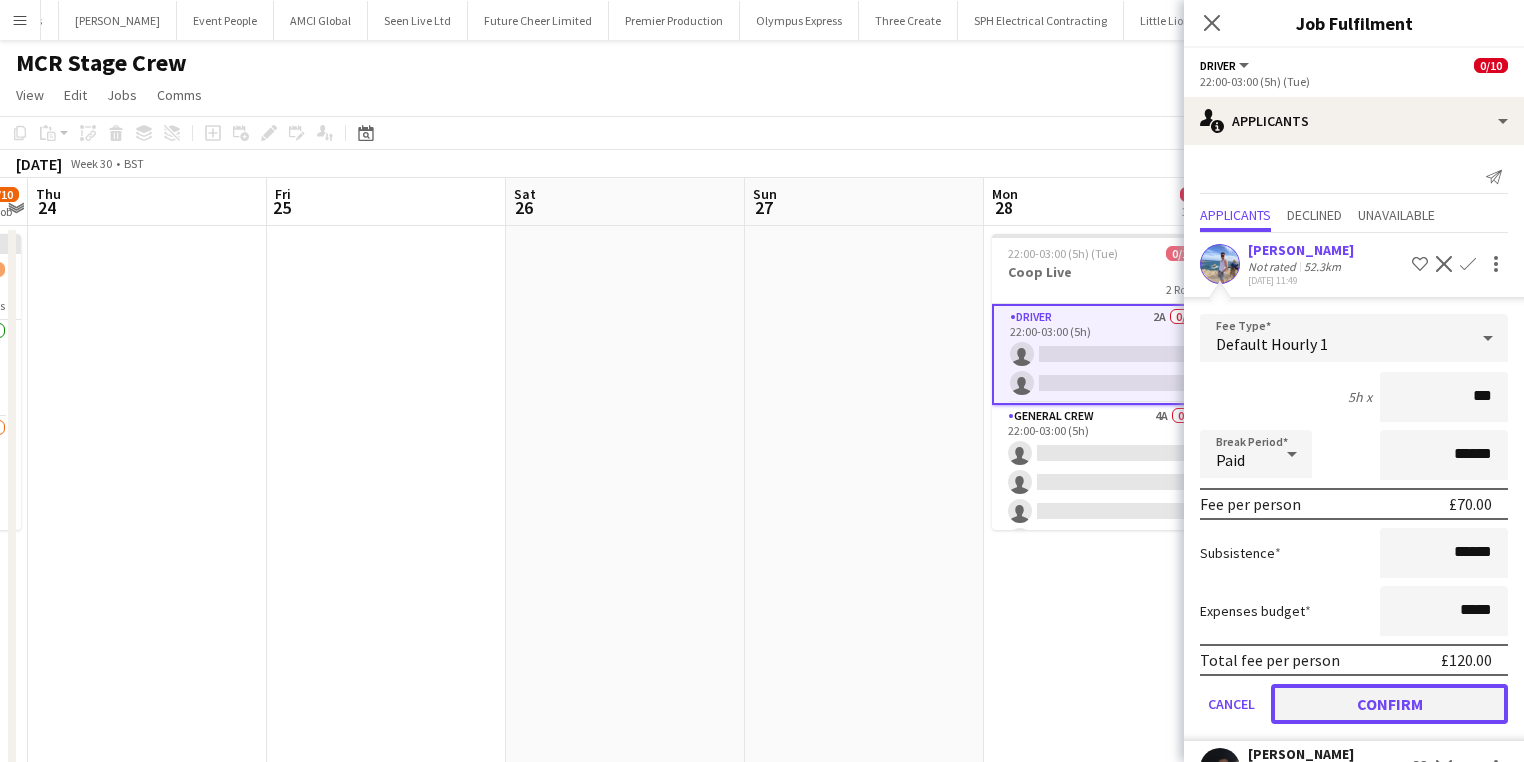 click on "Confirm" 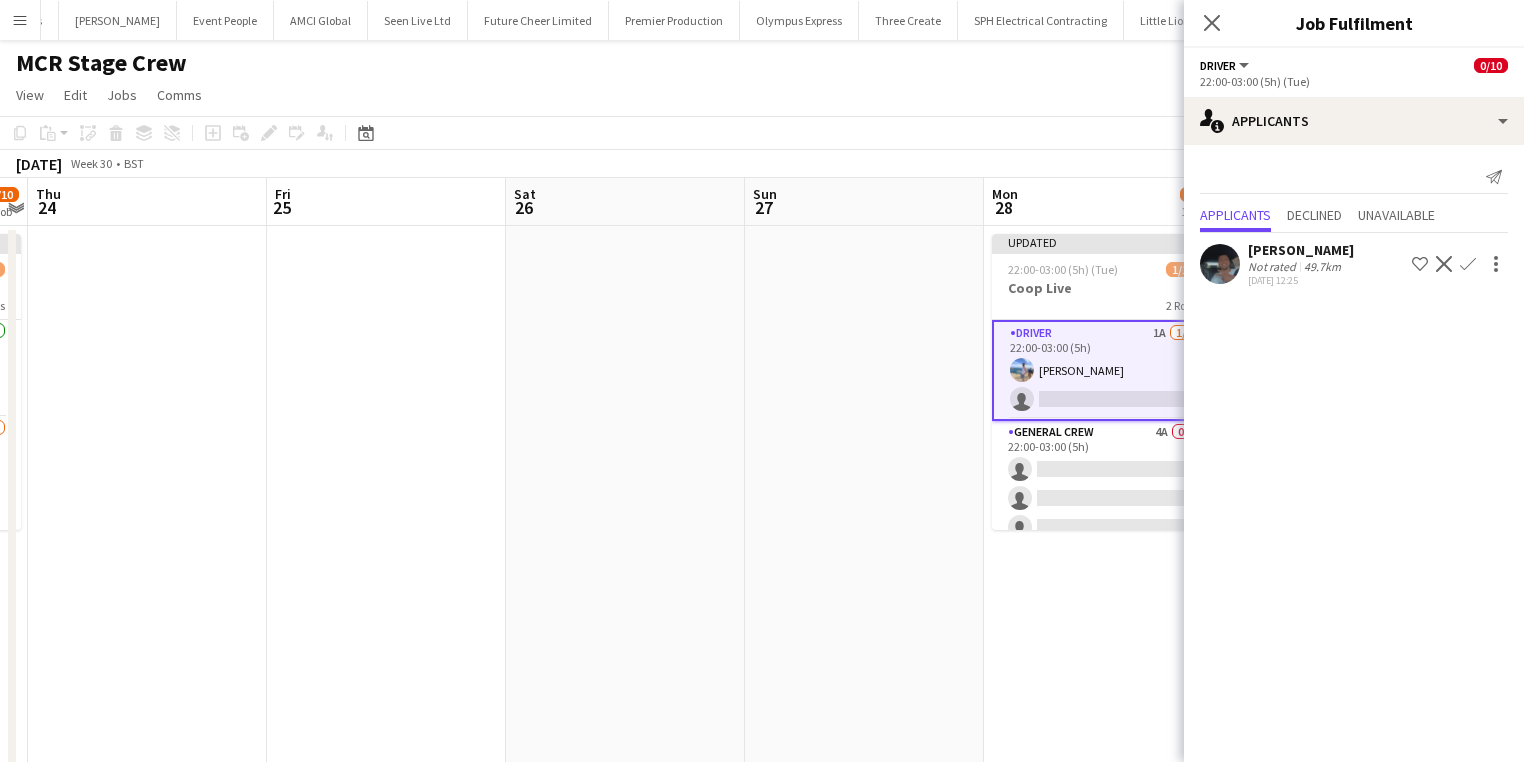 click on "Confirm" 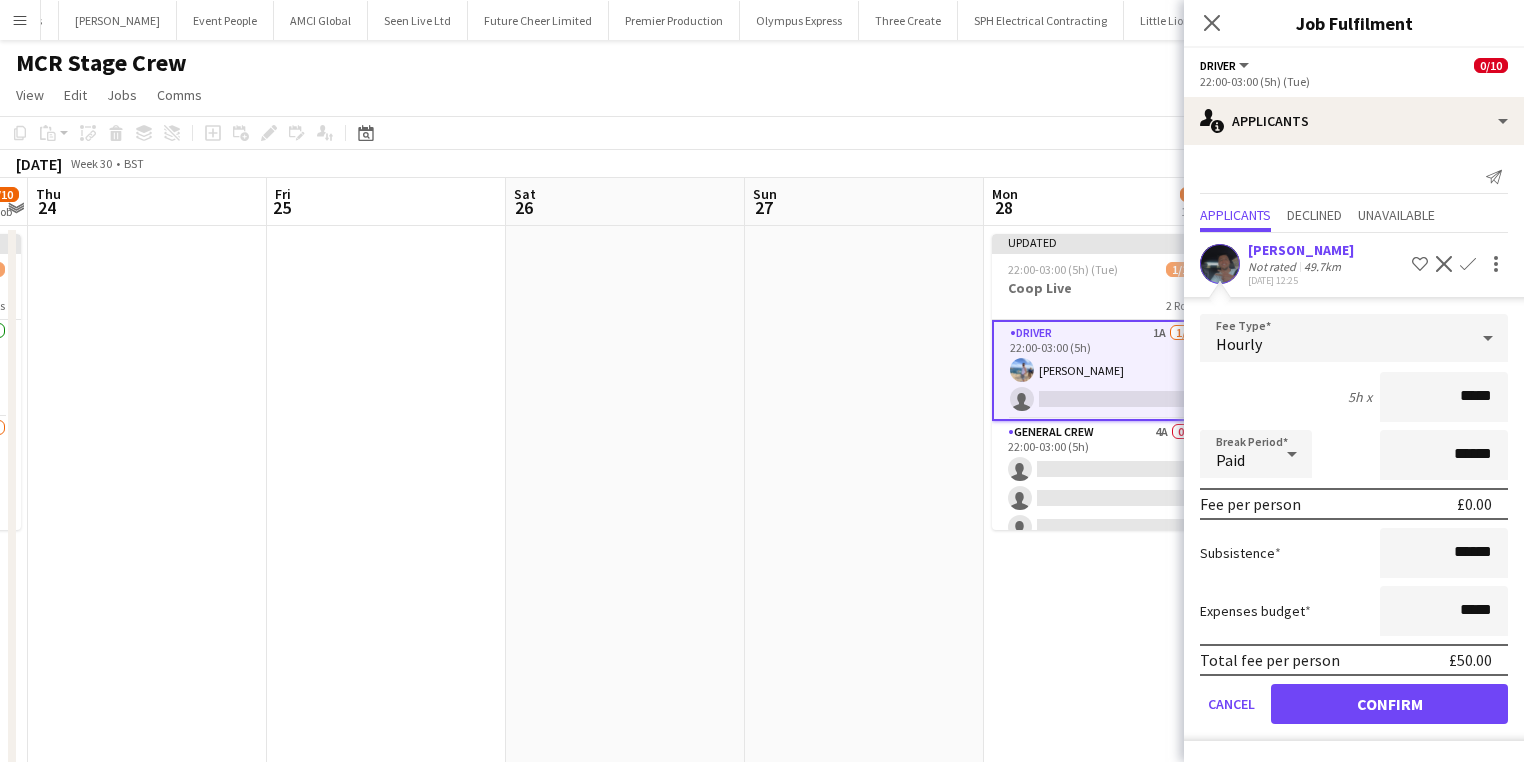 drag, startPoint x: 1455, startPoint y: 389, endPoint x: 1535, endPoint y: 436, distance: 92.7847 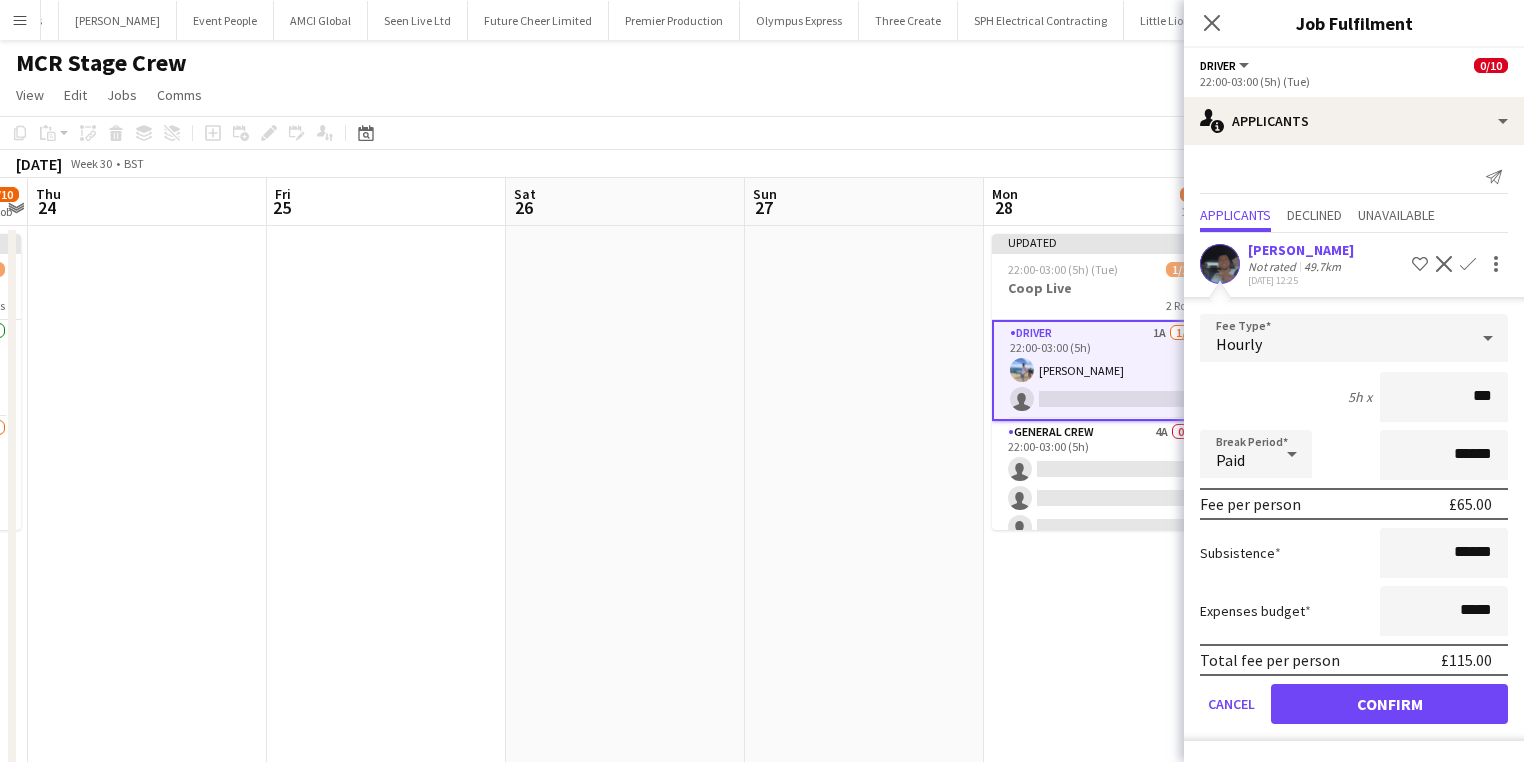 type on "***" 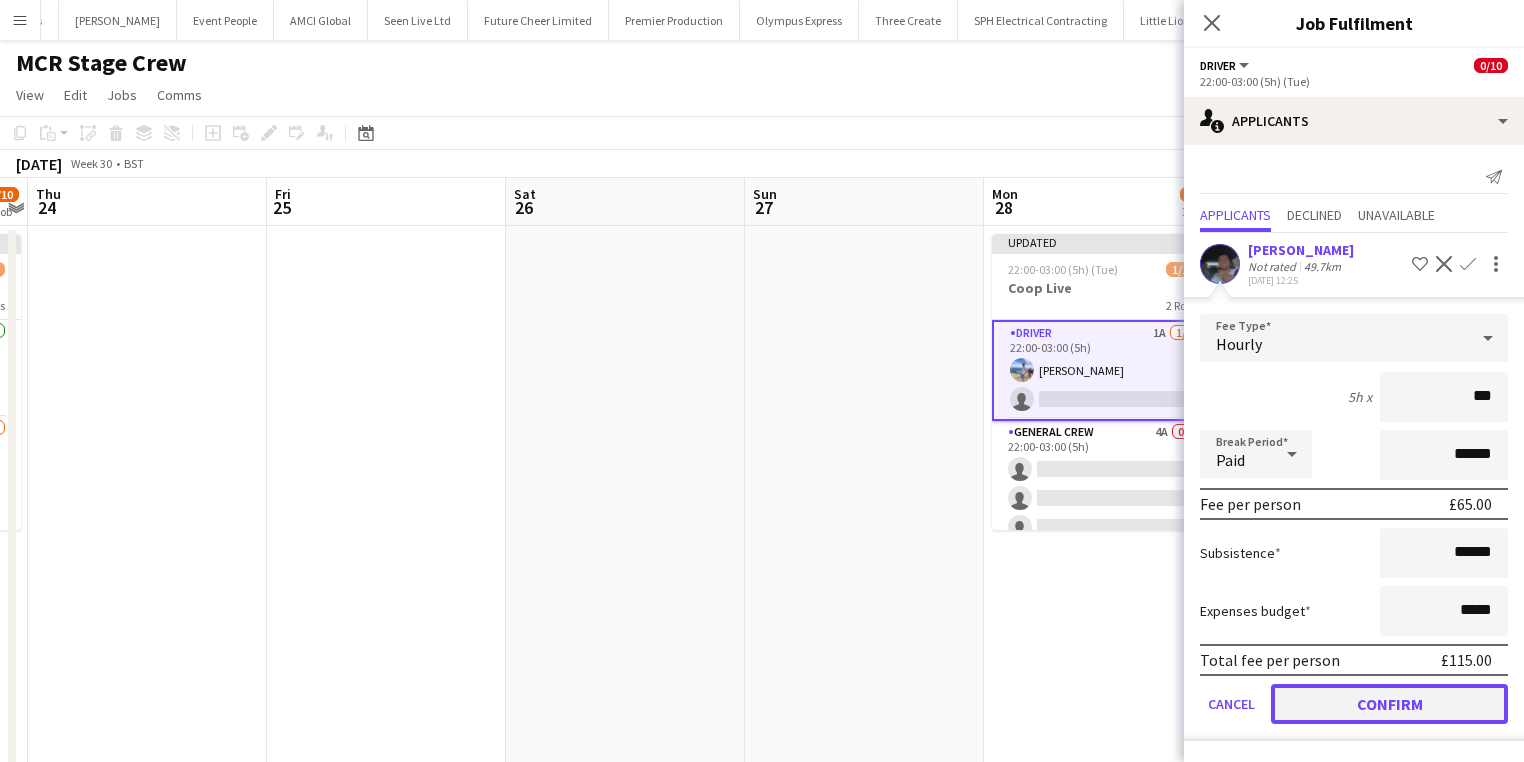 click on "Confirm" 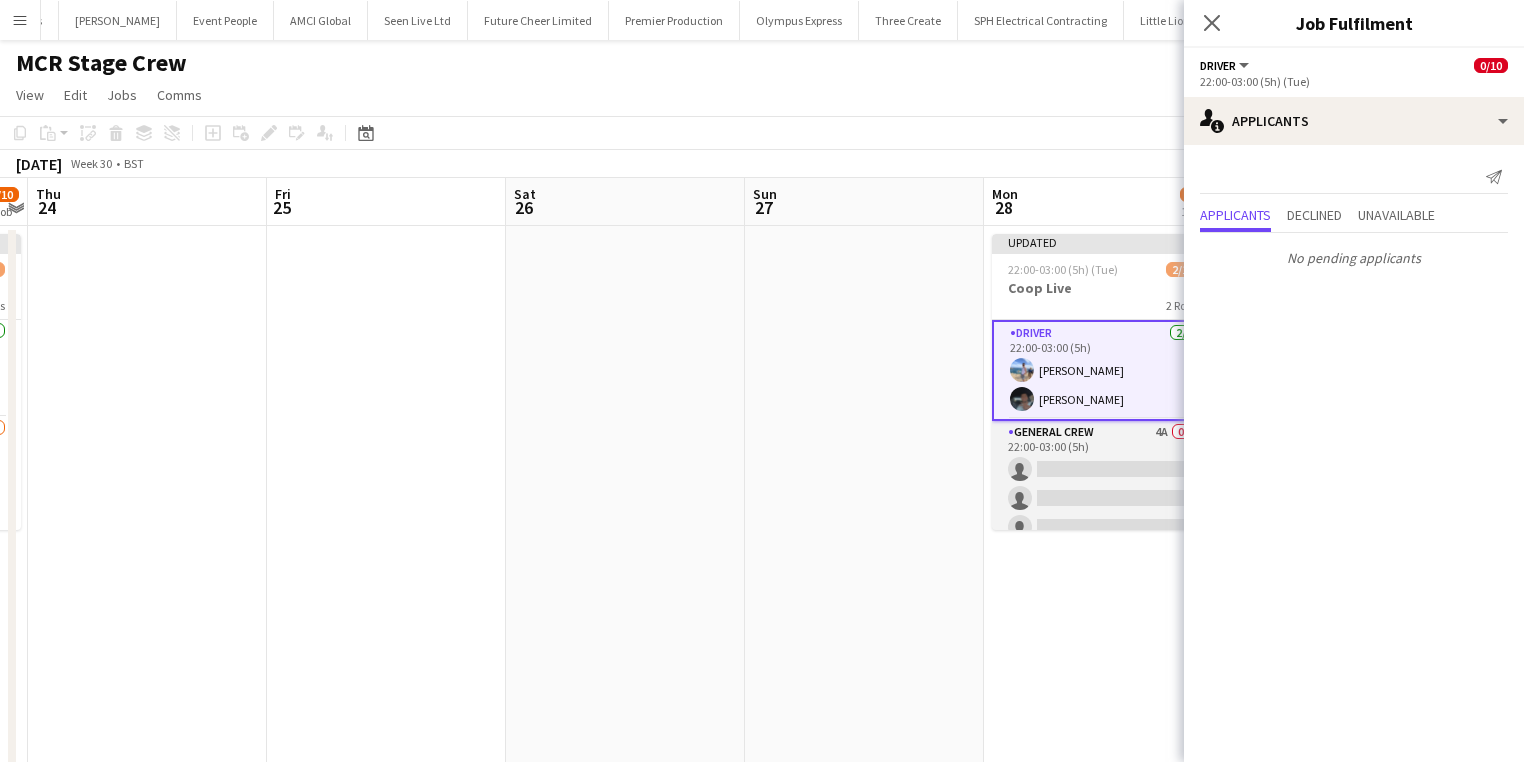 click on "General Crew   4A   0/8   22:00-03:00 (5h)
single-neutral-actions
single-neutral-actions
single-neutral-actions
single-neutral-actions
single-neutral-actions
single-neutral-actions
single-neutral-actions
single-neutral-actions" at bounding box center [1104, 556] 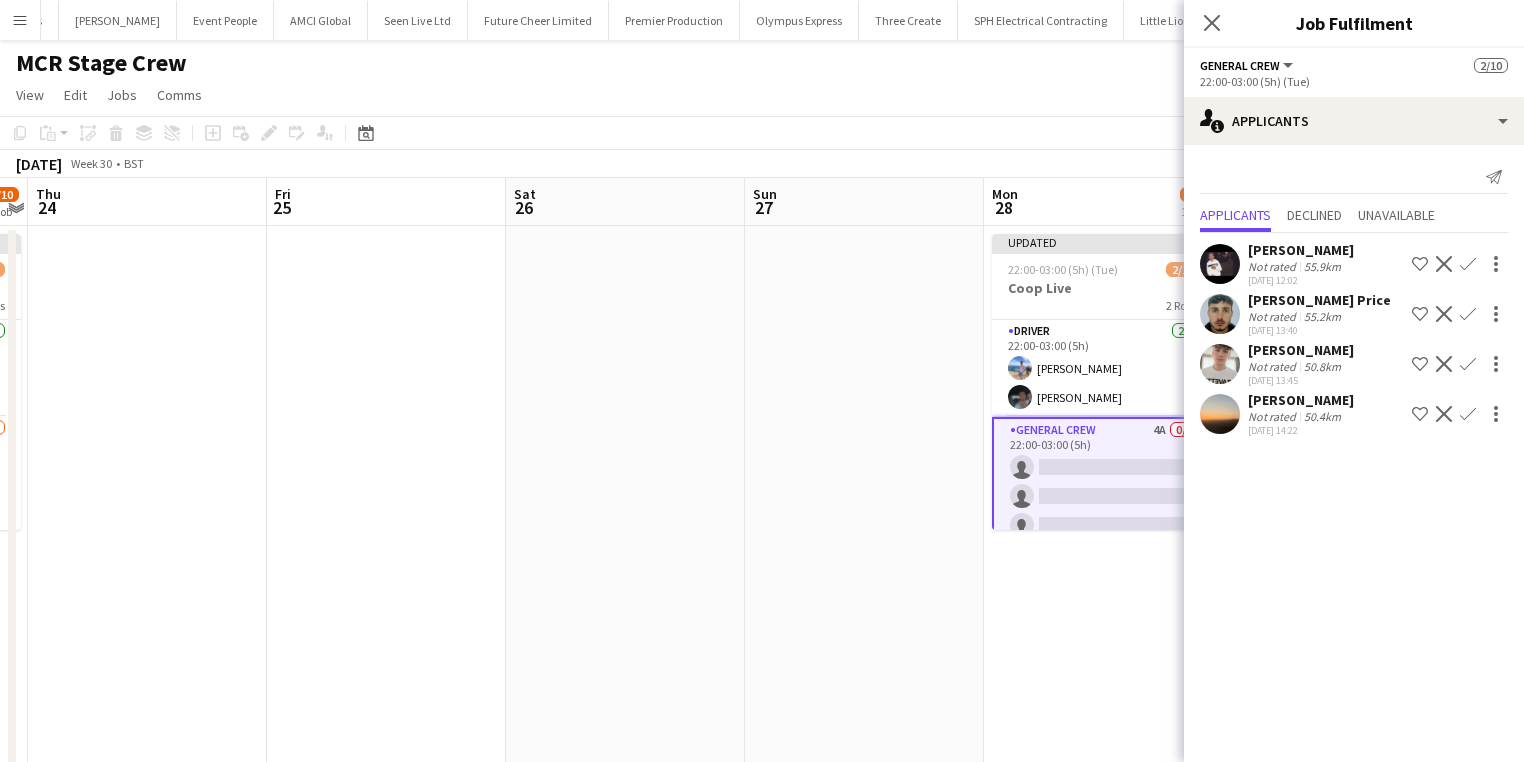 click on "Confirm" at bounding box center [1468, 314] 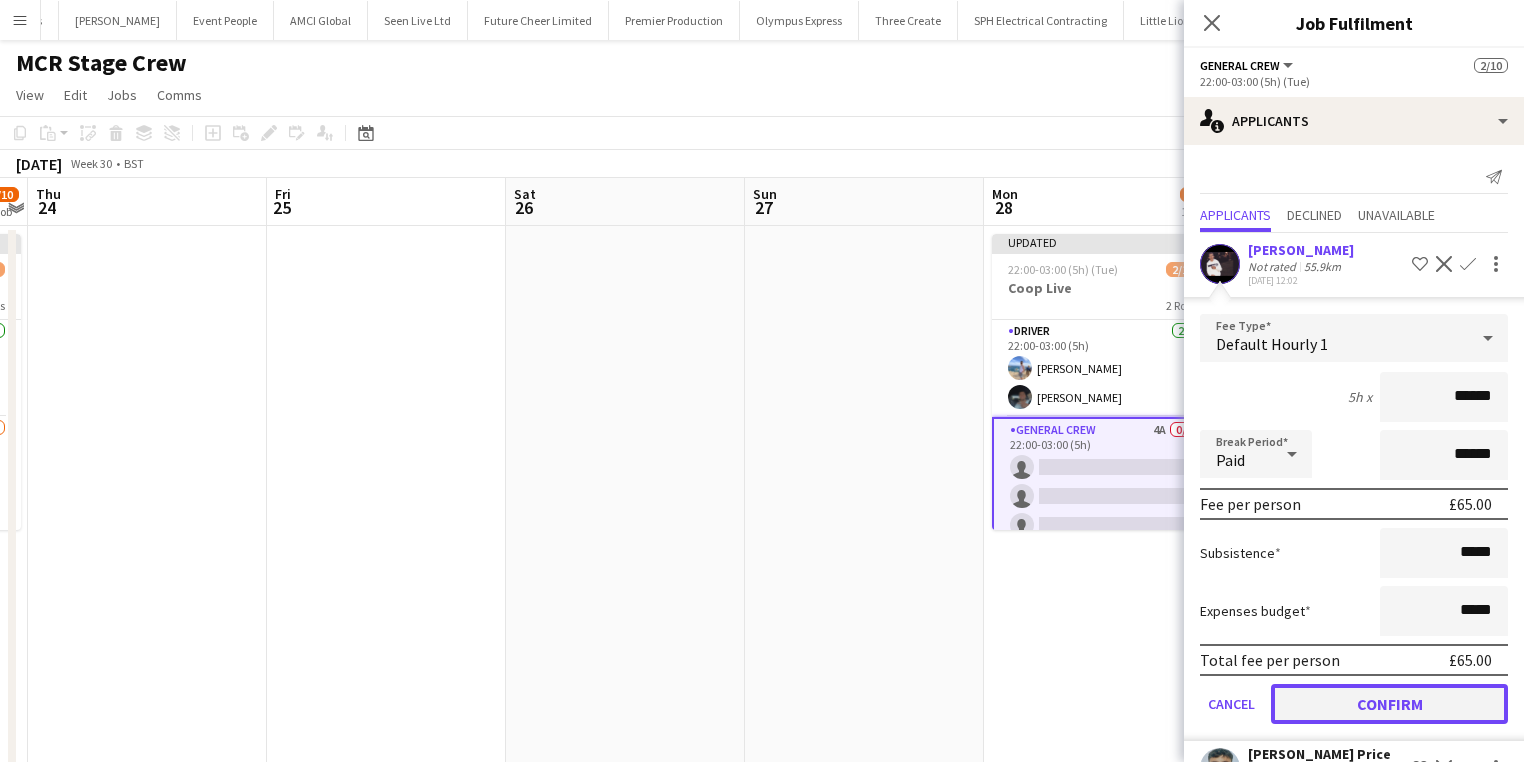 click on "Confirm" 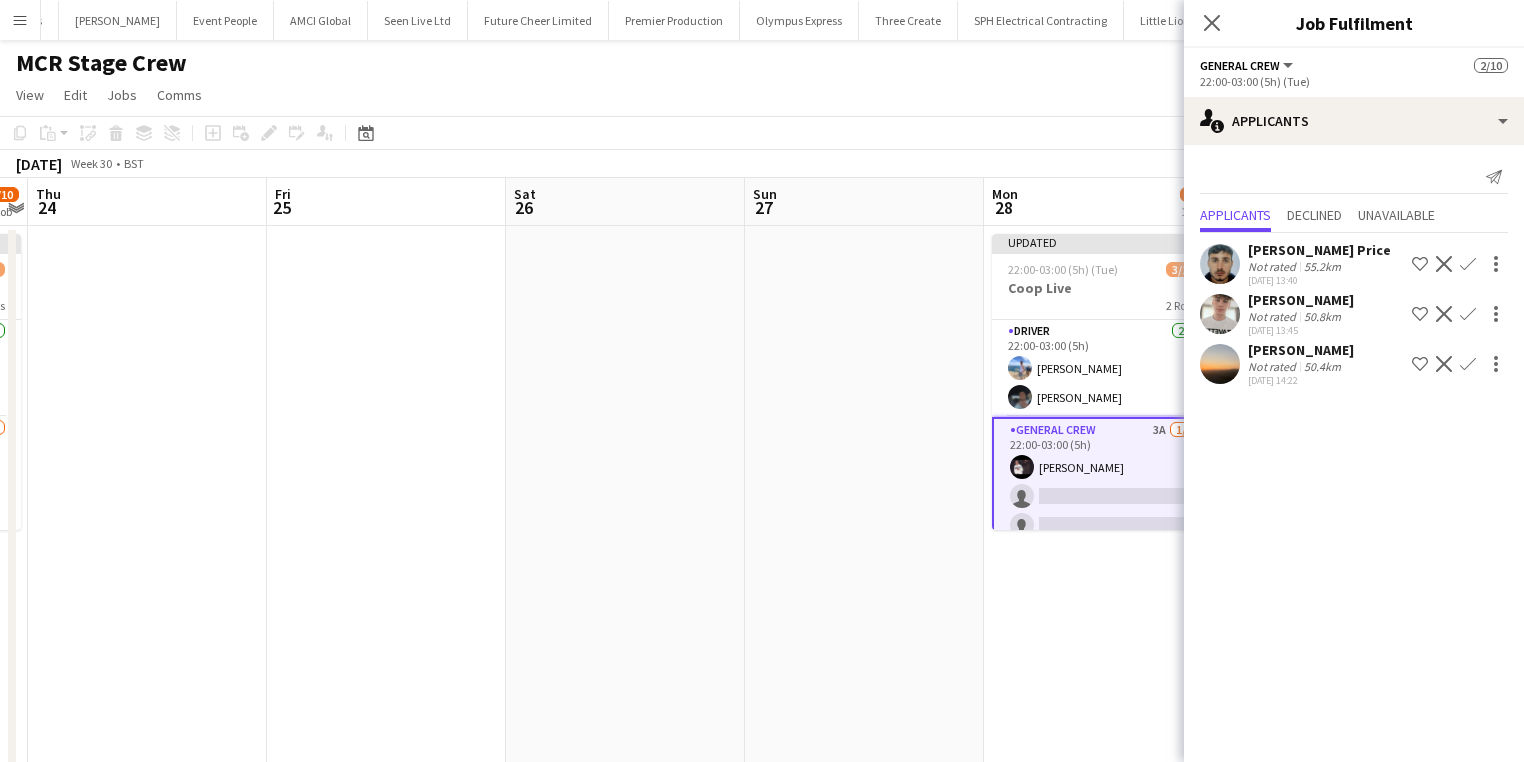 click on "Confirm" at bounding box center [1468, 314] 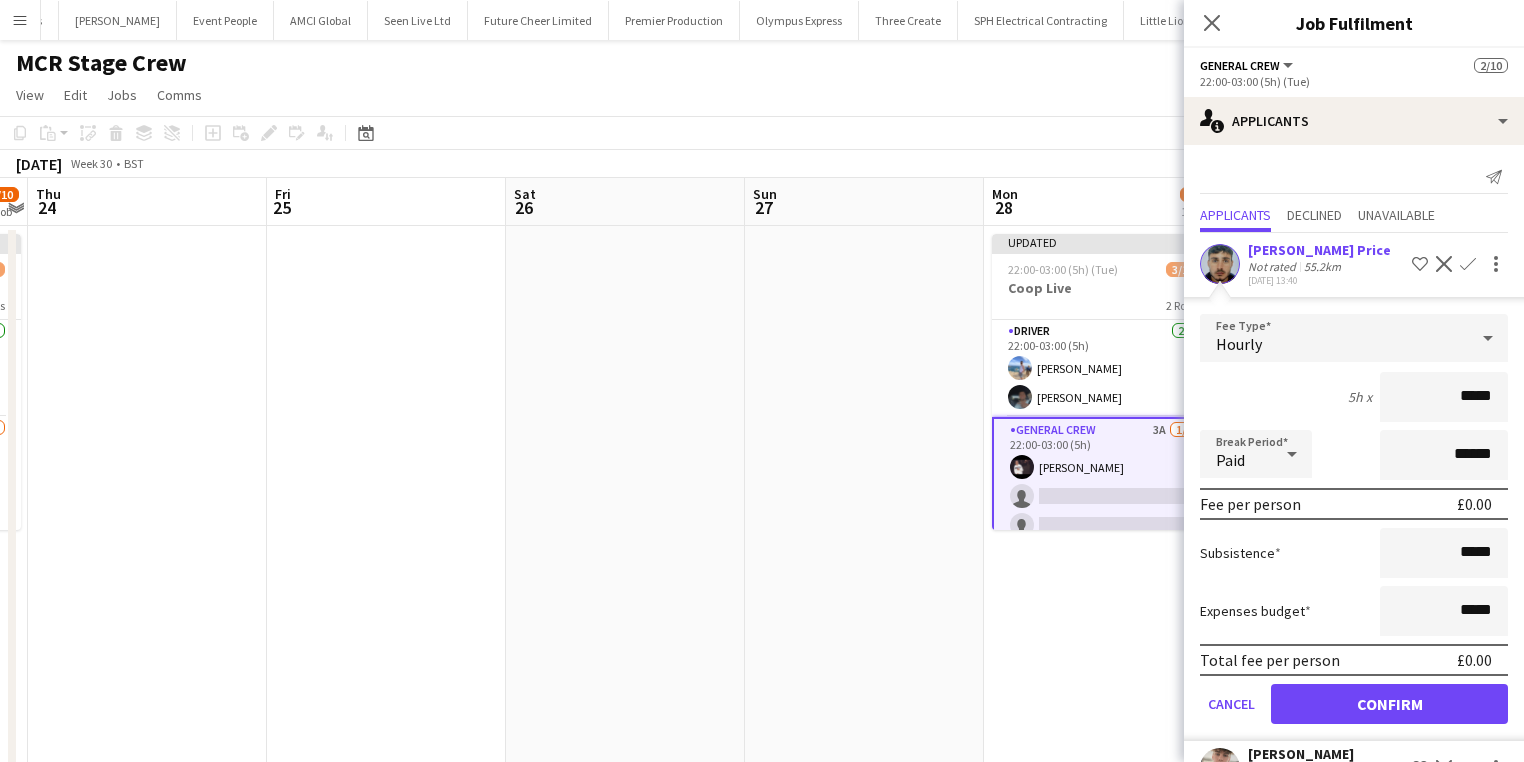 drag, startPoint x: 1430, startPoint y: 417, endPoint x: 1535, endPoint y: 415, distance: 105.01904 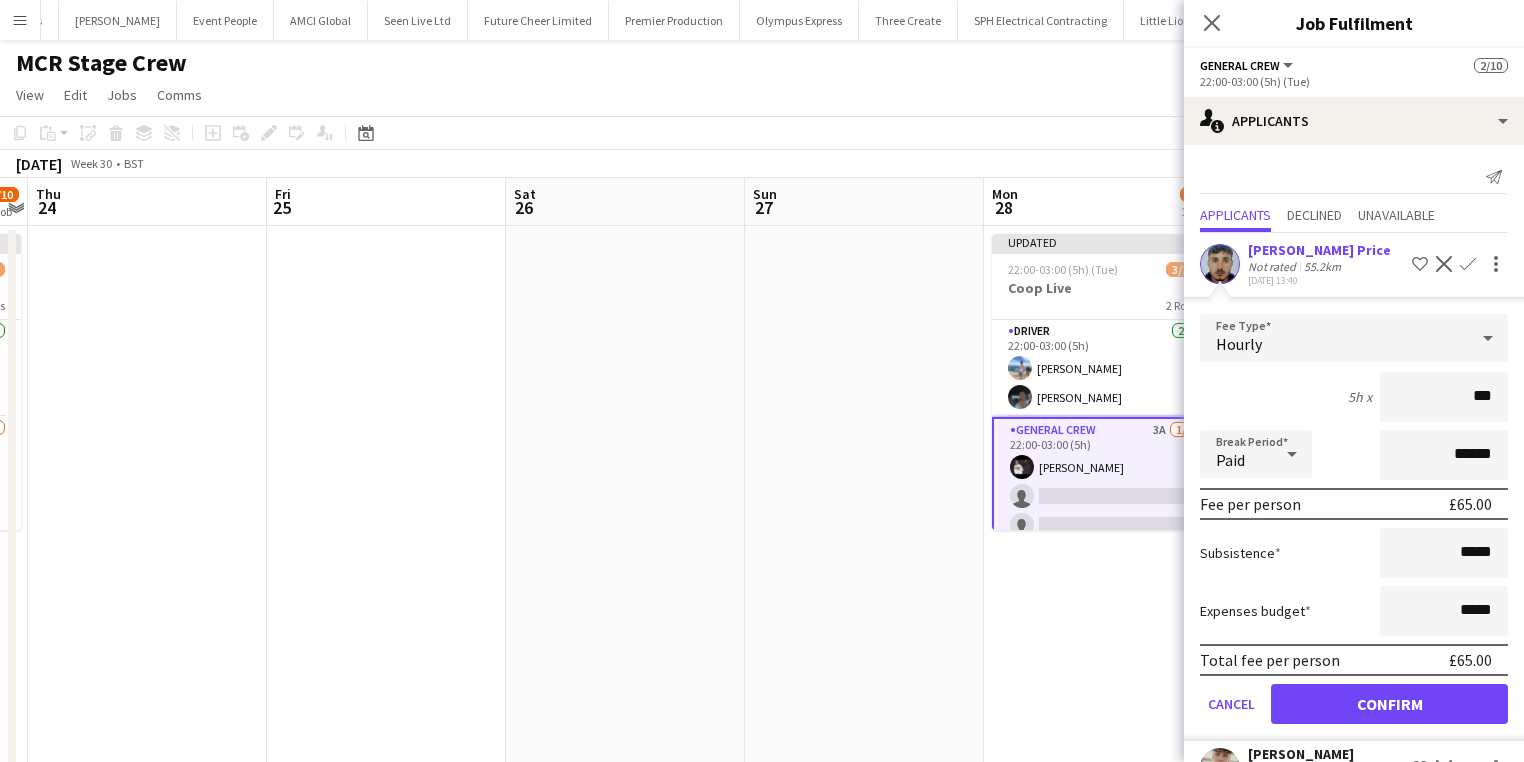 type on "***" 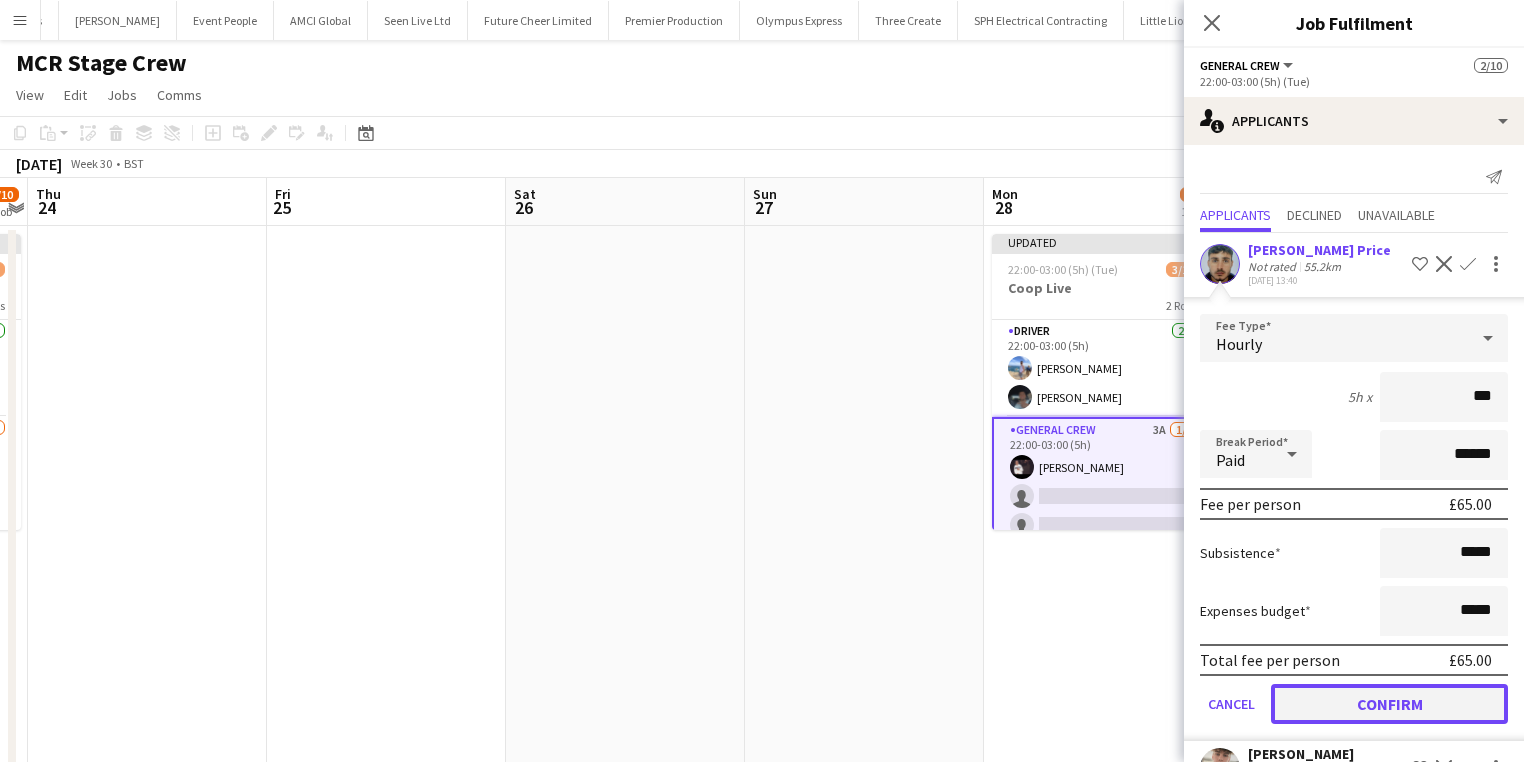 click on "Confirm" 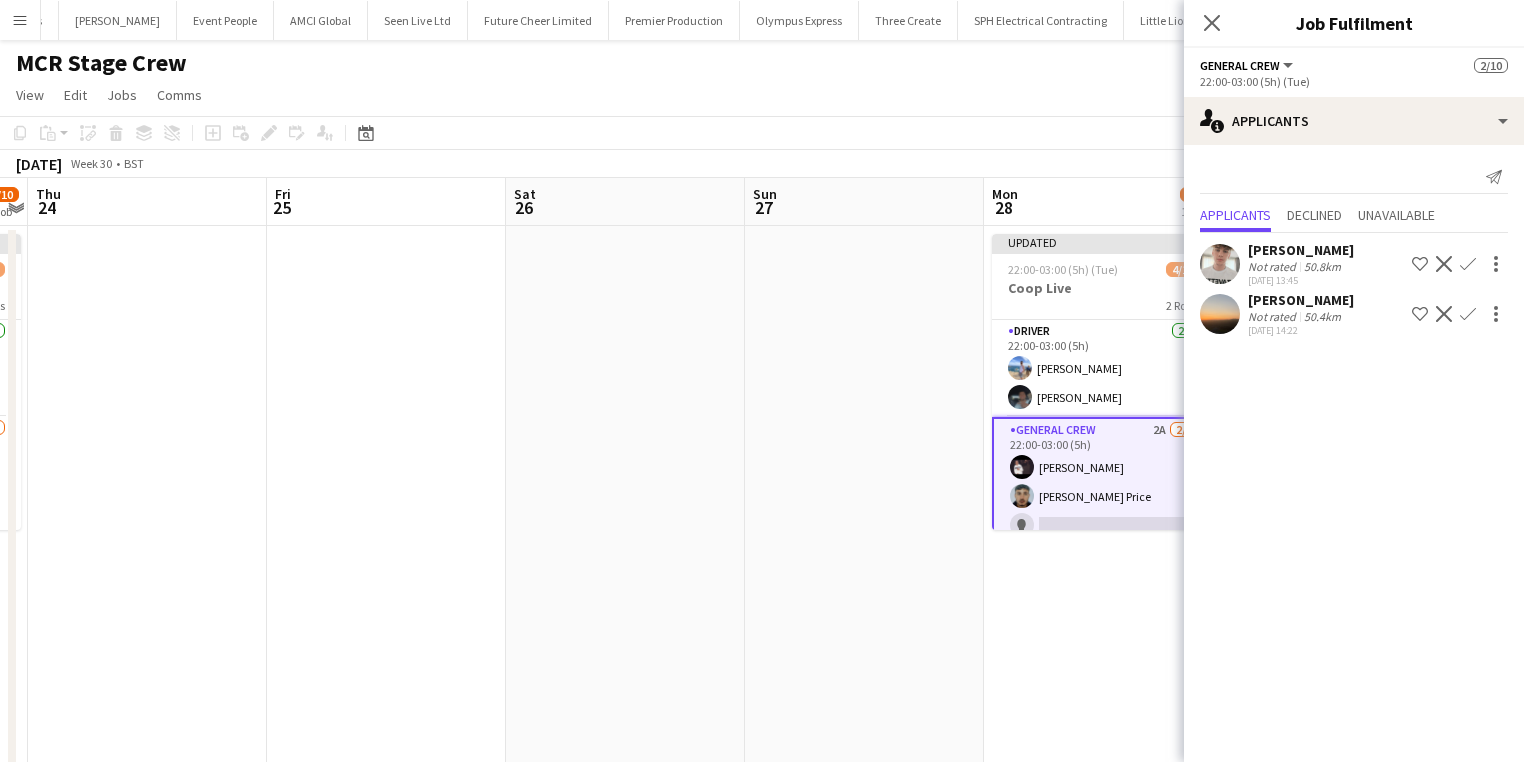 click on "Confirm" at bounding box center (1468, 314) 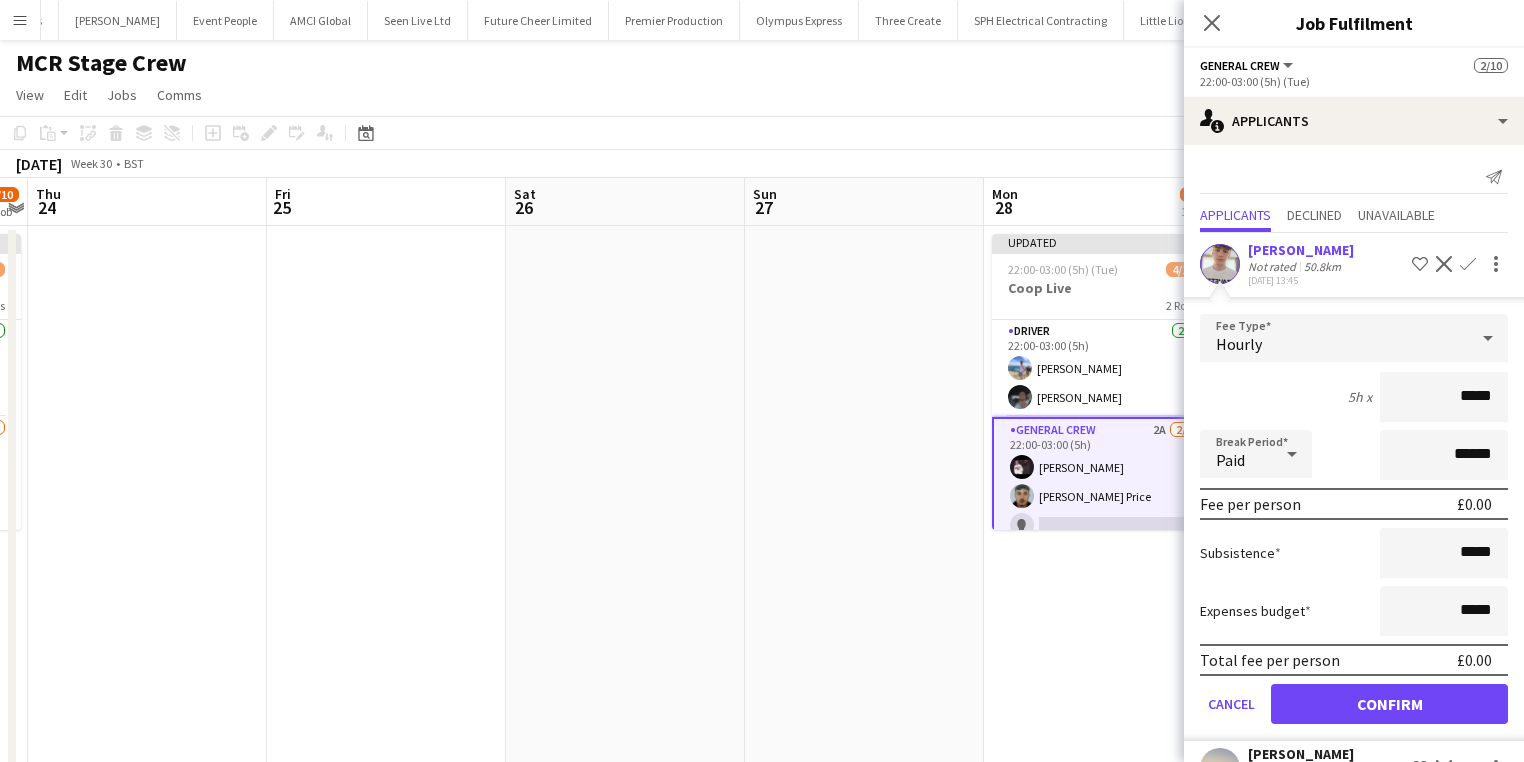 click on "Confirm" 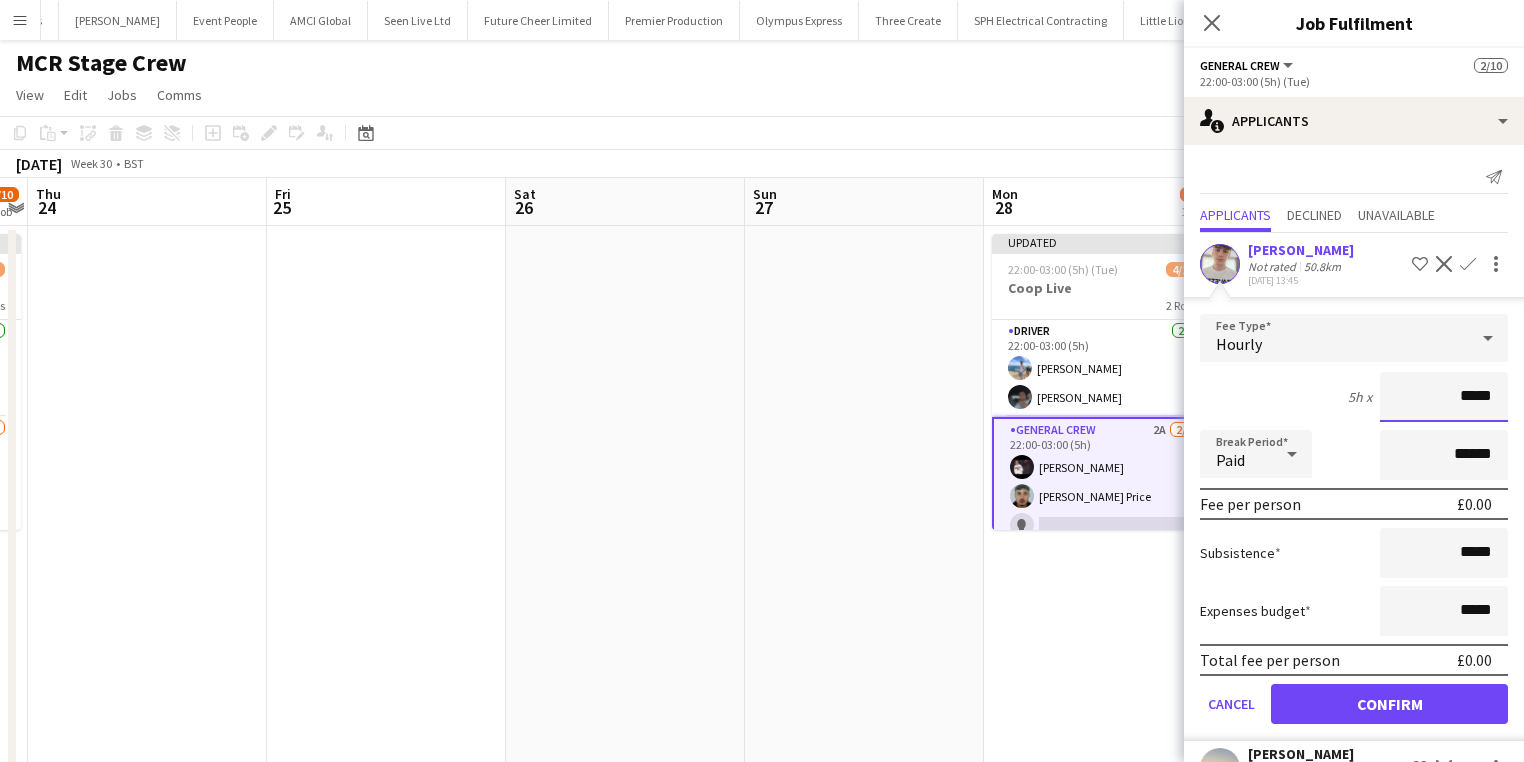 drag, startPoint x: 1432, startPoint y: 384, endPoint x: 1535, endPoint y: 400, distance: 104.23531 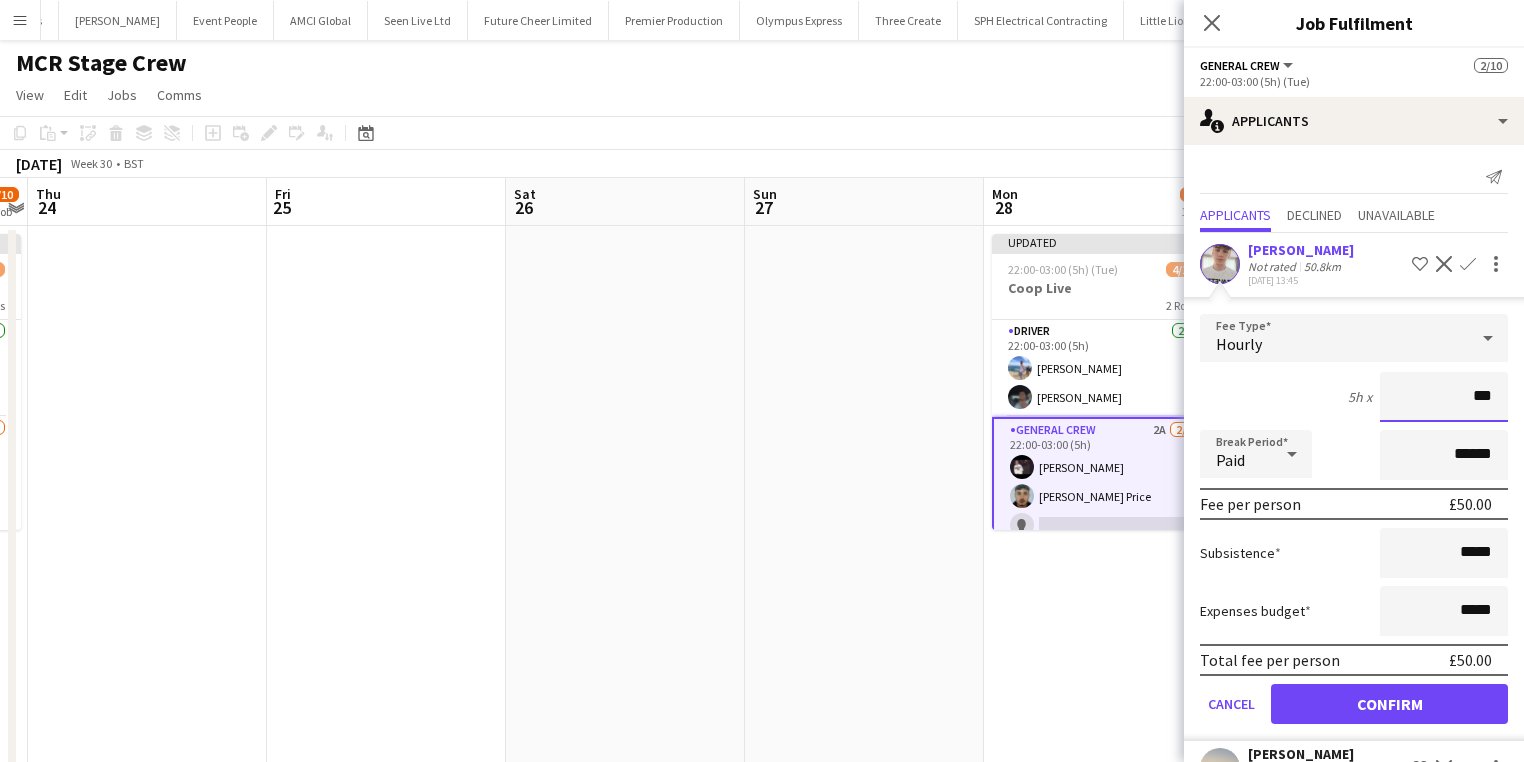 type on "***" 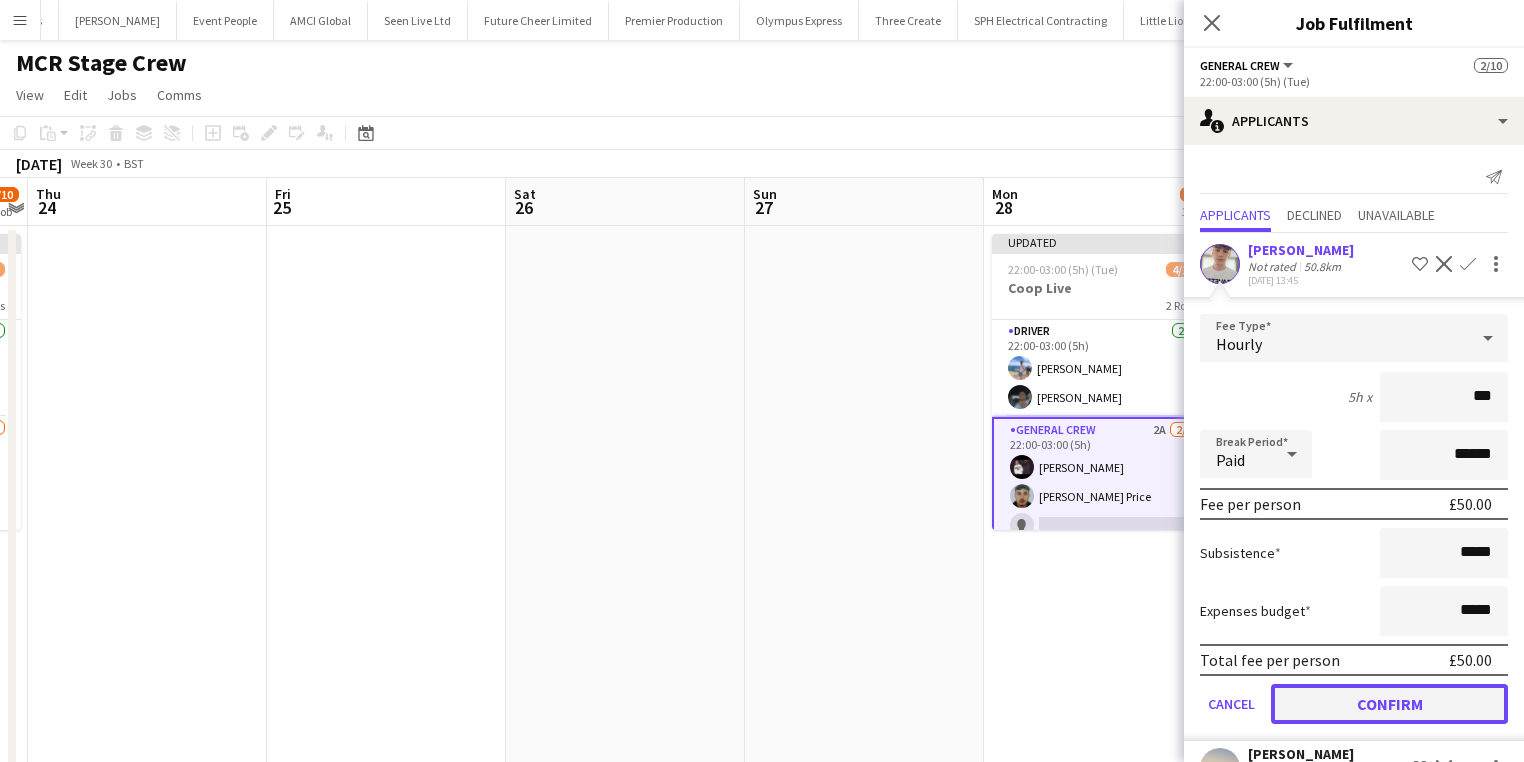 click on "Confirm" 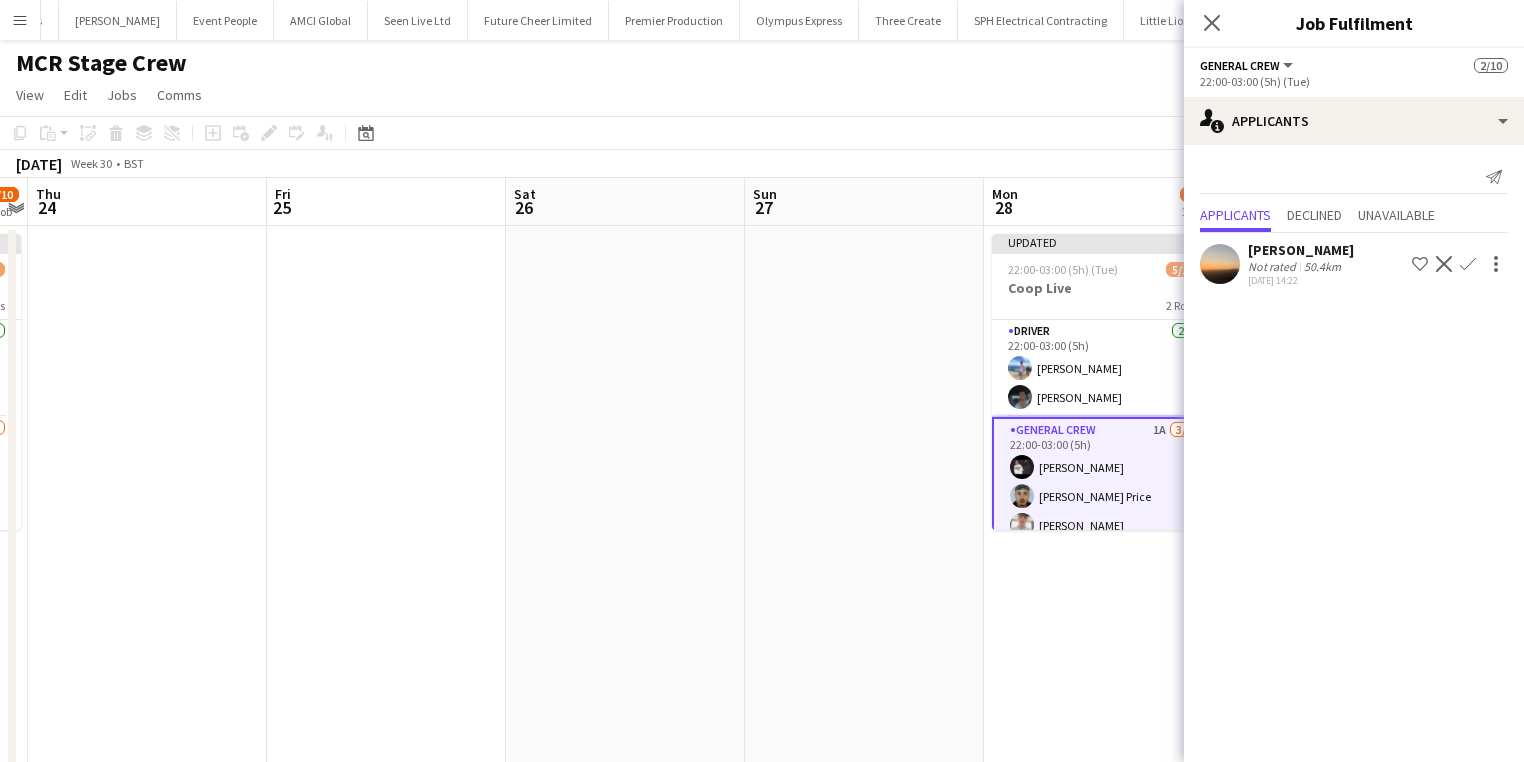 click on "Confirm" 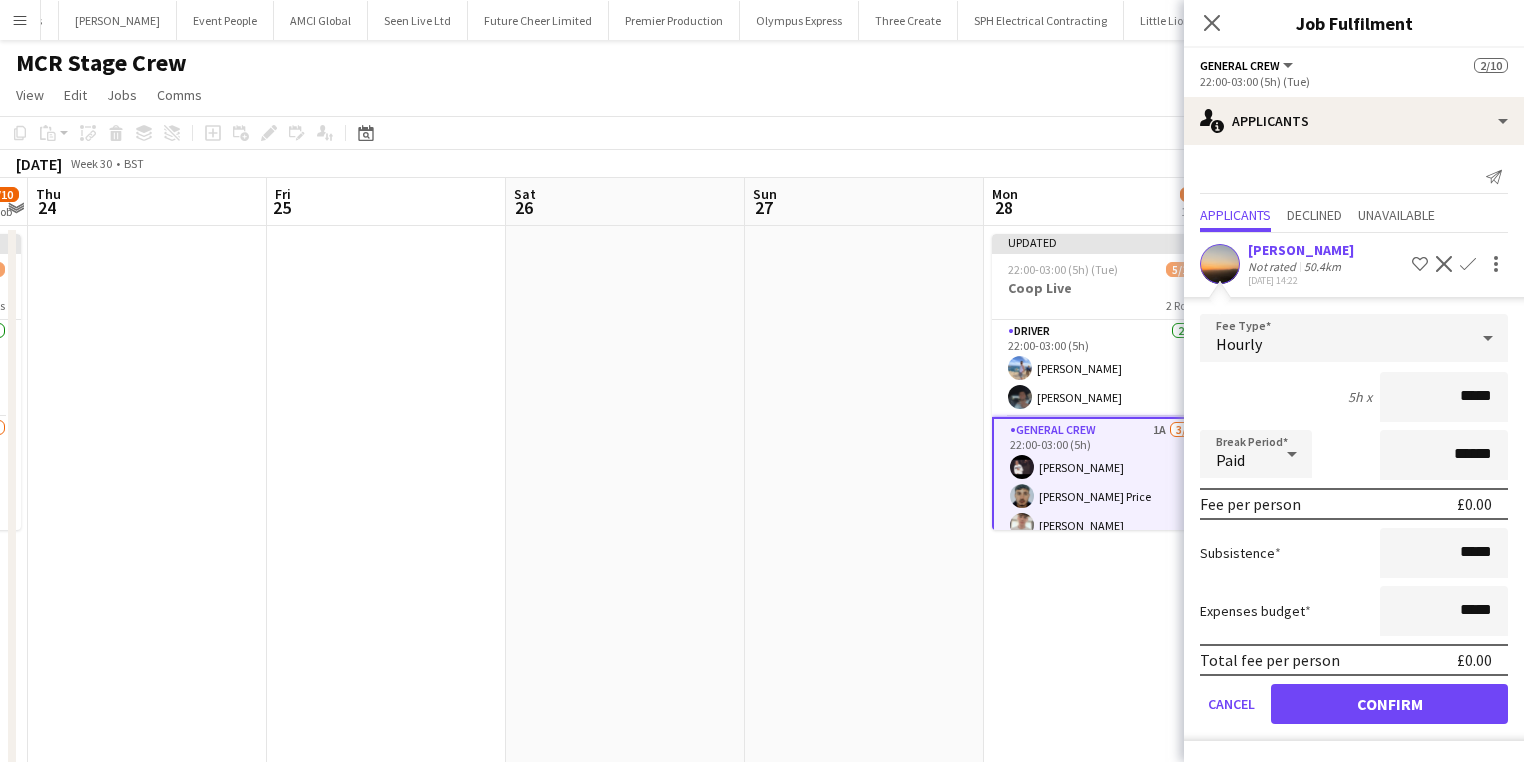 drag, startPoint x: 1427, startPoint y: 386, endPoint x: 1512, endPoint y: 398, distance: 85.84288 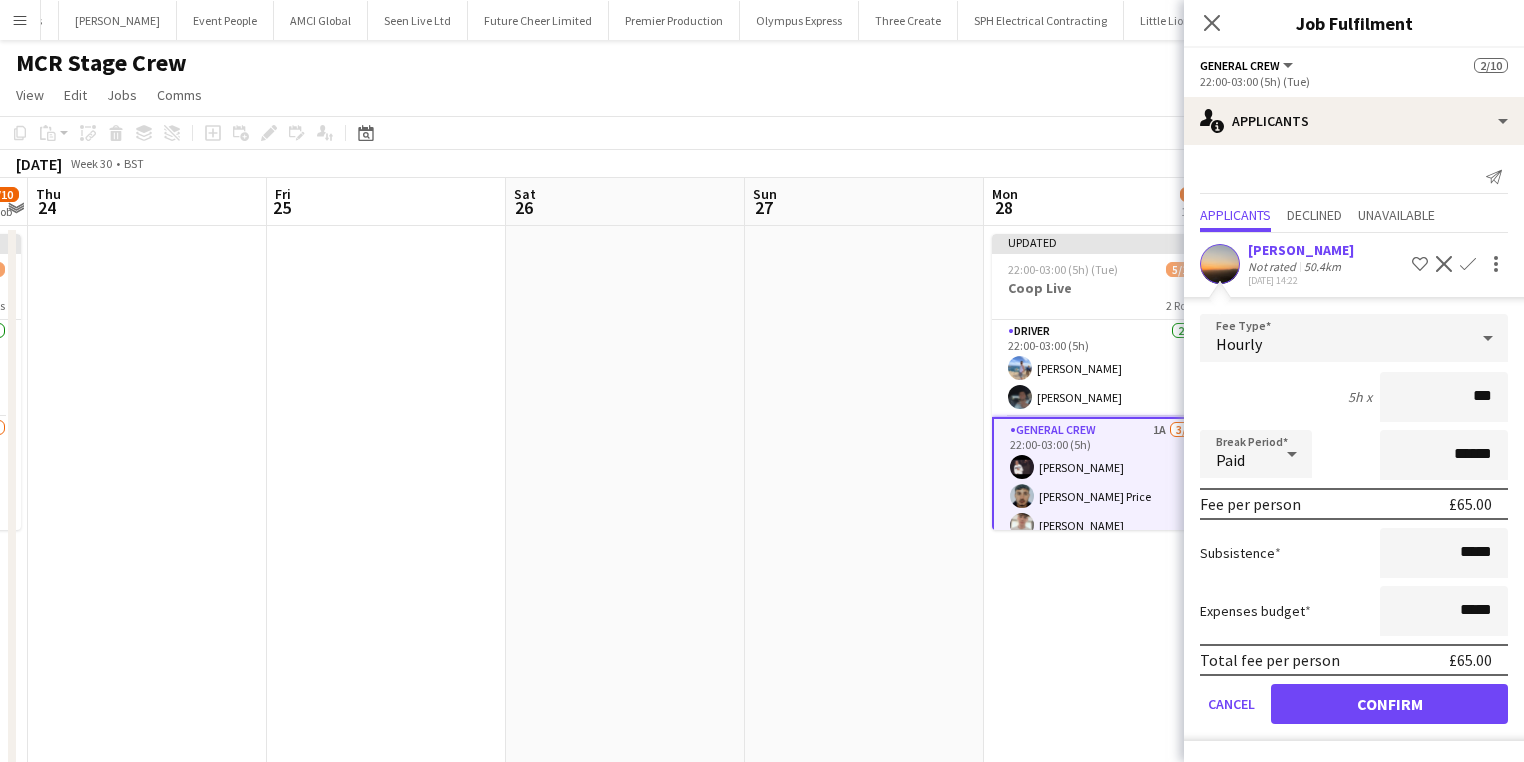 type on "***" 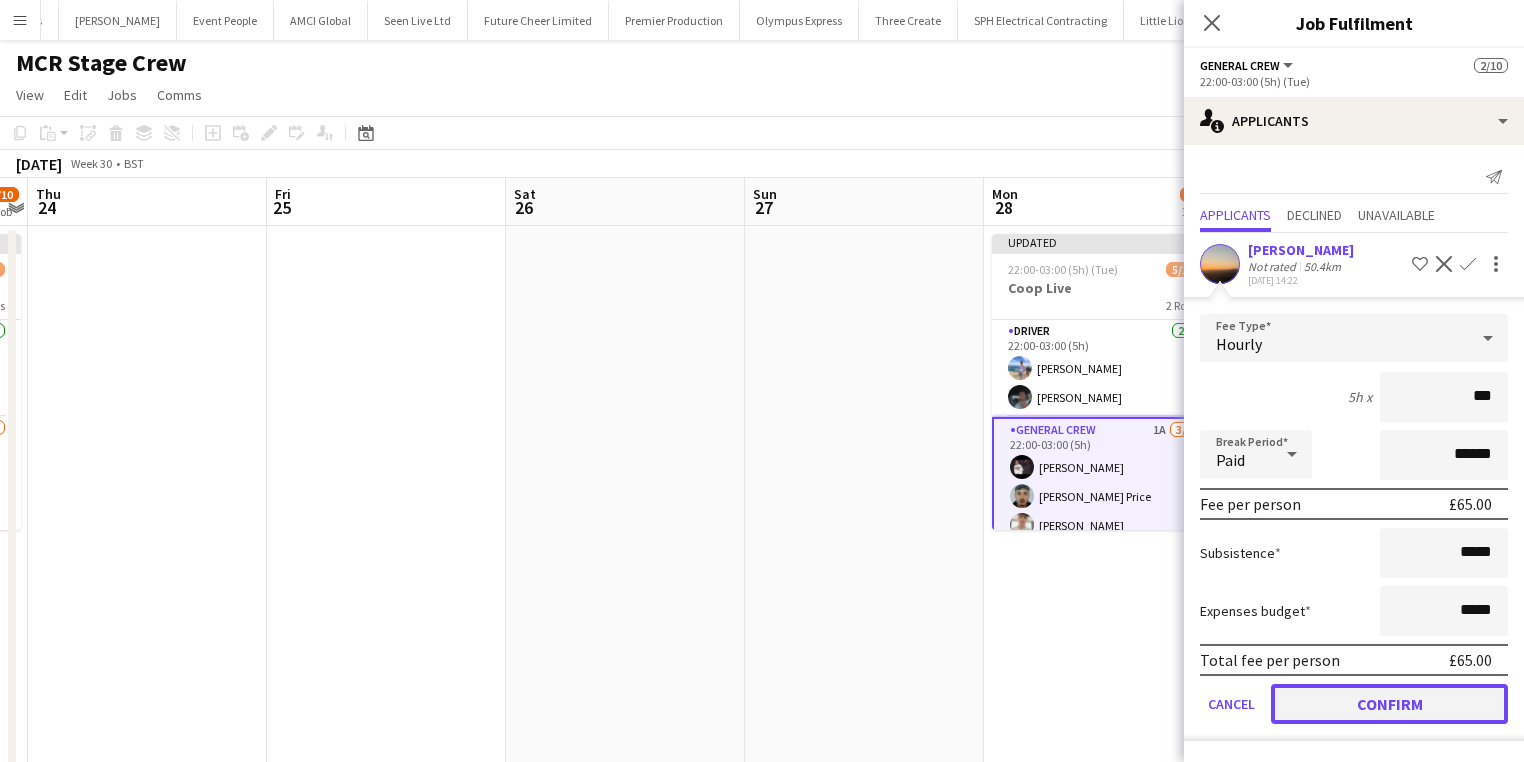 click on "Confirm" 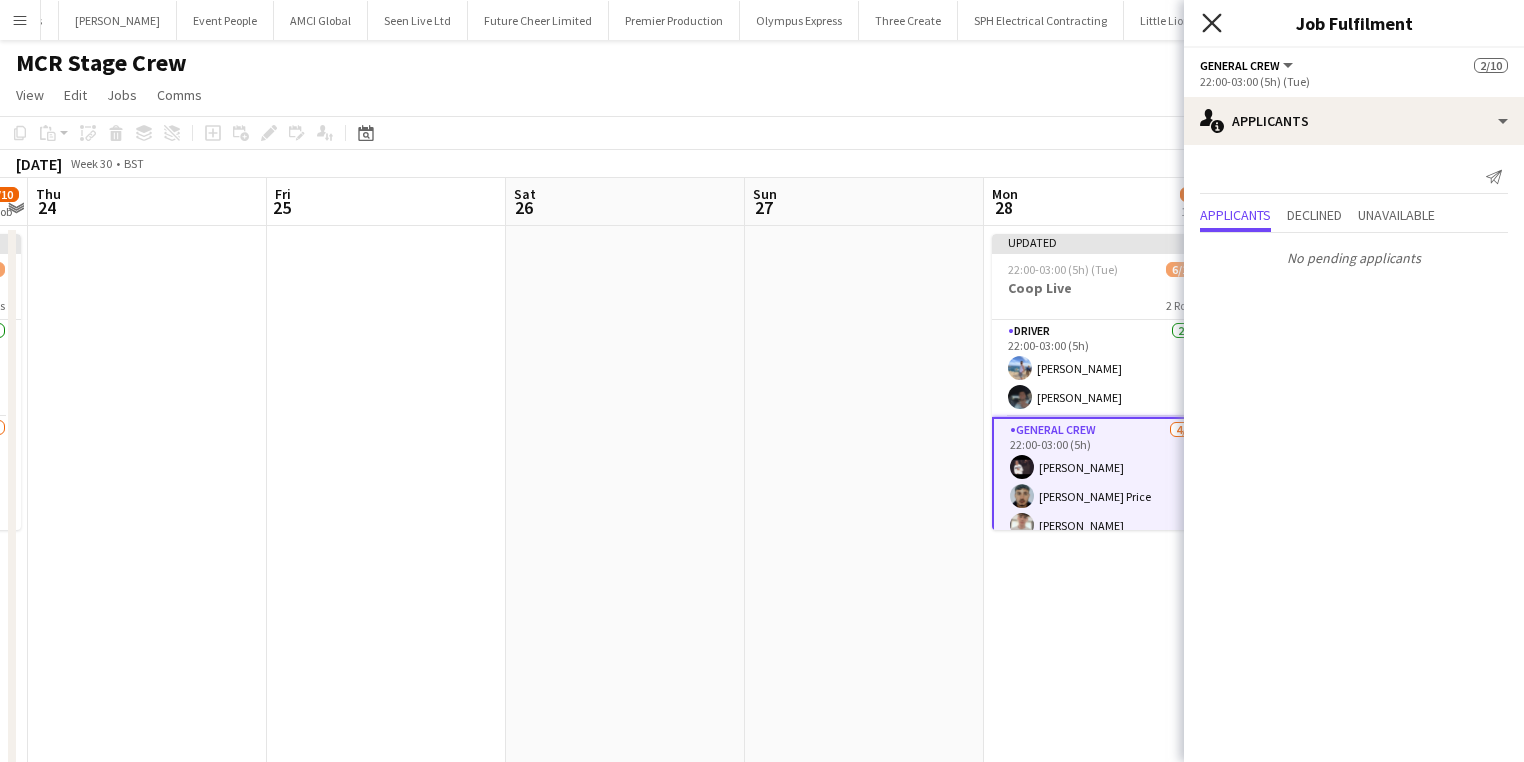 click on "Close pop-in" 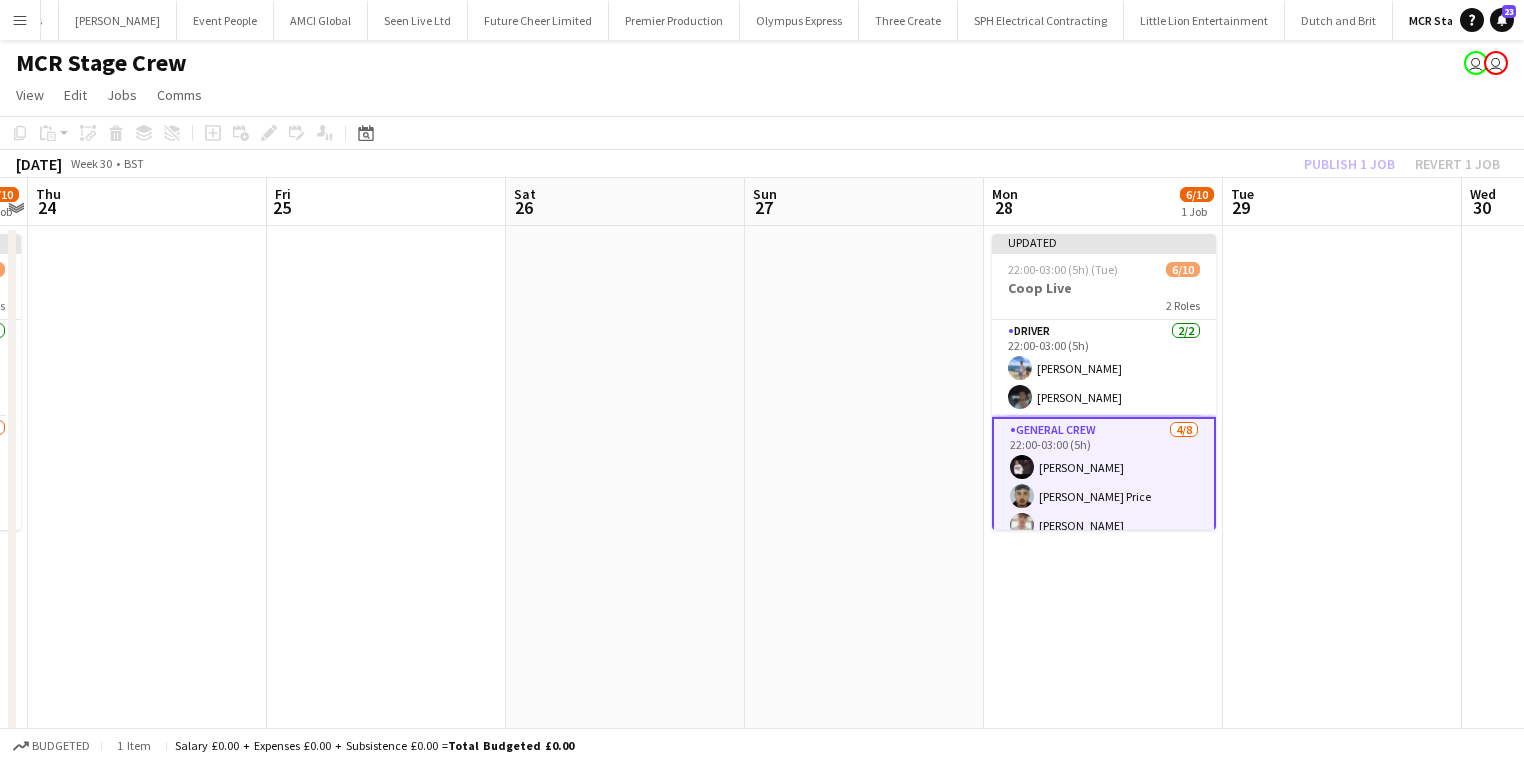 click on "Publish 1 job   Revert 1 job" 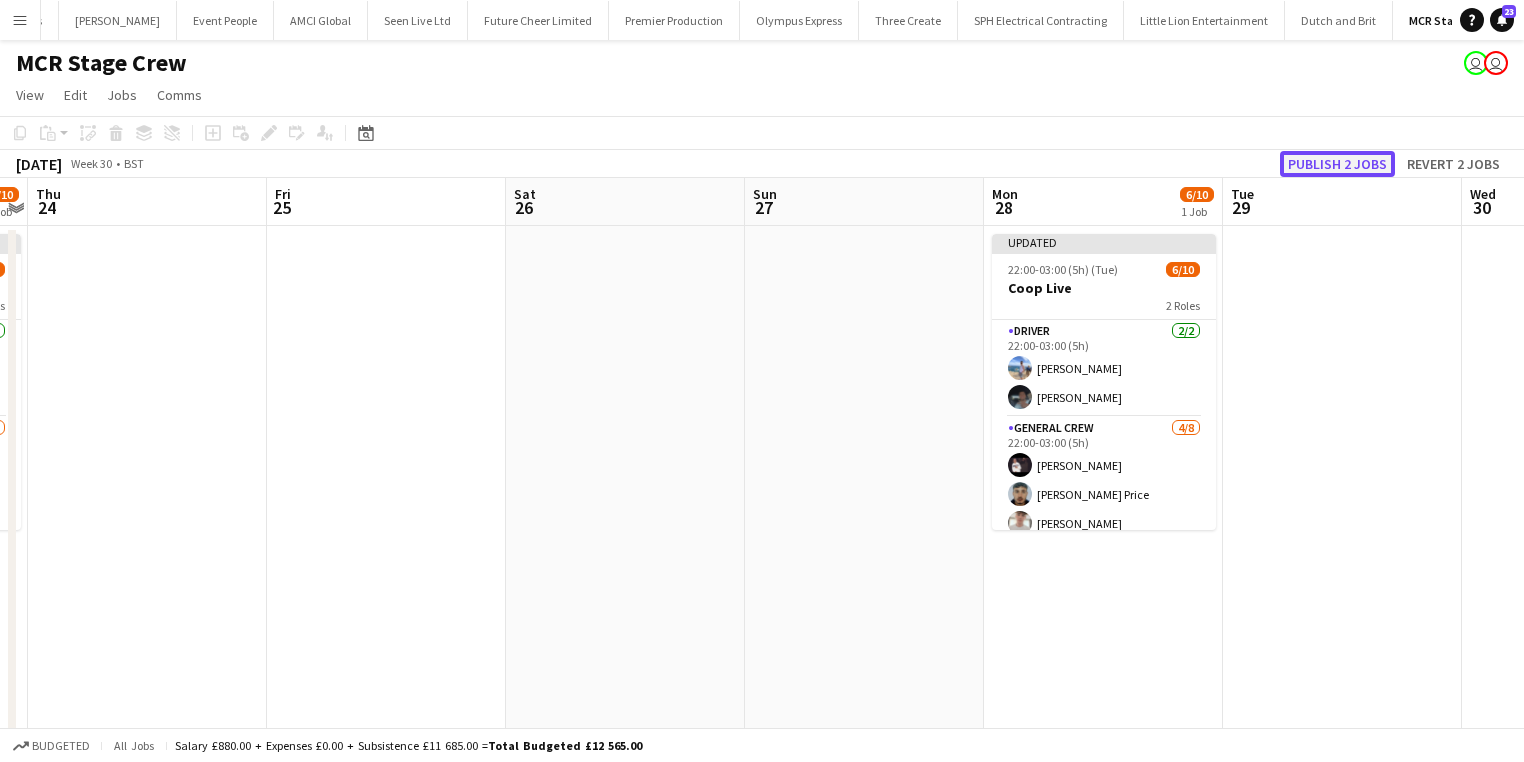 click on "Publish 2 jobs" 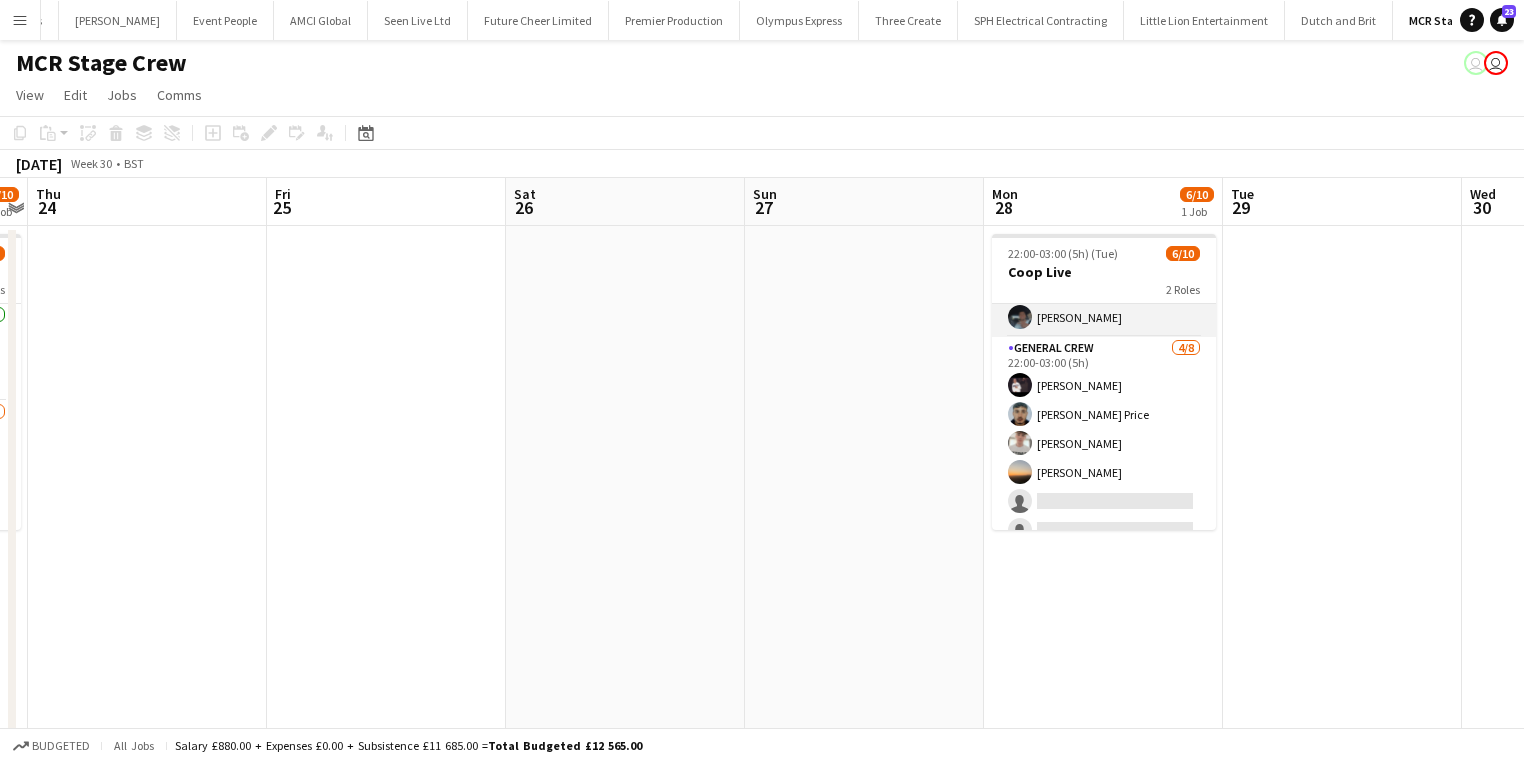 scroll, scrollTop: 141, scrollLeft: 0, axis: vertical 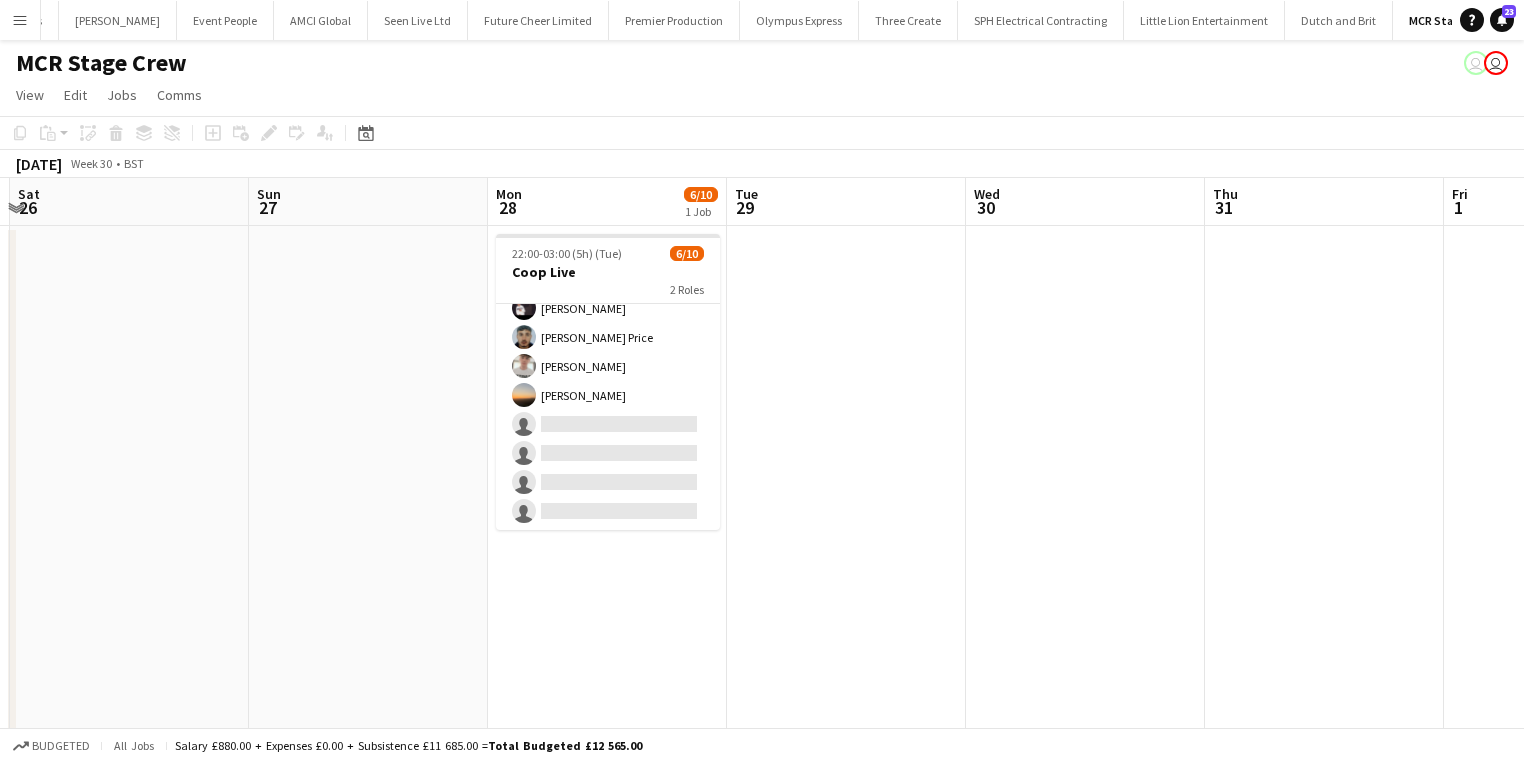 drag, startPoint x: 357, startPoint y: 442, endPoint x: 224, endPoint y: 444, distance: 133.01503 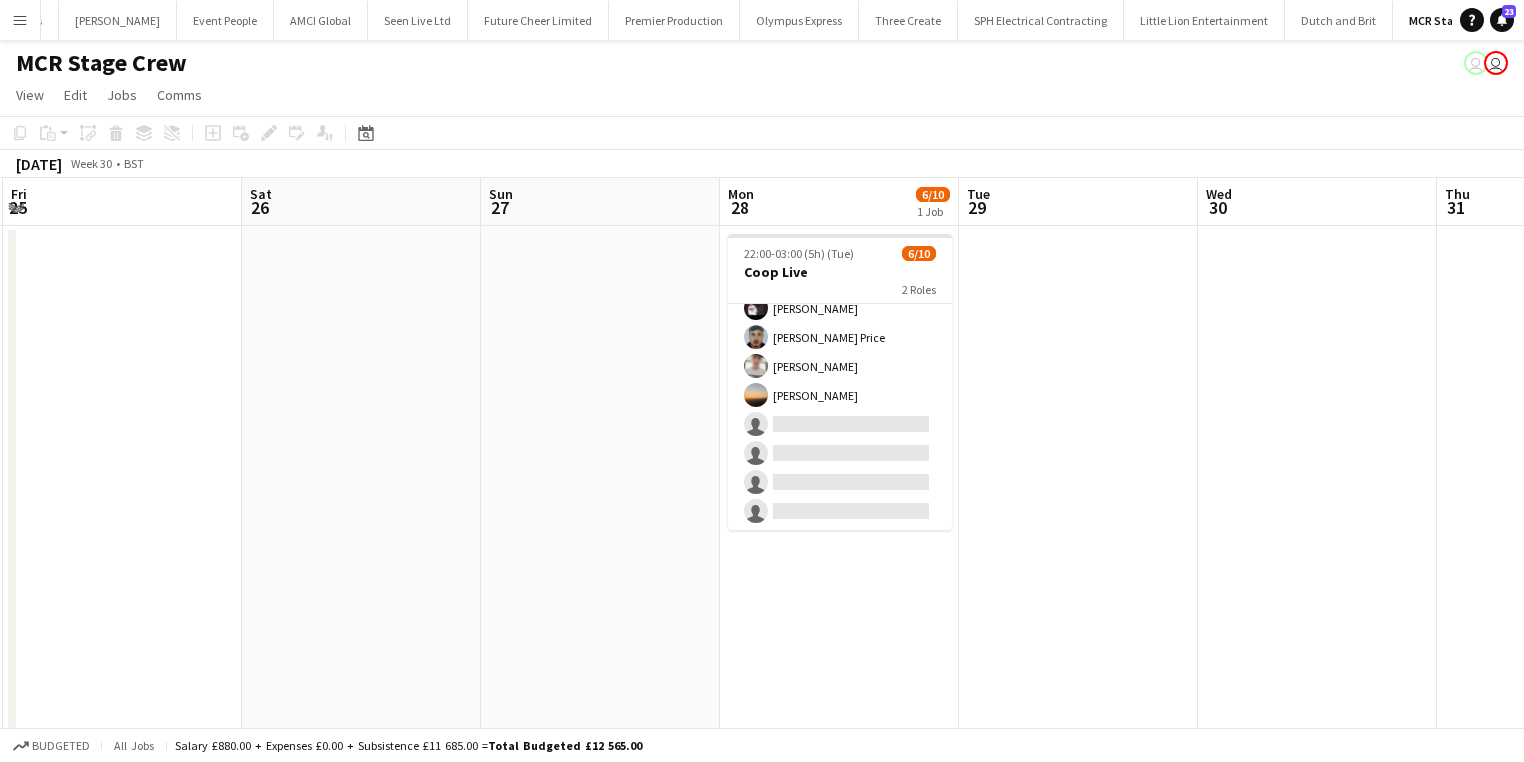 drag, startPoint x: 549, startPoint y: 516, endPoint x: 1064, endPoint y: 527, distance: 515.1175 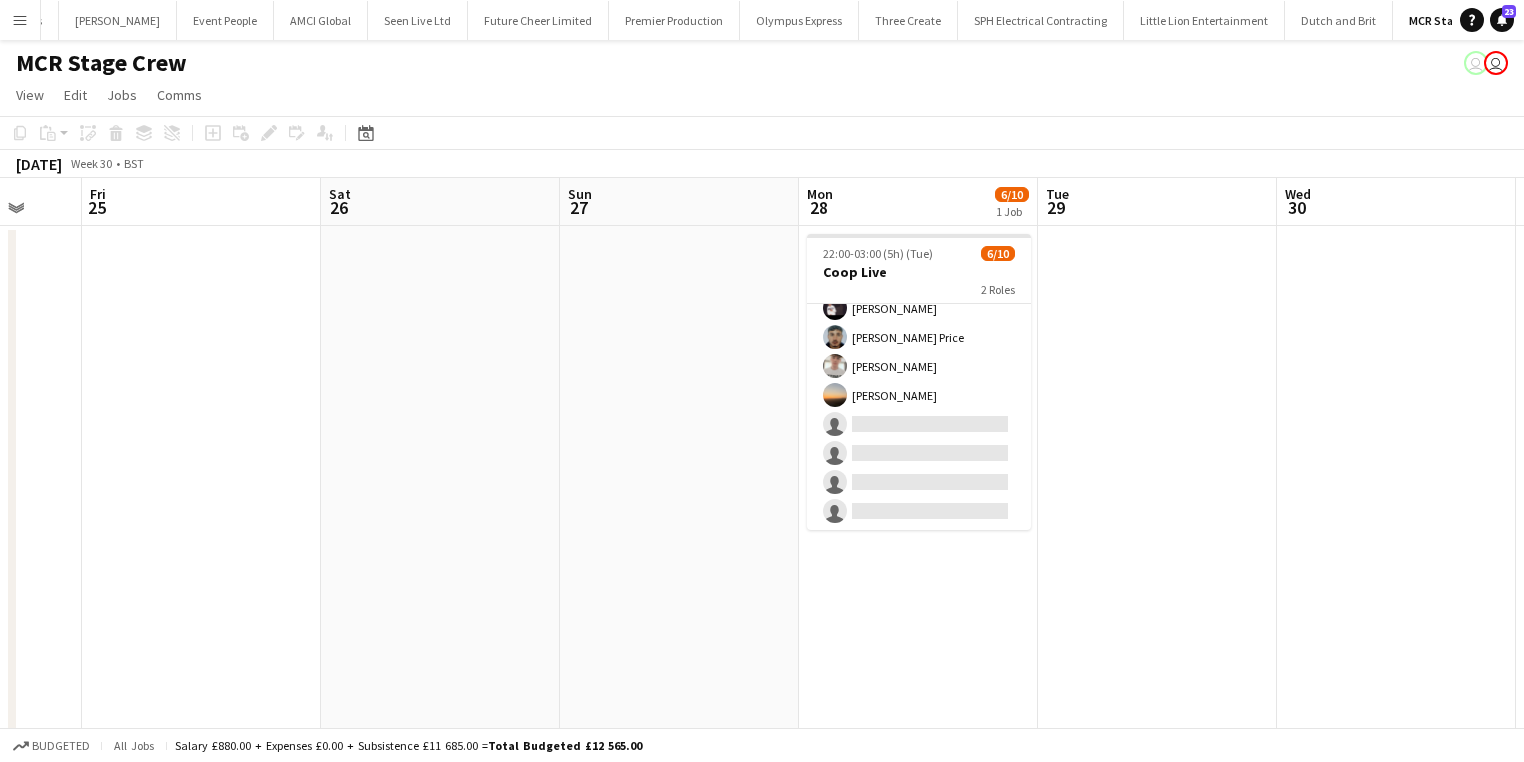 scroll, scrollTop: 0, scrollLeft: 519, axis: horizontal 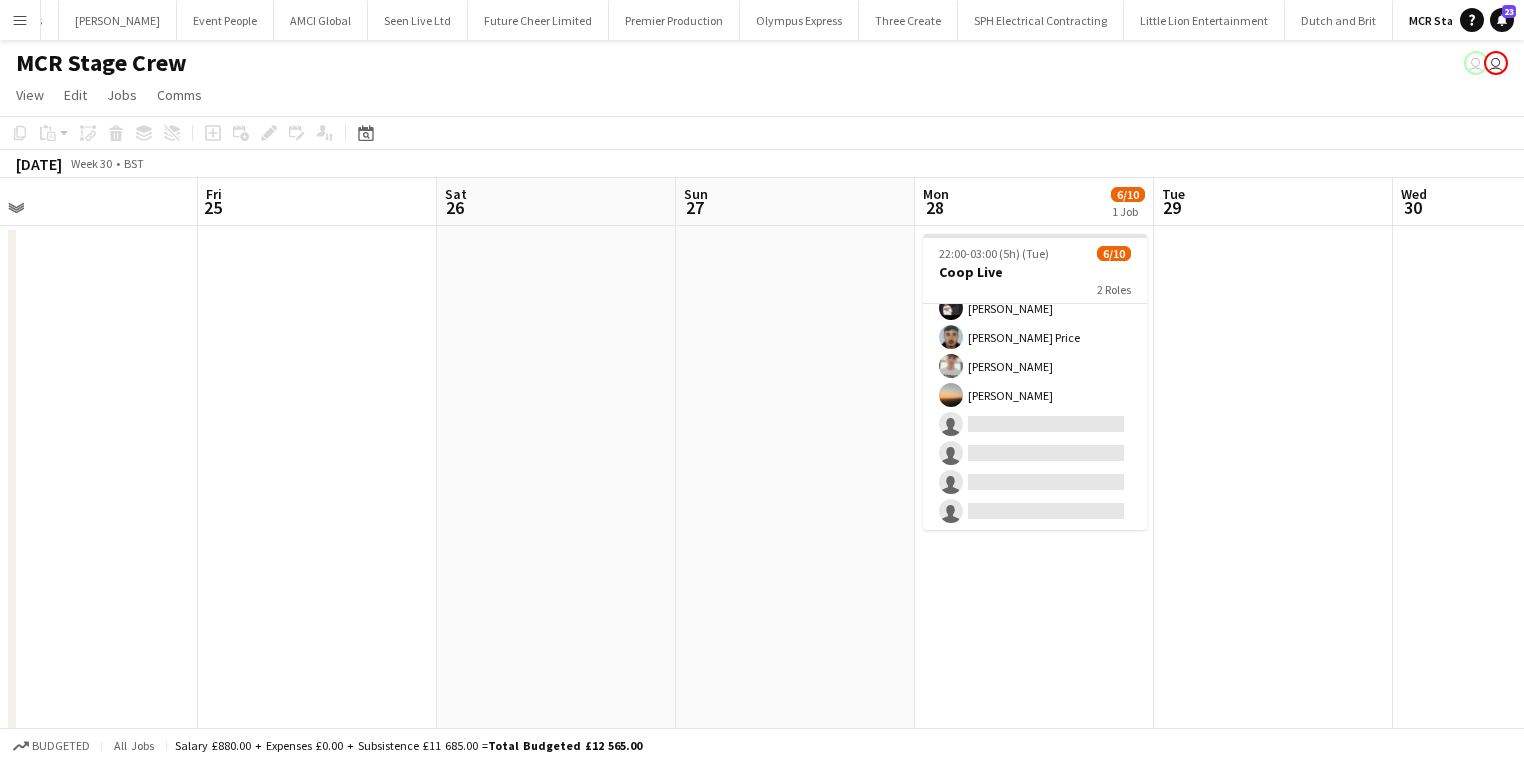 drag, startPoint x: 590, startPoint y: 561, endPoint x: 856, endPoint y: 557, distance: 266.03006 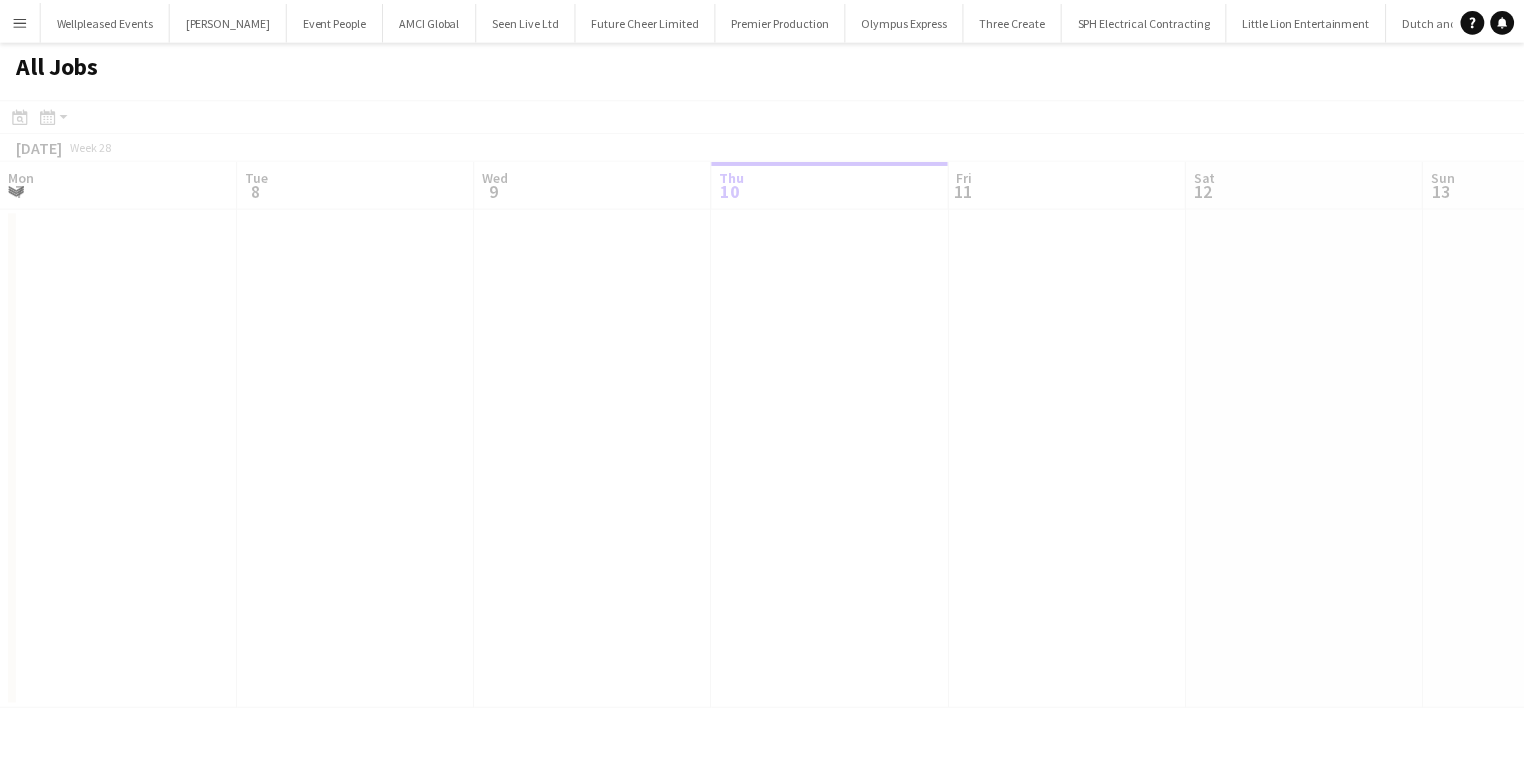 scroll, scrollTop: 0, scrollLeft: 0, axis: both 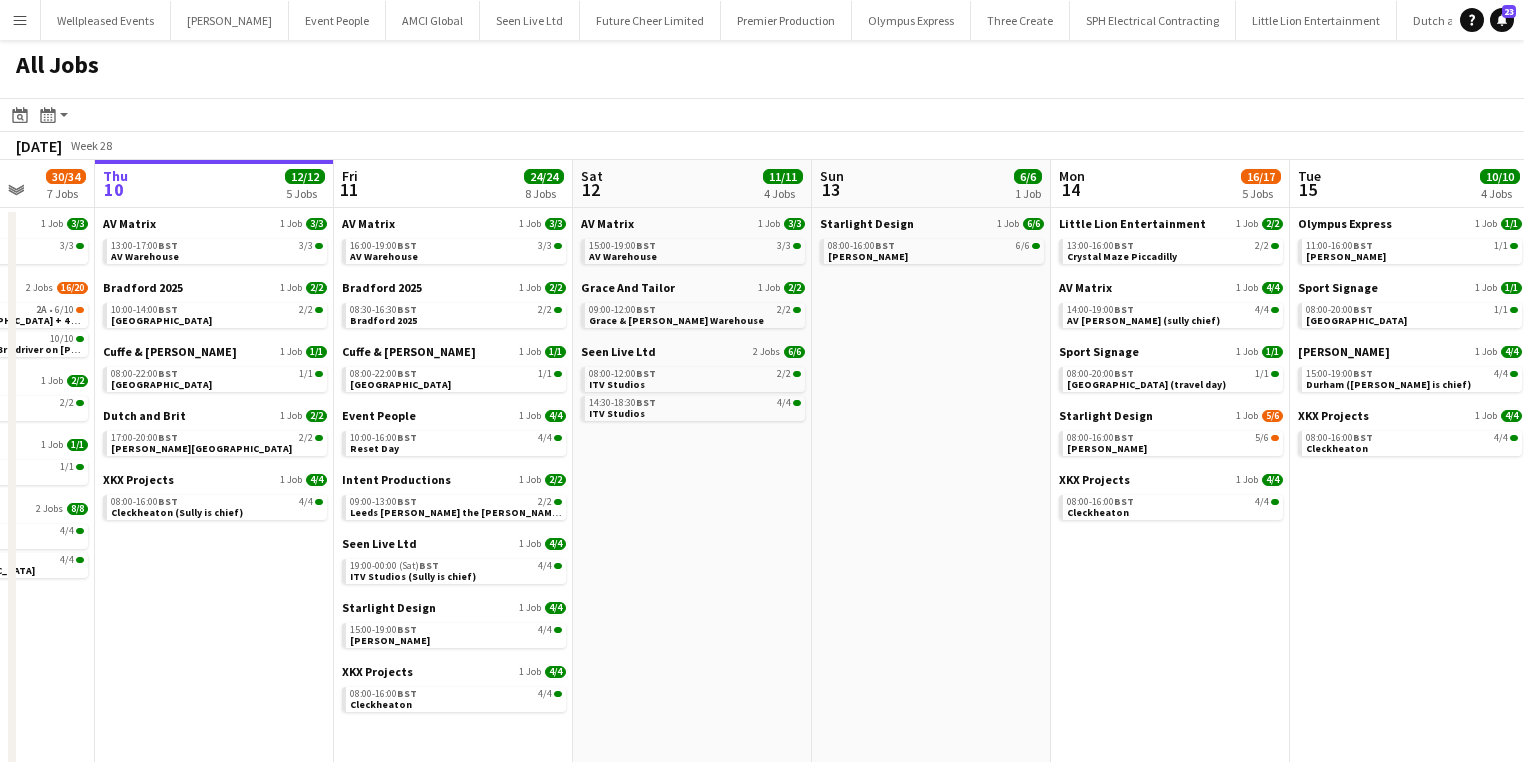 drag, startPoint x: 1005, startPoint y: 560, endPoint x: 817, endPoint y: 555, distance: 188.06648 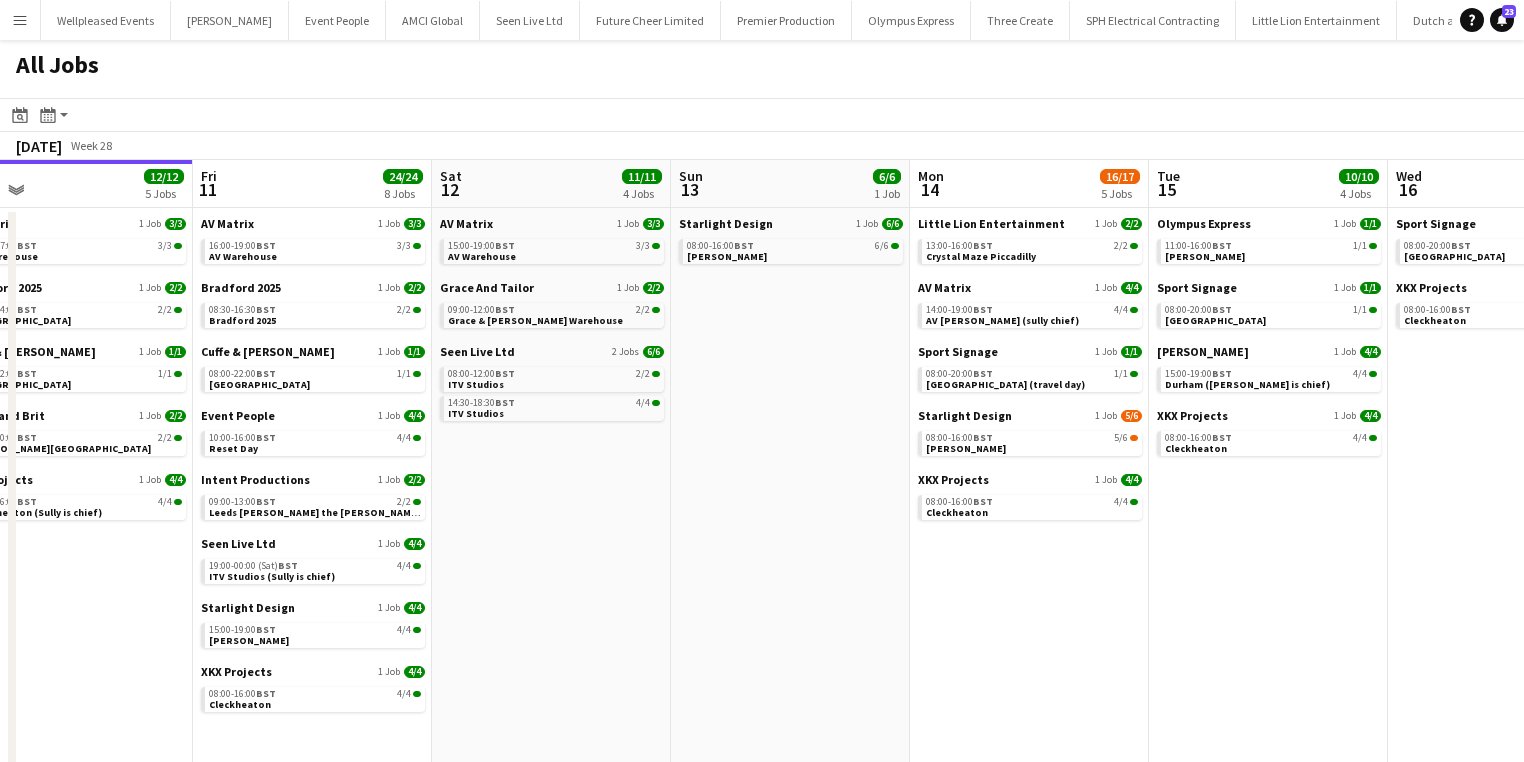 drag, startPoint x: 944, startPoint y: 556, endPoint x: 852, endPoint y: 568, distance: 92.779305 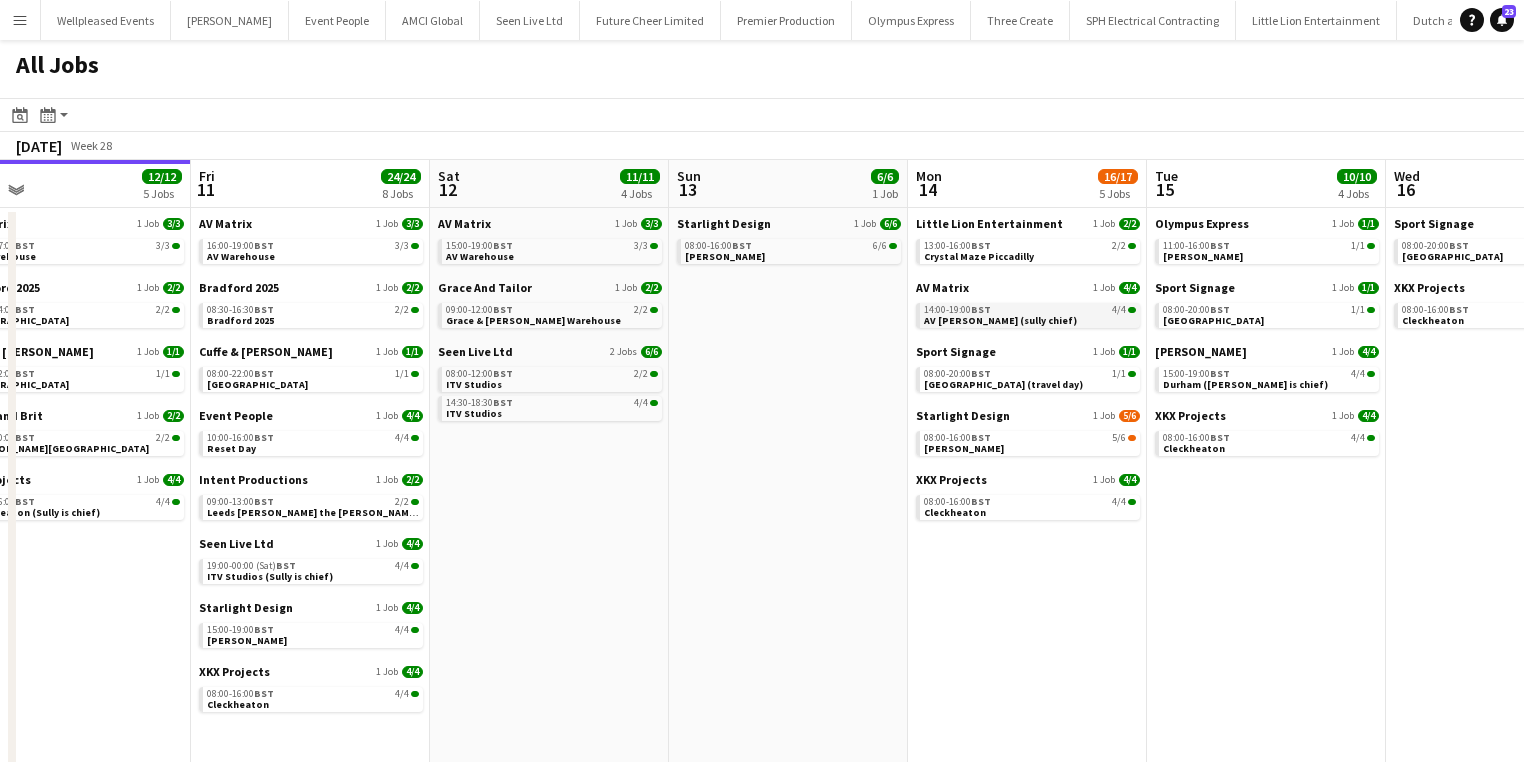 click on "AV [PERSON_NAME] (sully chief)" at bounding box center (1000, 320) 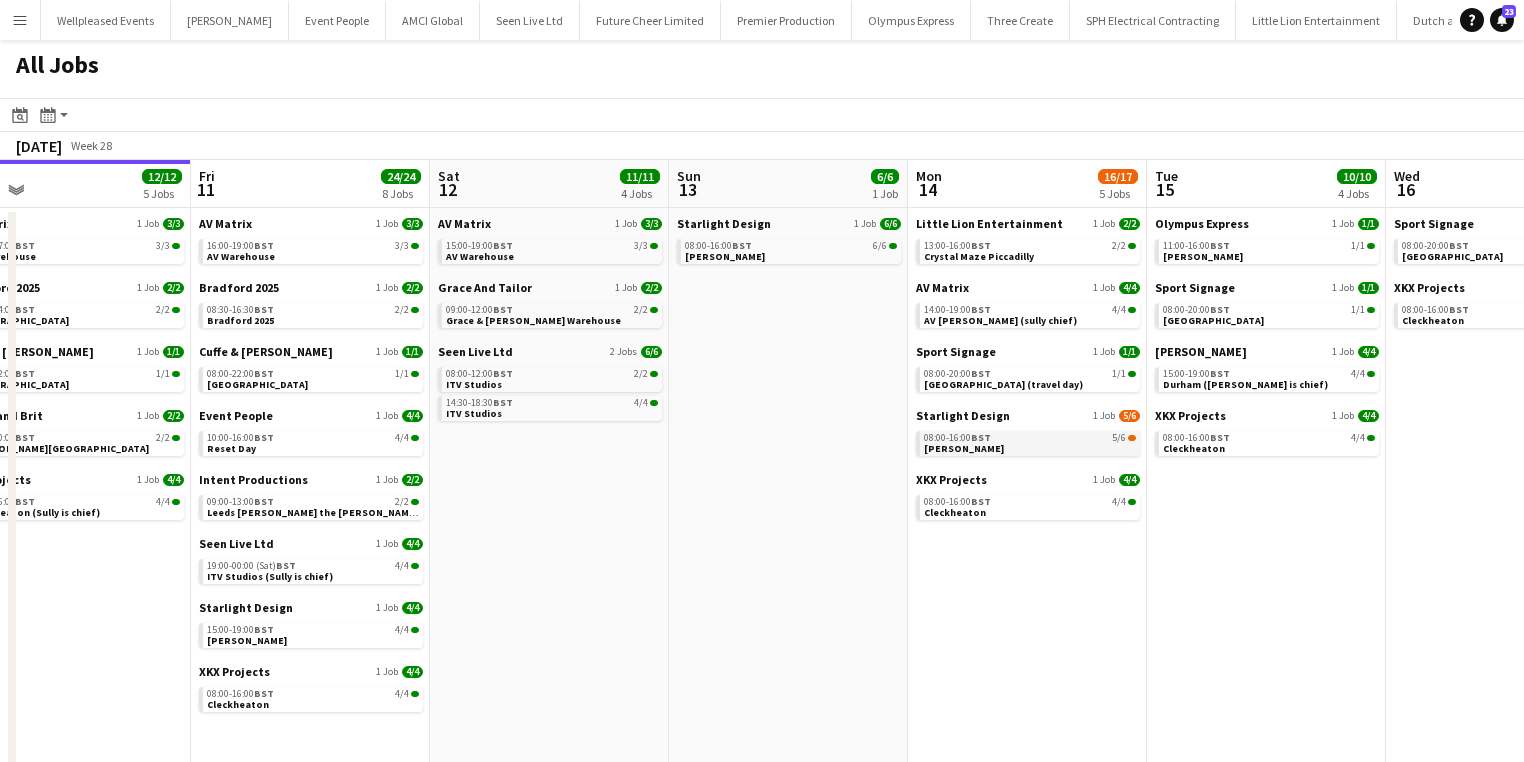click on "Castle Howard" at bounding box center [964, 448] 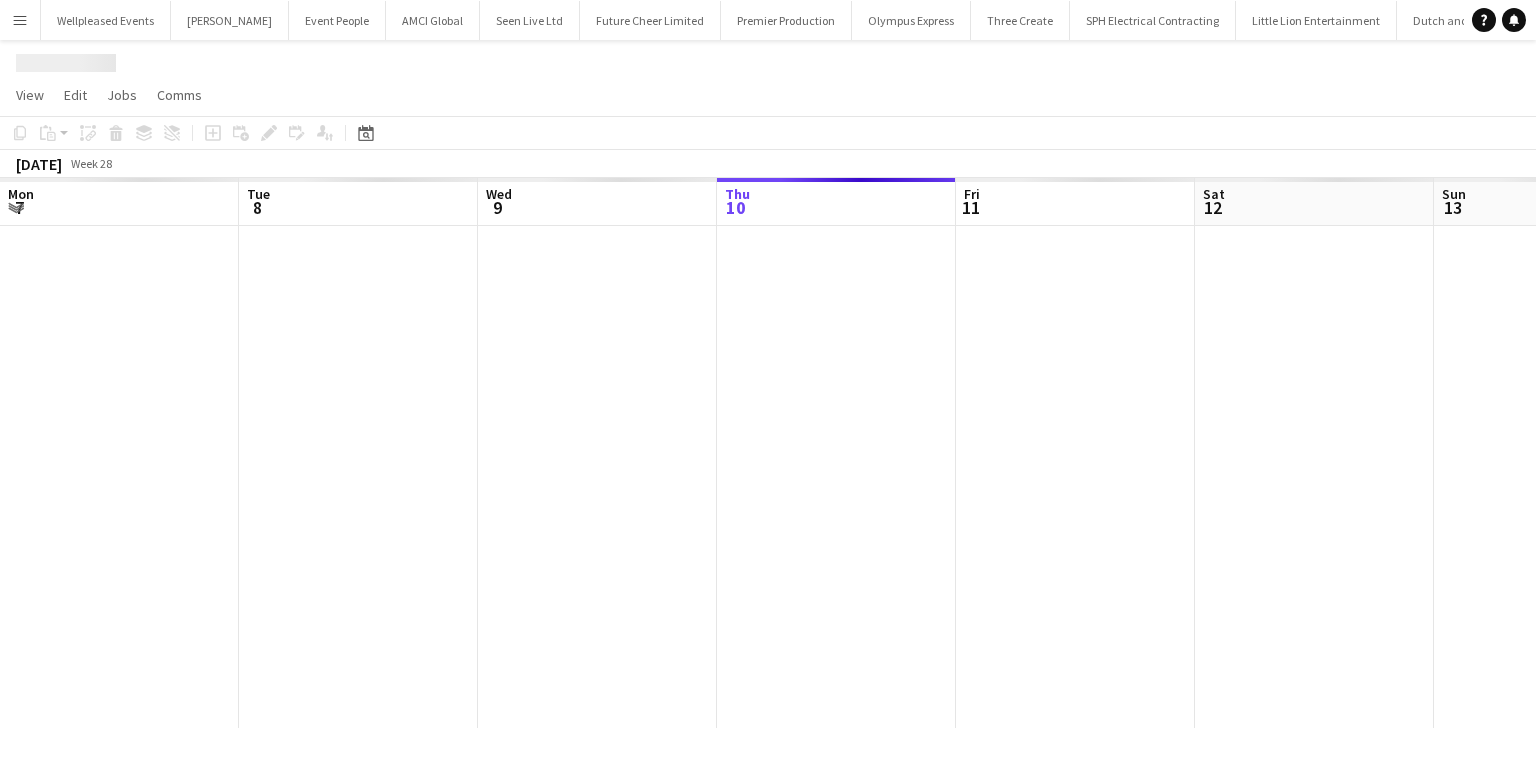 scroll, scrollTop: 0, scrollLeft: 0, axis: both 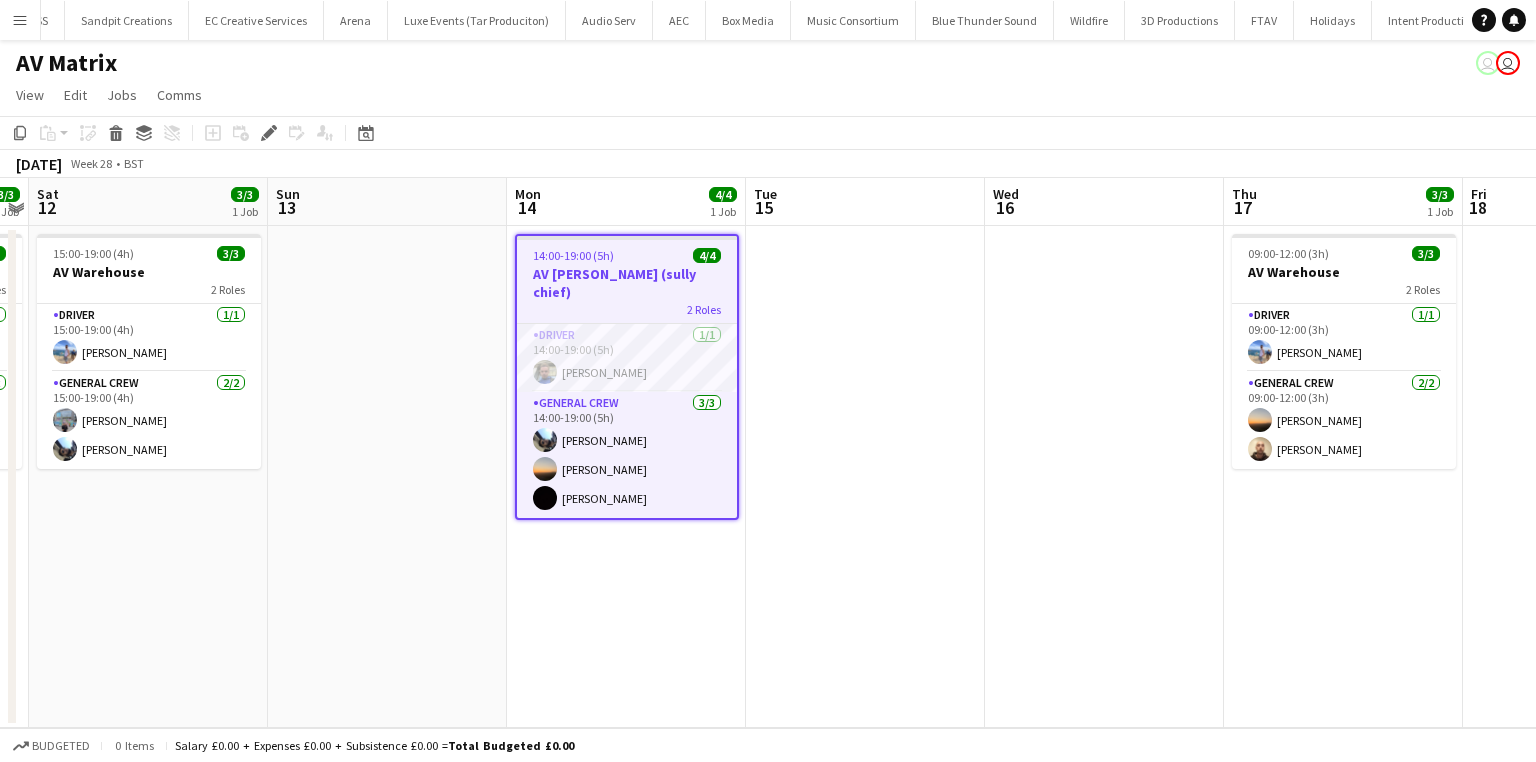 click on "Add job
Add linked Job
Edit
Edit linked Job
Applicants" 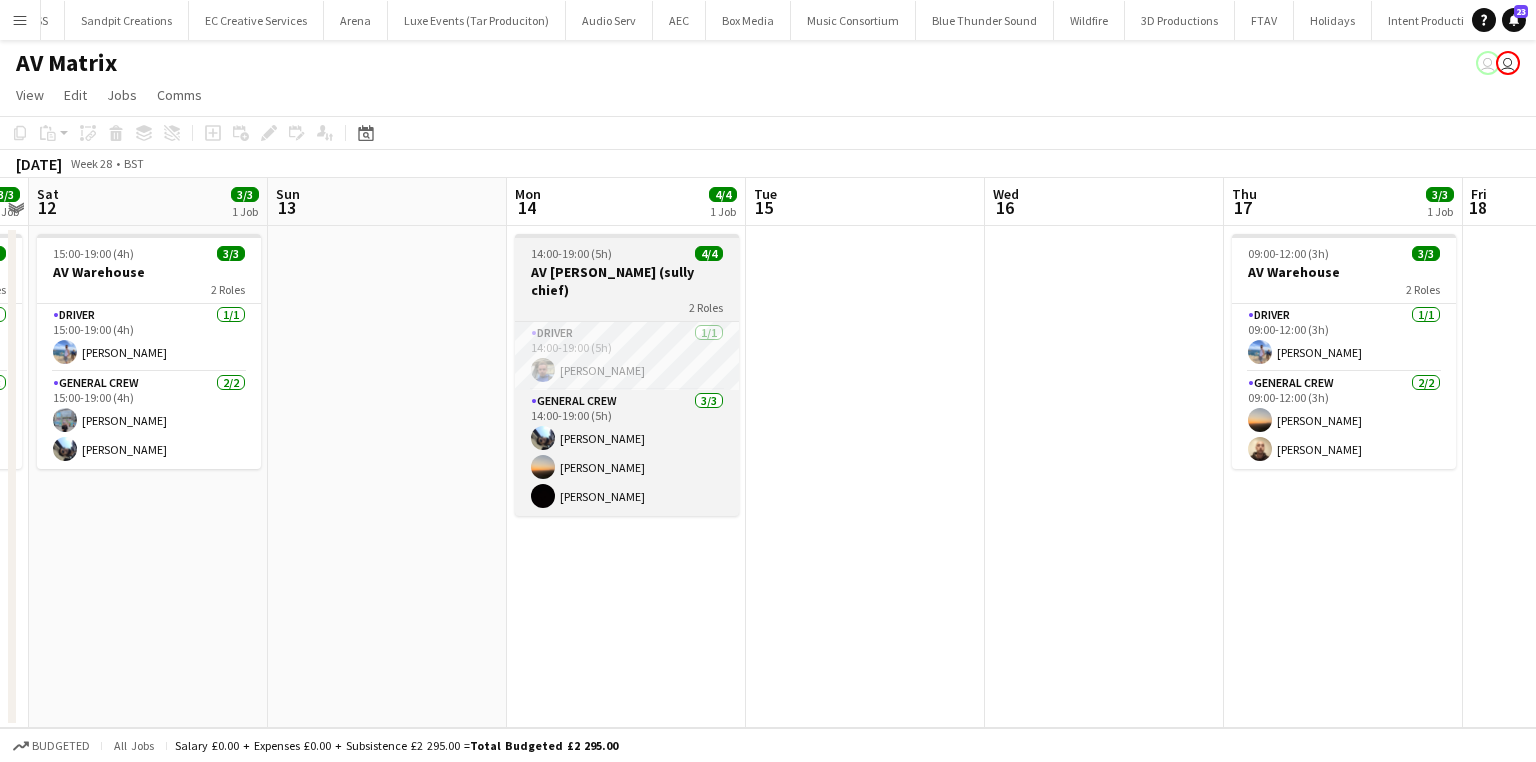 click on "14:00-19:00 (5h)" at bounding box center (571, 253) 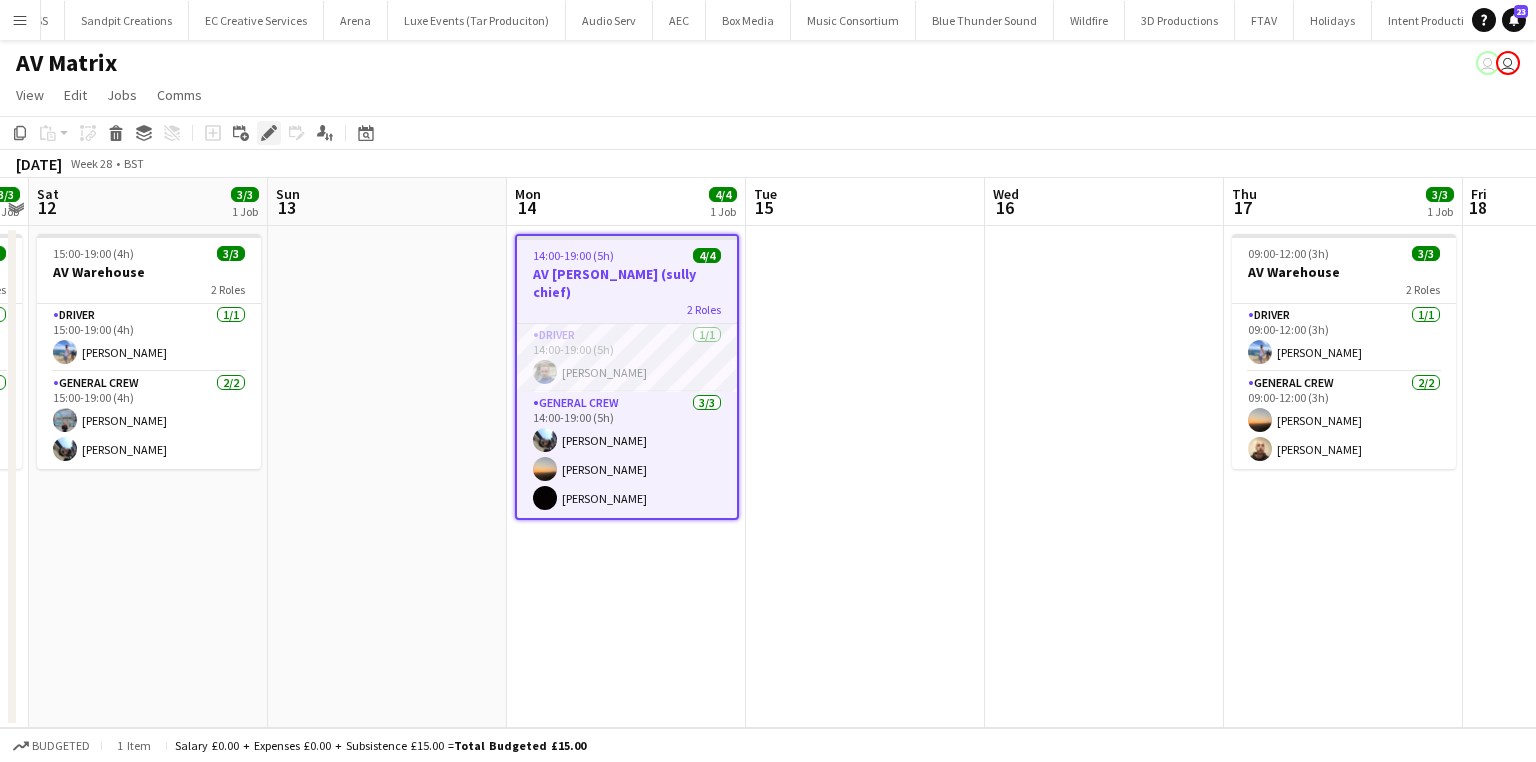 click on "Edit" 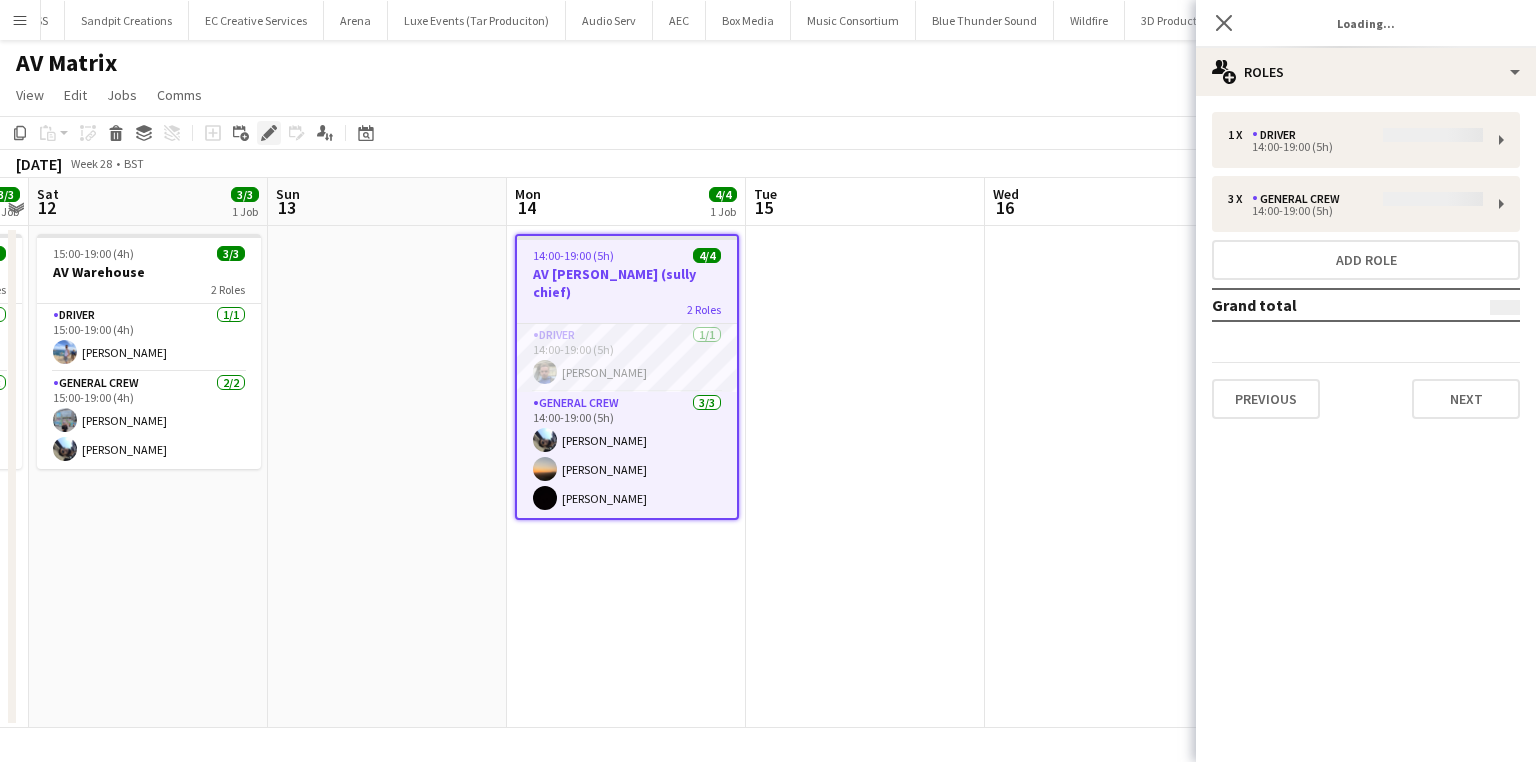 type on "*******" 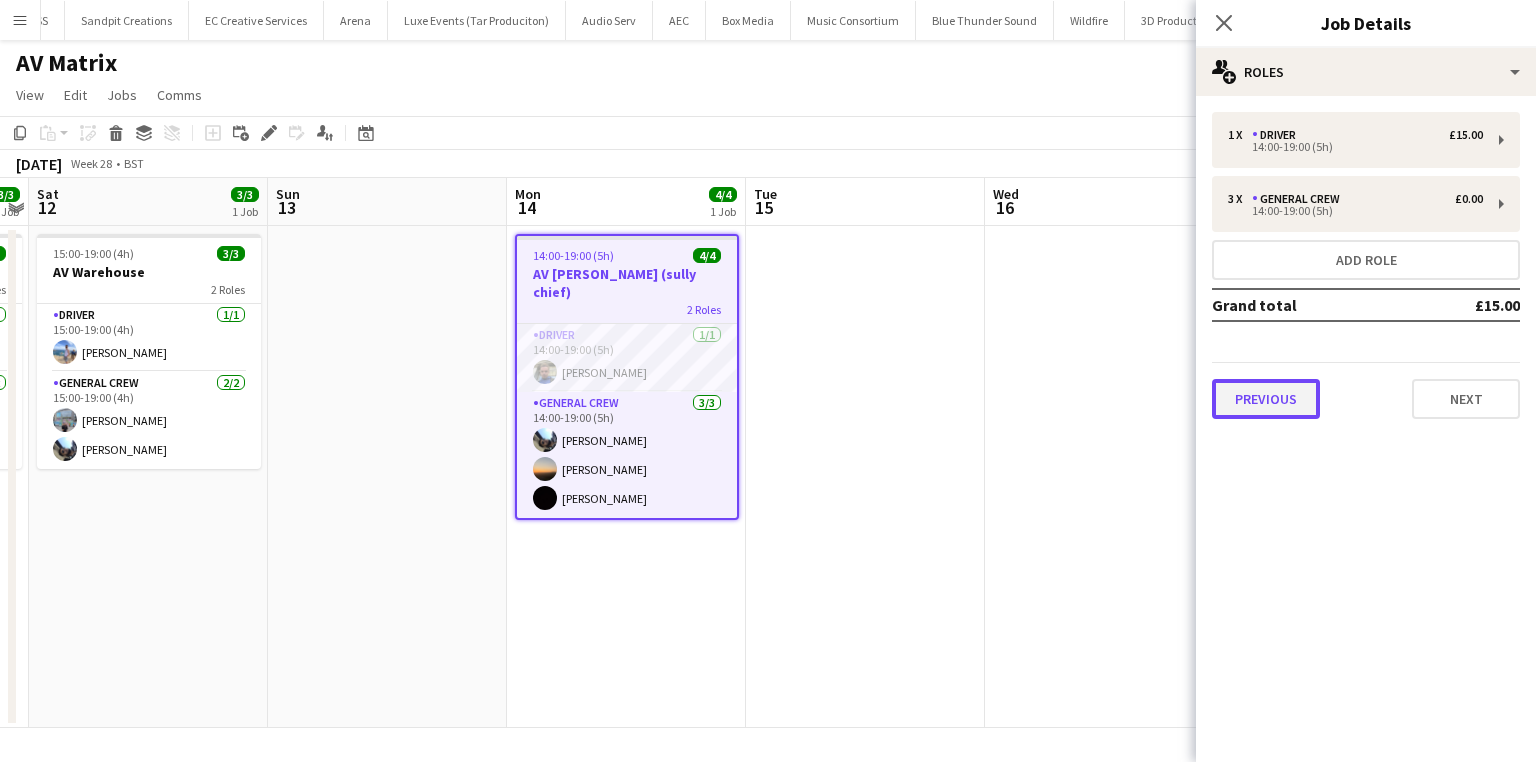 click on "Previous" at bounding box center (1266, 399) 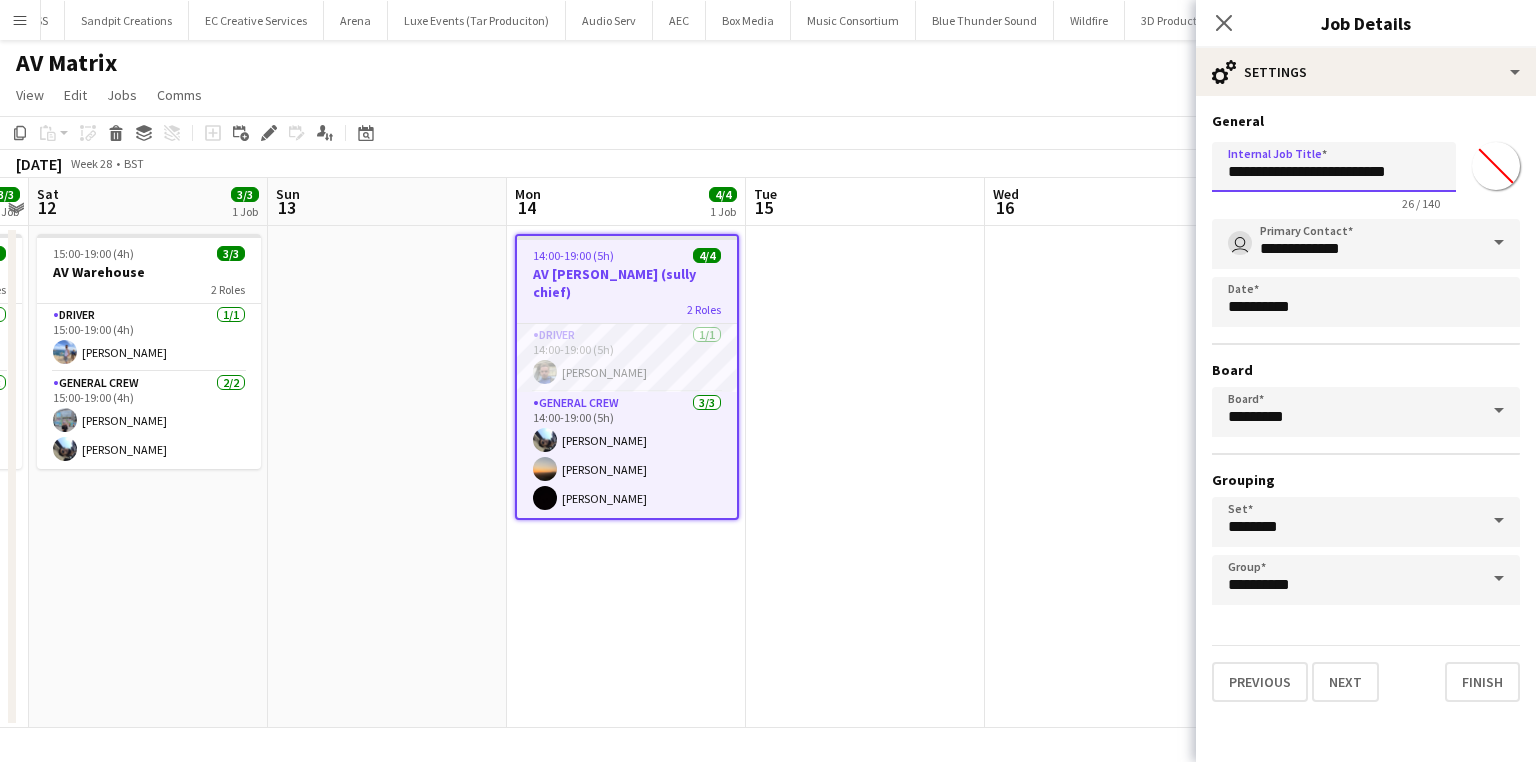 drag, startPoint x: 1413, startPoint y: 177, endPoint x: 1326, endPoint y: 176, distance: 87.005745 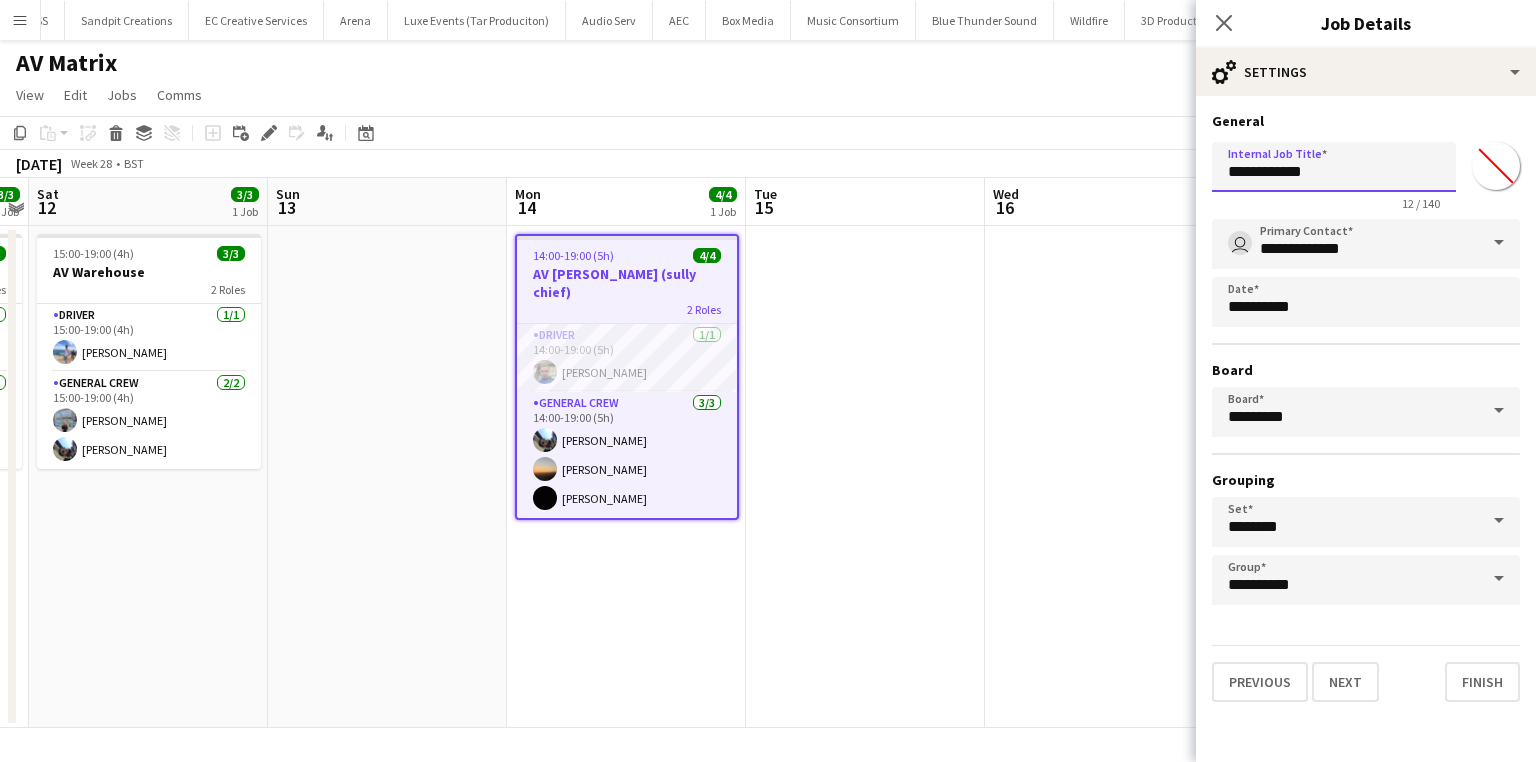 type on "**********" 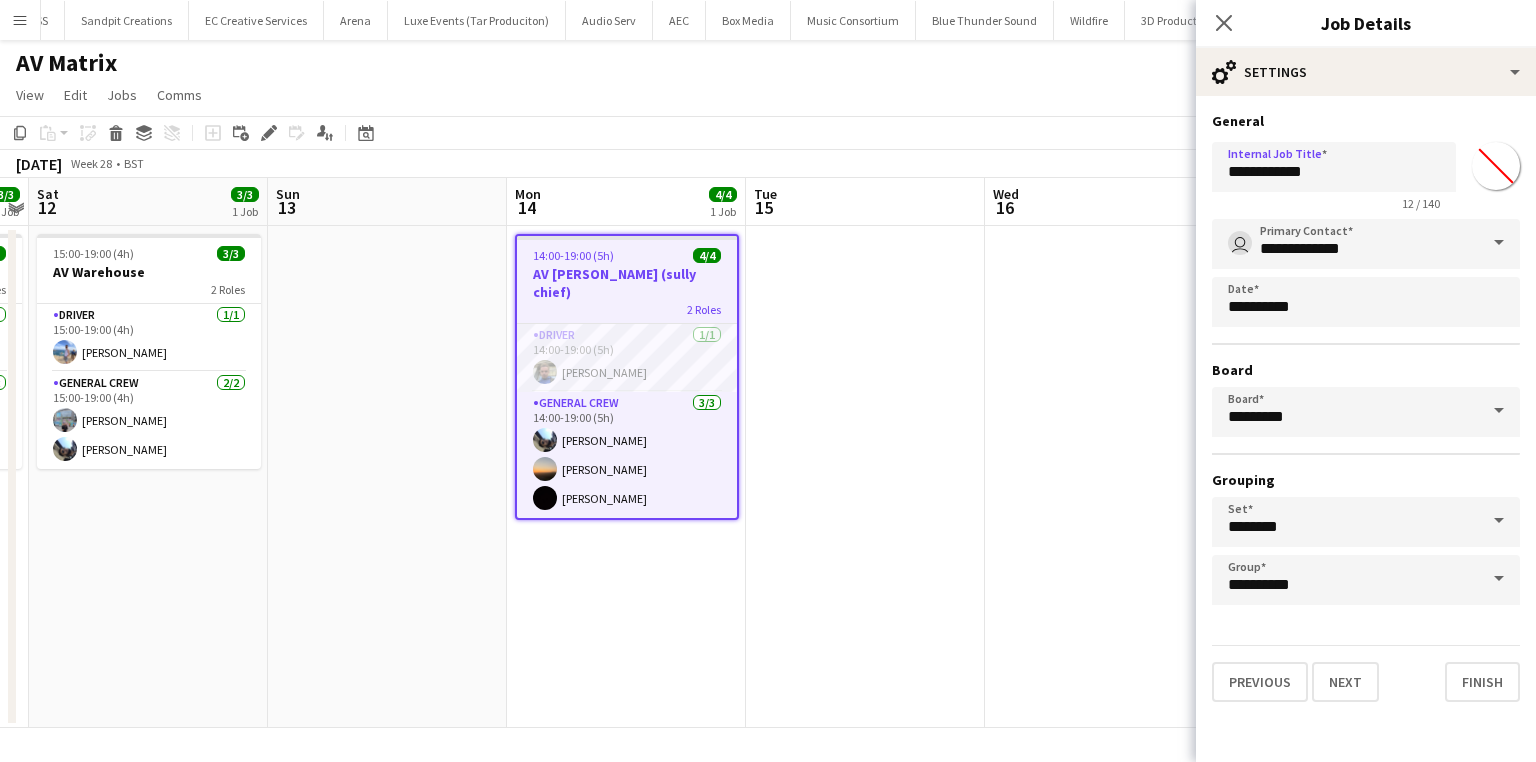 click on "14:00-19:00 (5h)    4/4" at bounding box center (627, 255) 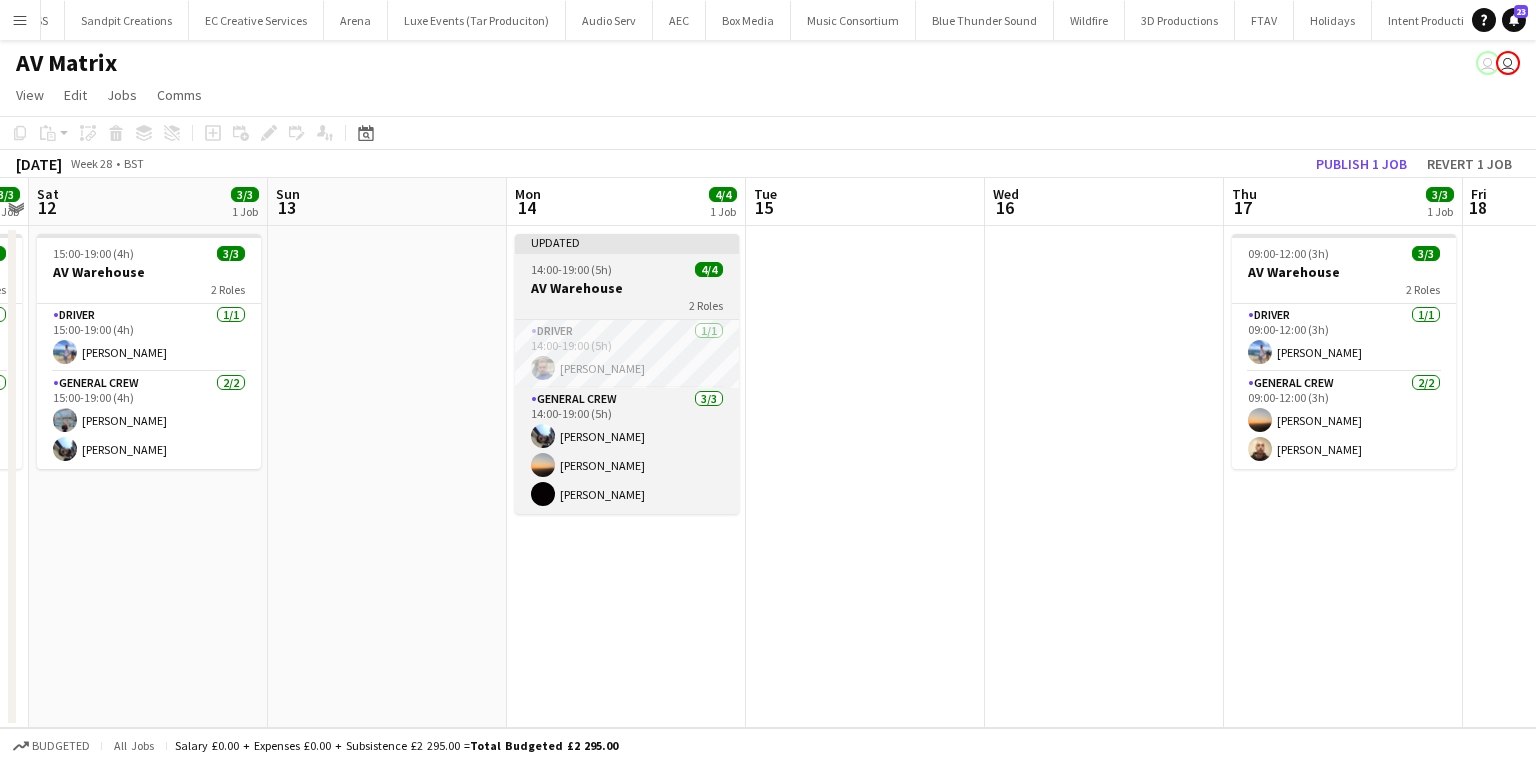 click on "14:00-19:00 (5h)" at bounding box center [571, 269] 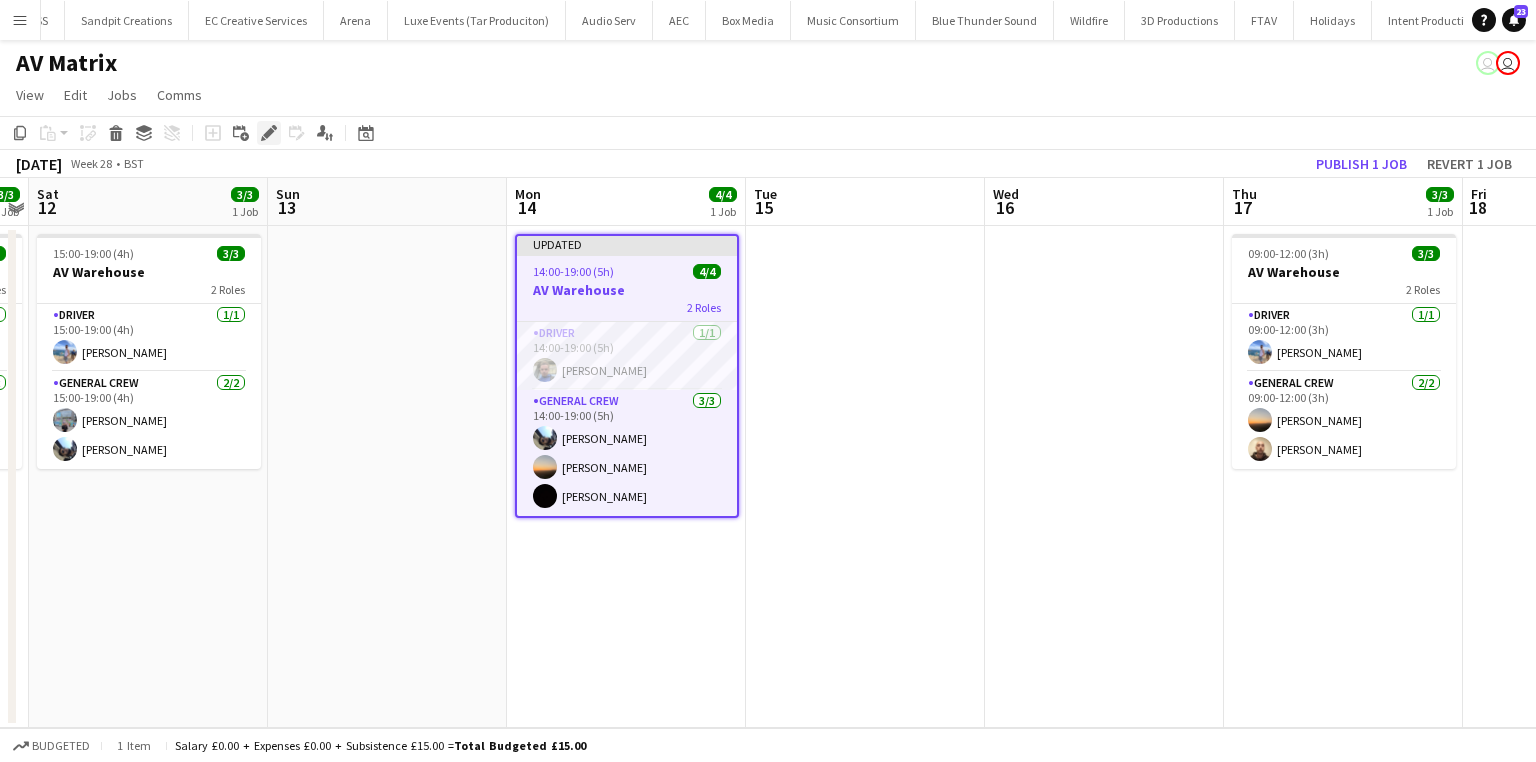 click on "Edit" 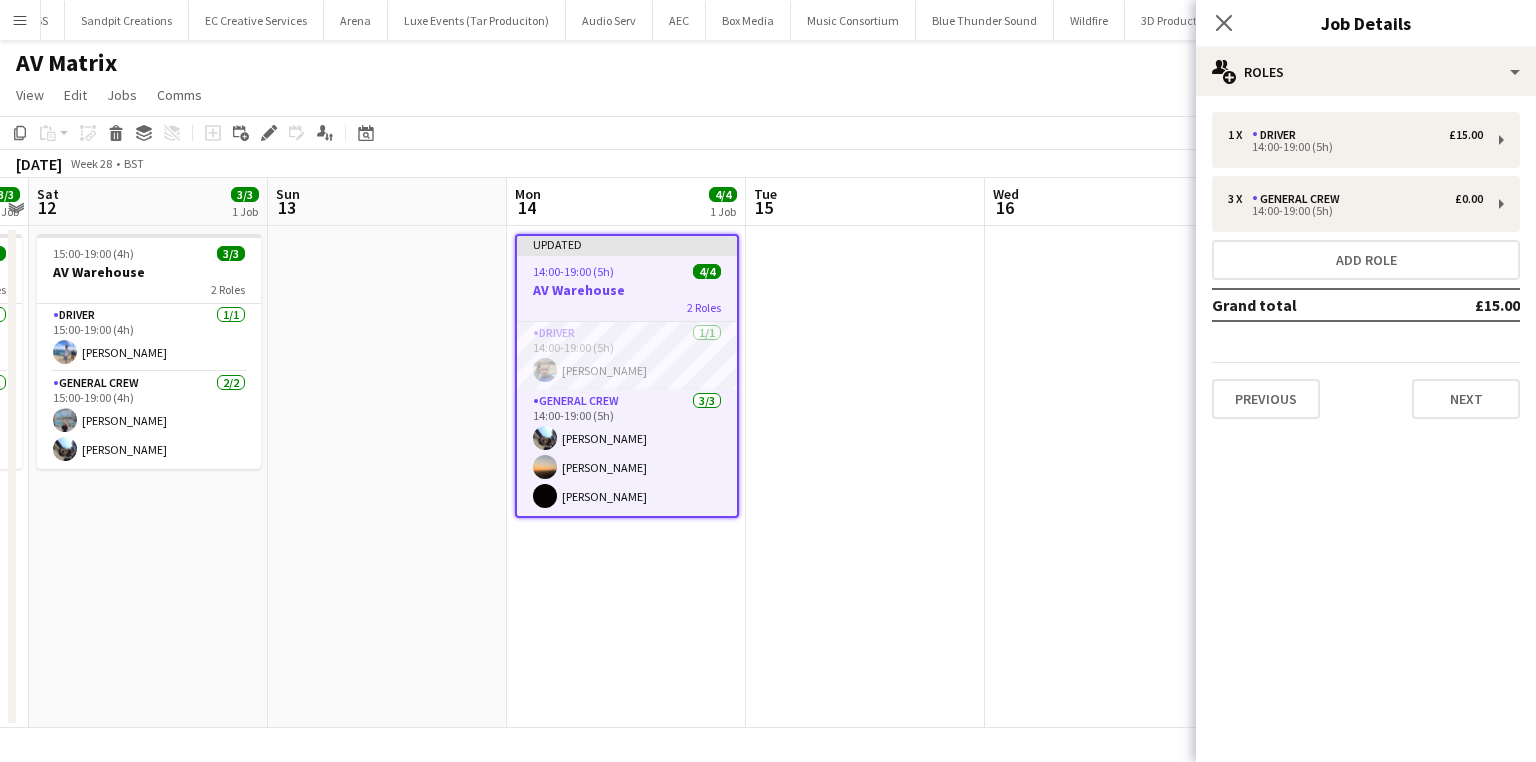 click on "1 x   Driver   £15.00   14:00-19:00 (5h)   3 x   General Crew   £0.00   14:00-19:00 (5h)   Add role   Grand total   £15.00   Previous   Next" at bounding box center (1366, 265) 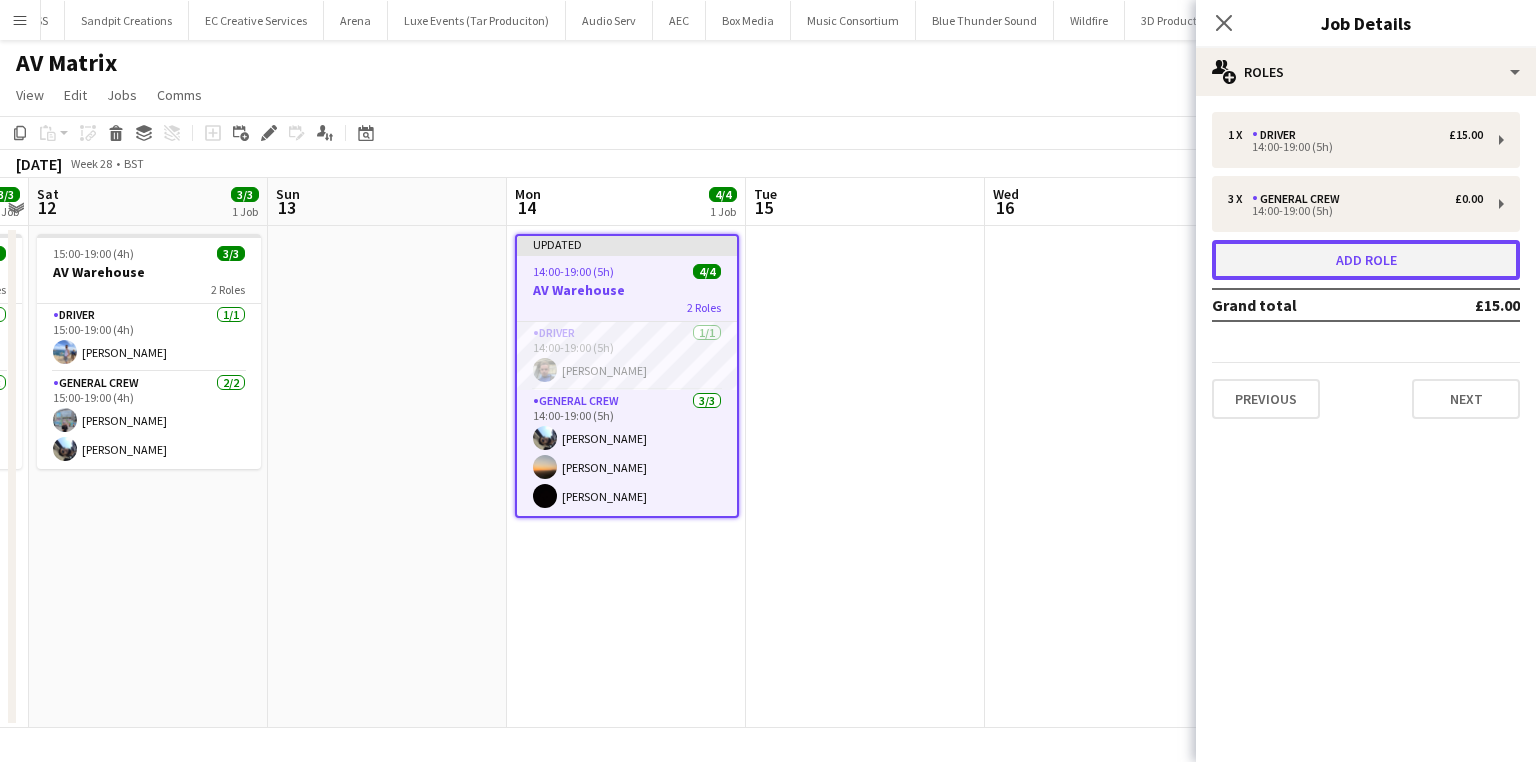click on "Add role" at bounding box center (1366, 260) 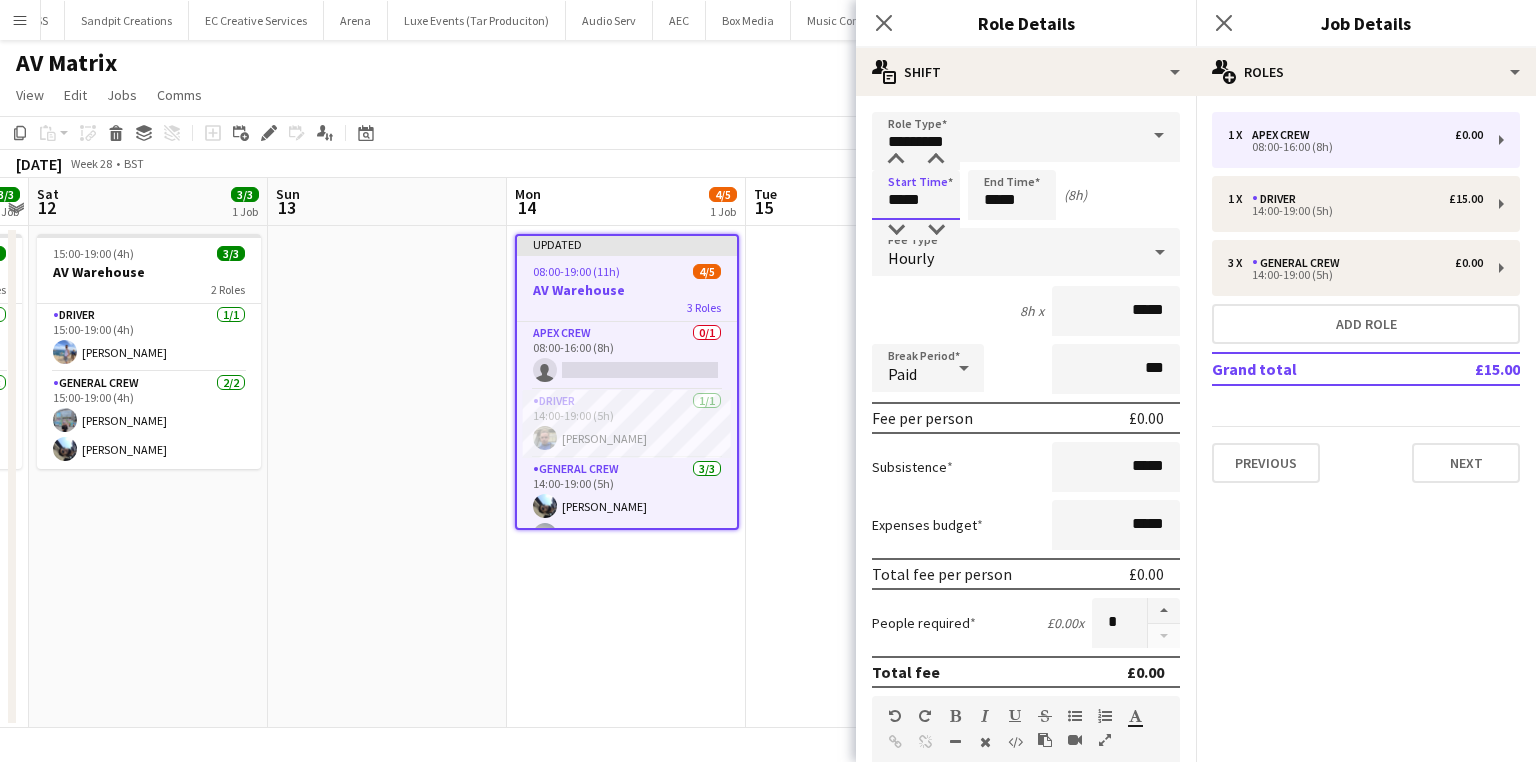 drag, startPoint x: 949, startPoint y: 208, endPoint x: 764, endPoint y: 220, distance: 185.38878 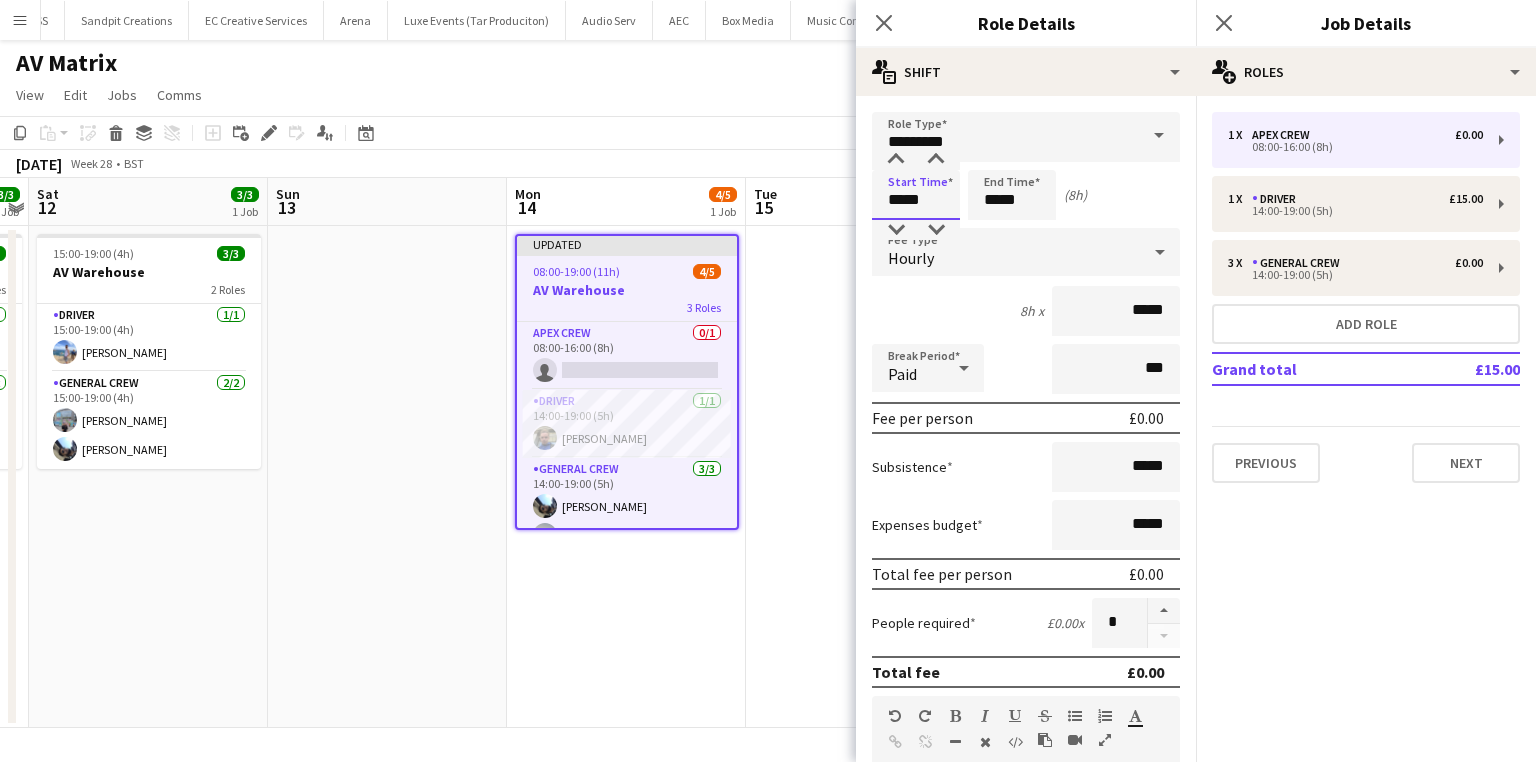 click on "Menu
Boards
Boards   Boards   All jobs   Status
Workforce
Workforce   My Workforce   Recruiting
Comms
Comms
Pay
Pay   Approvals   Payments   Reports
Platform Settings
Platform Settings   App settings   Your settings   Profiles
Training Academy
Training Academy
Knowledge Base
Knowledge Base
Product Updates
Product Updates   Log Out   Privacy   Wellpleased Events
Close
Wasserman
Close
Event People
Close
AMCI Global
Close
Seen Live Ltd
Close
Future Cheer Limited
Close
Premier Production
Close
Olympus Express
Close
Three Create" at bounding box center [768, 381] 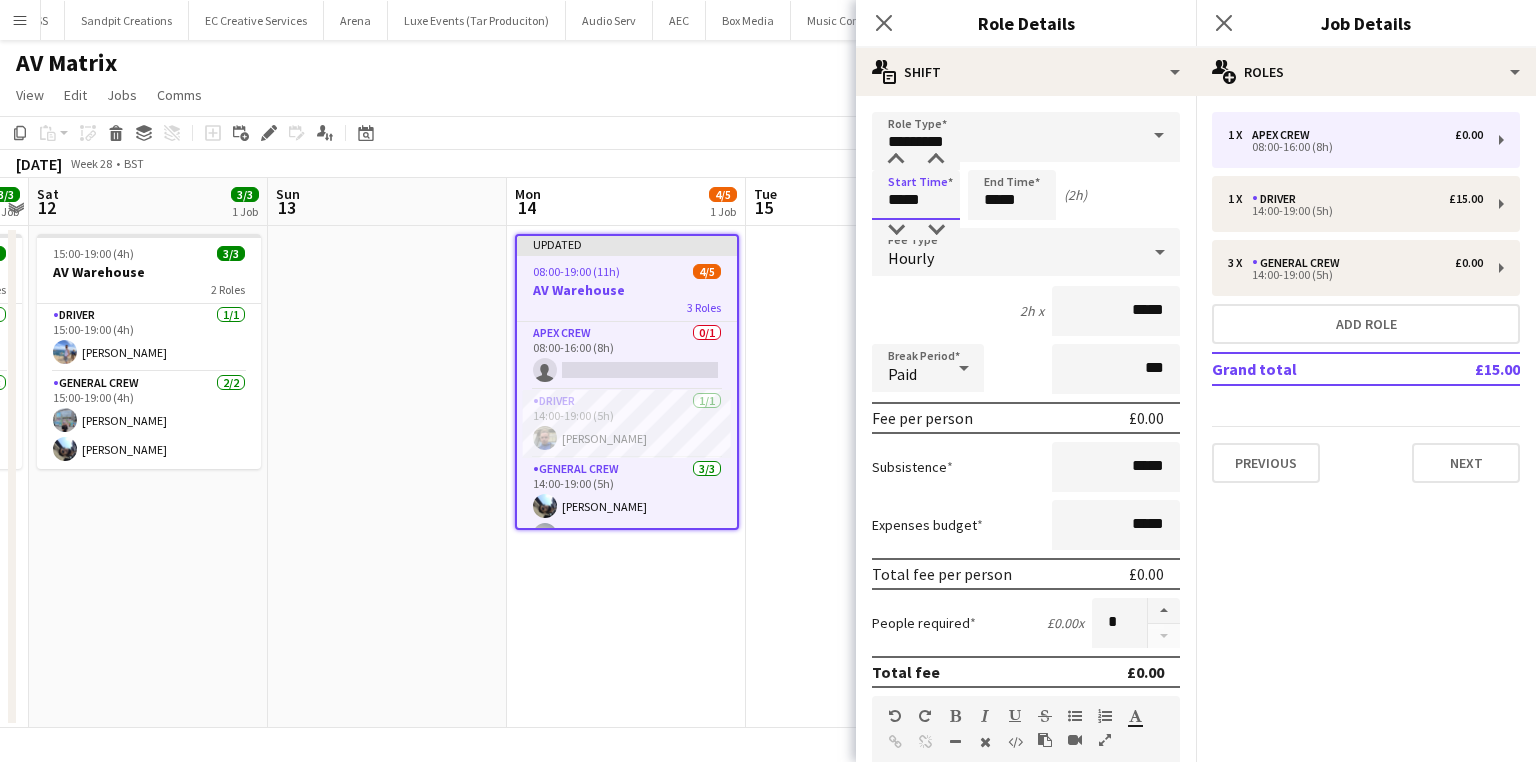 type on "*****" 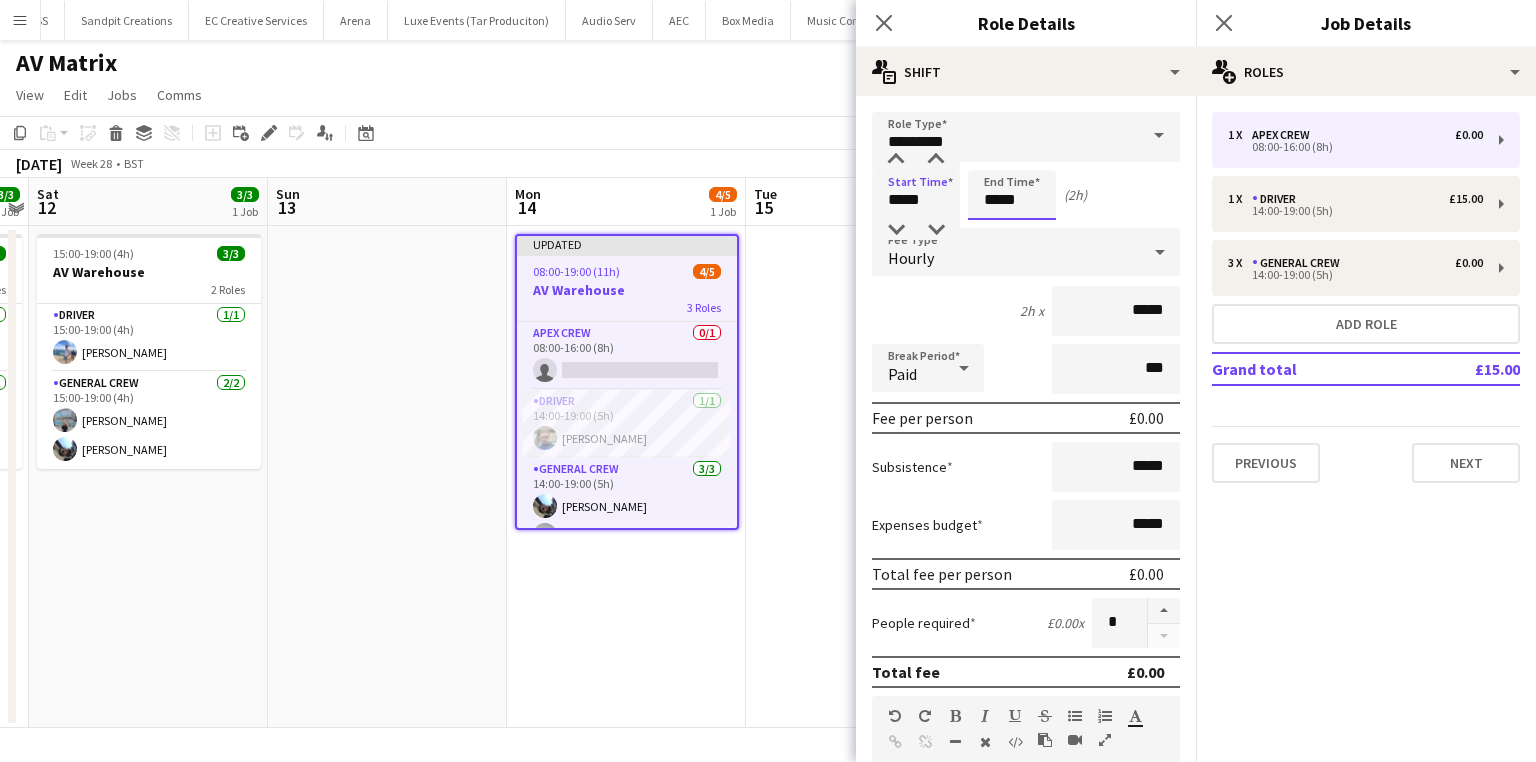 click on "*****" at bounding box center (1012, 195) 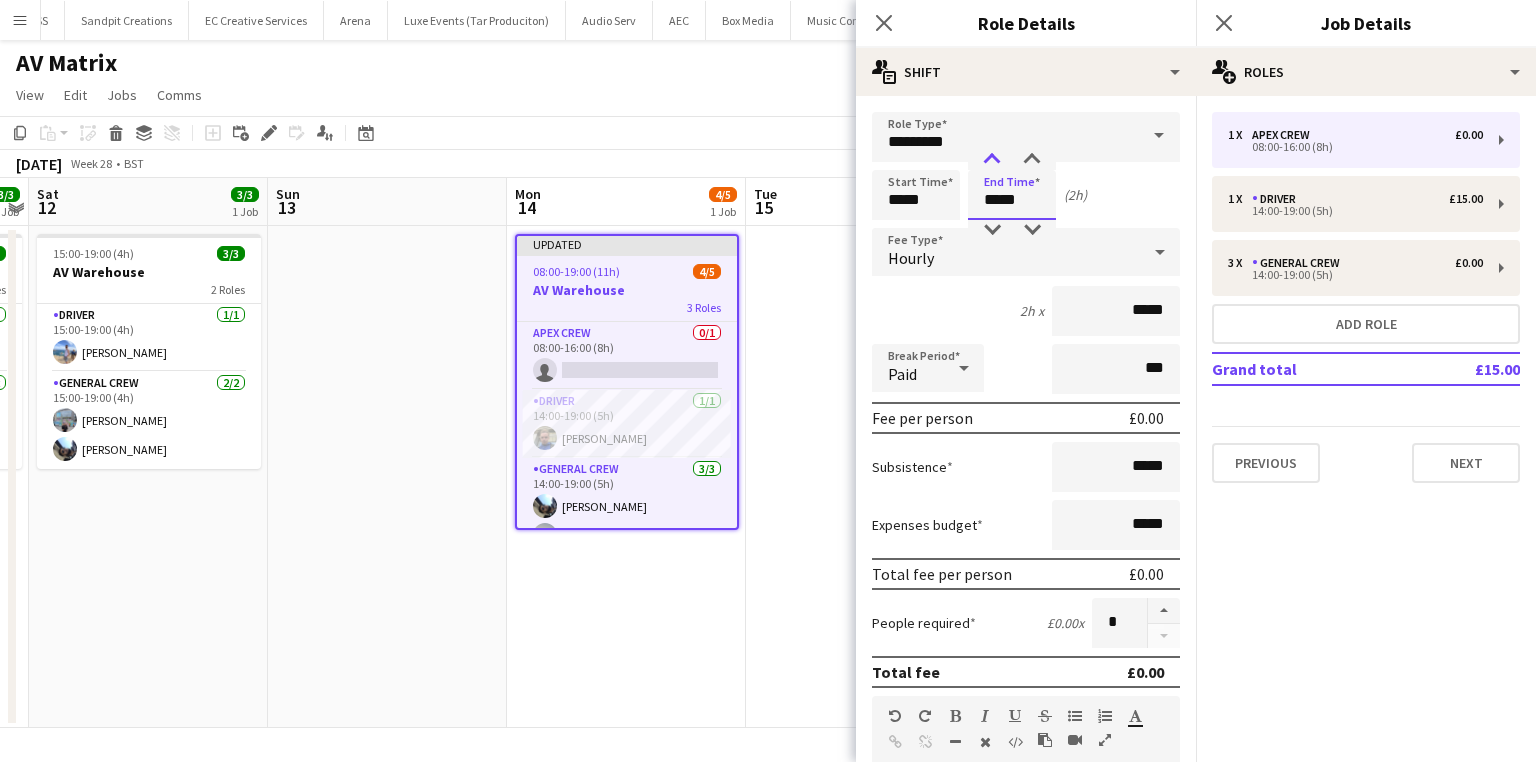 click at bounding box center (992, 160) 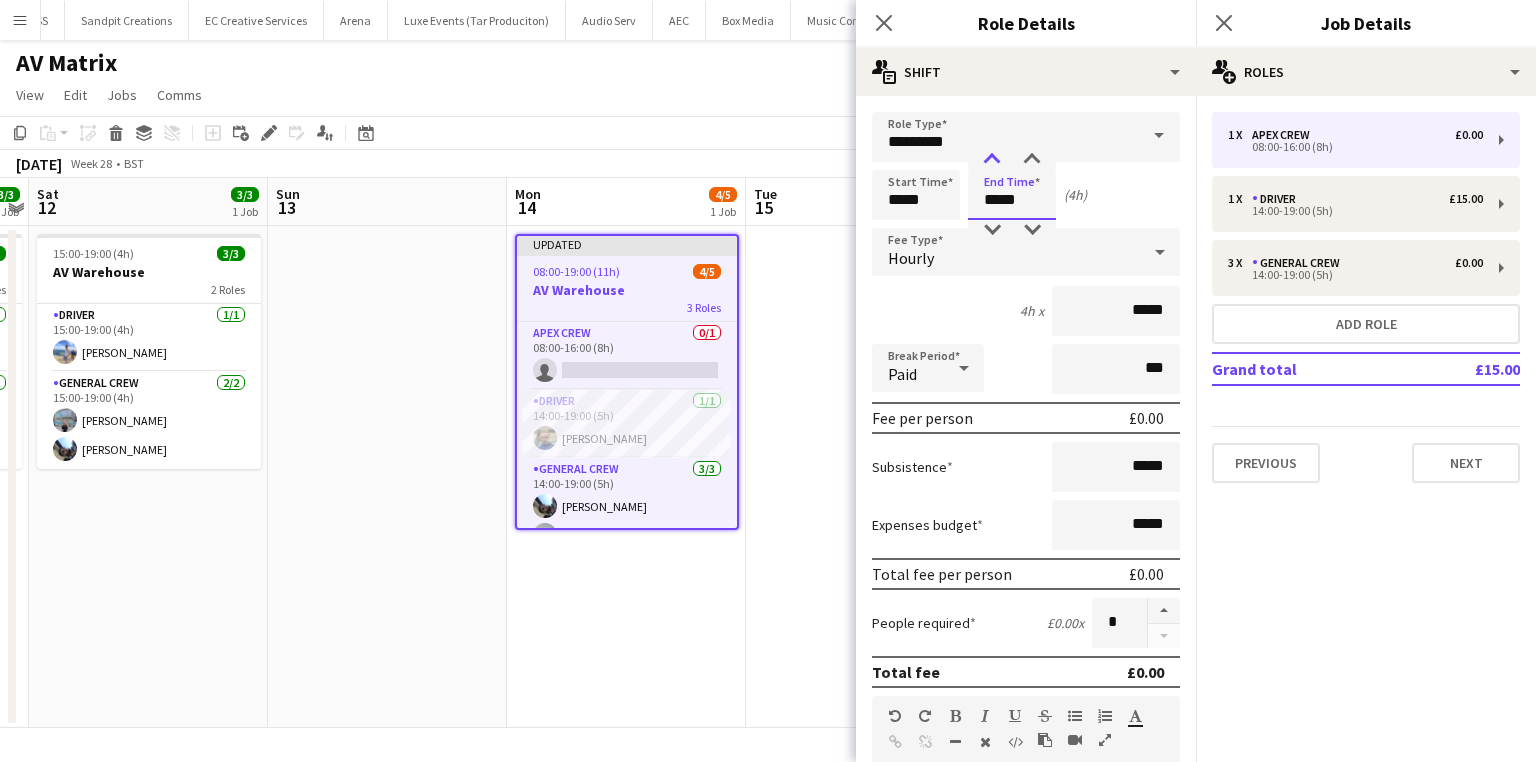 click at bounding box center [992, 160] 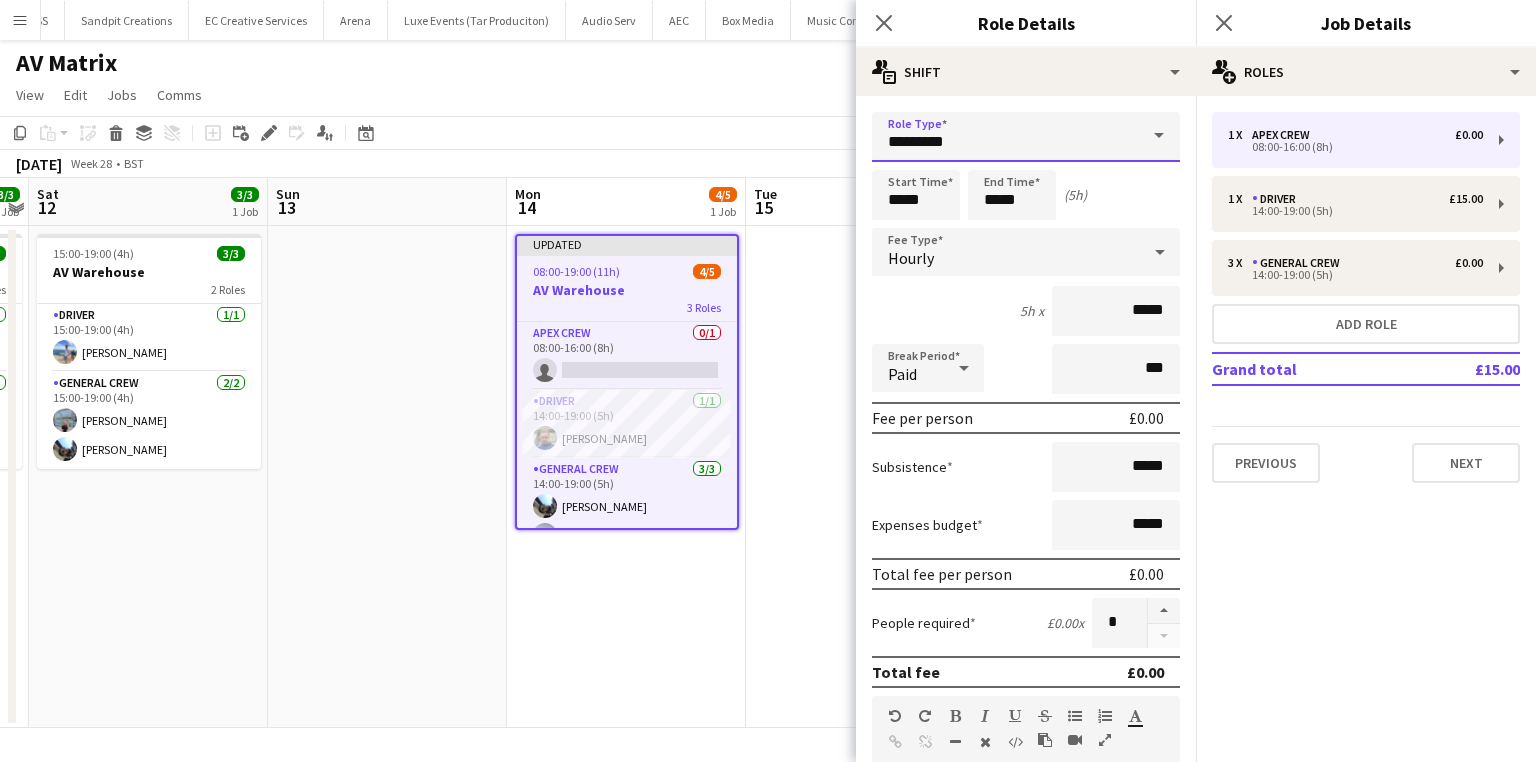 click on "*********" at bounding box center [1026, 137] 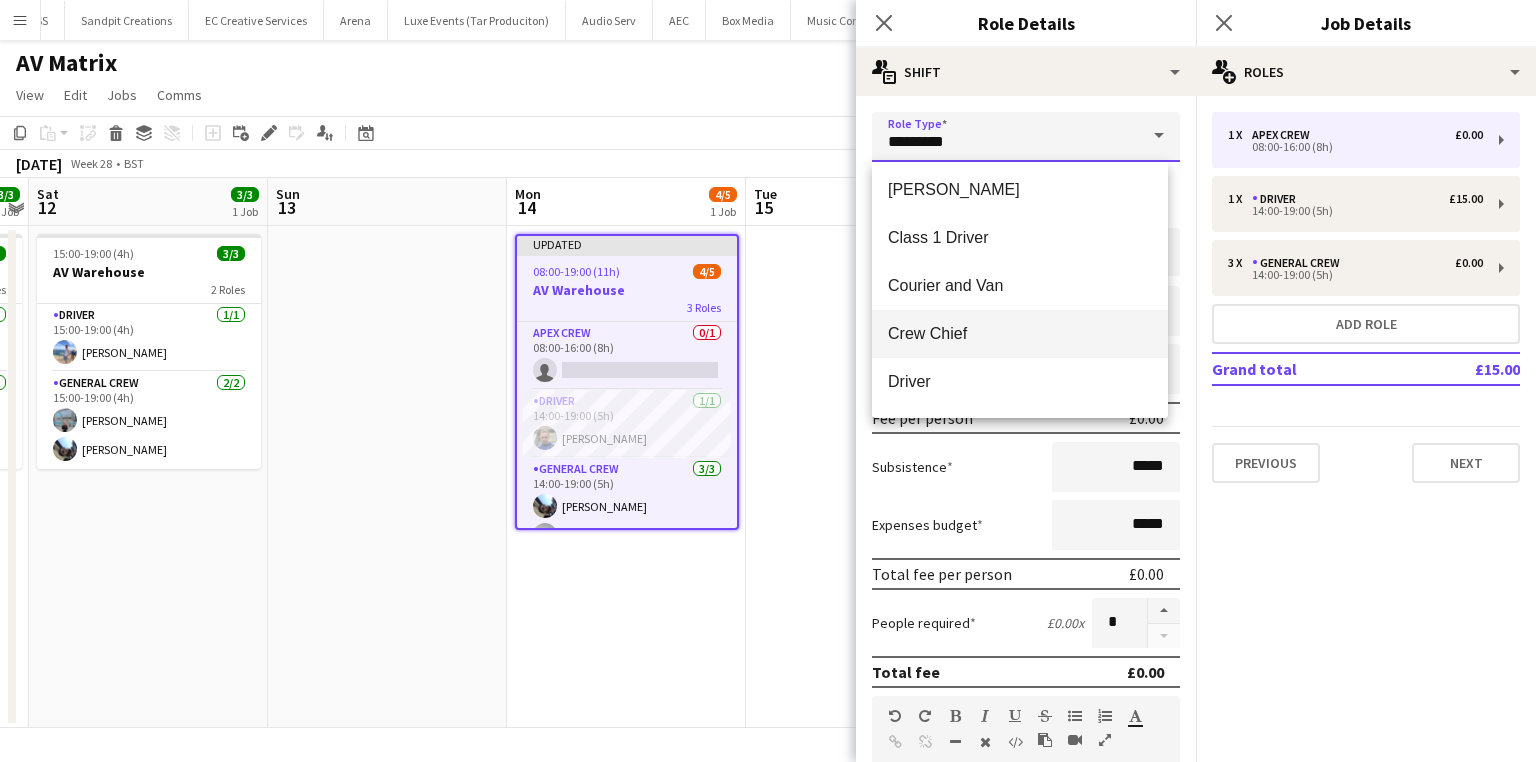 scroll, scrollTop: 80, scrollLeft: 0, axis: vertical 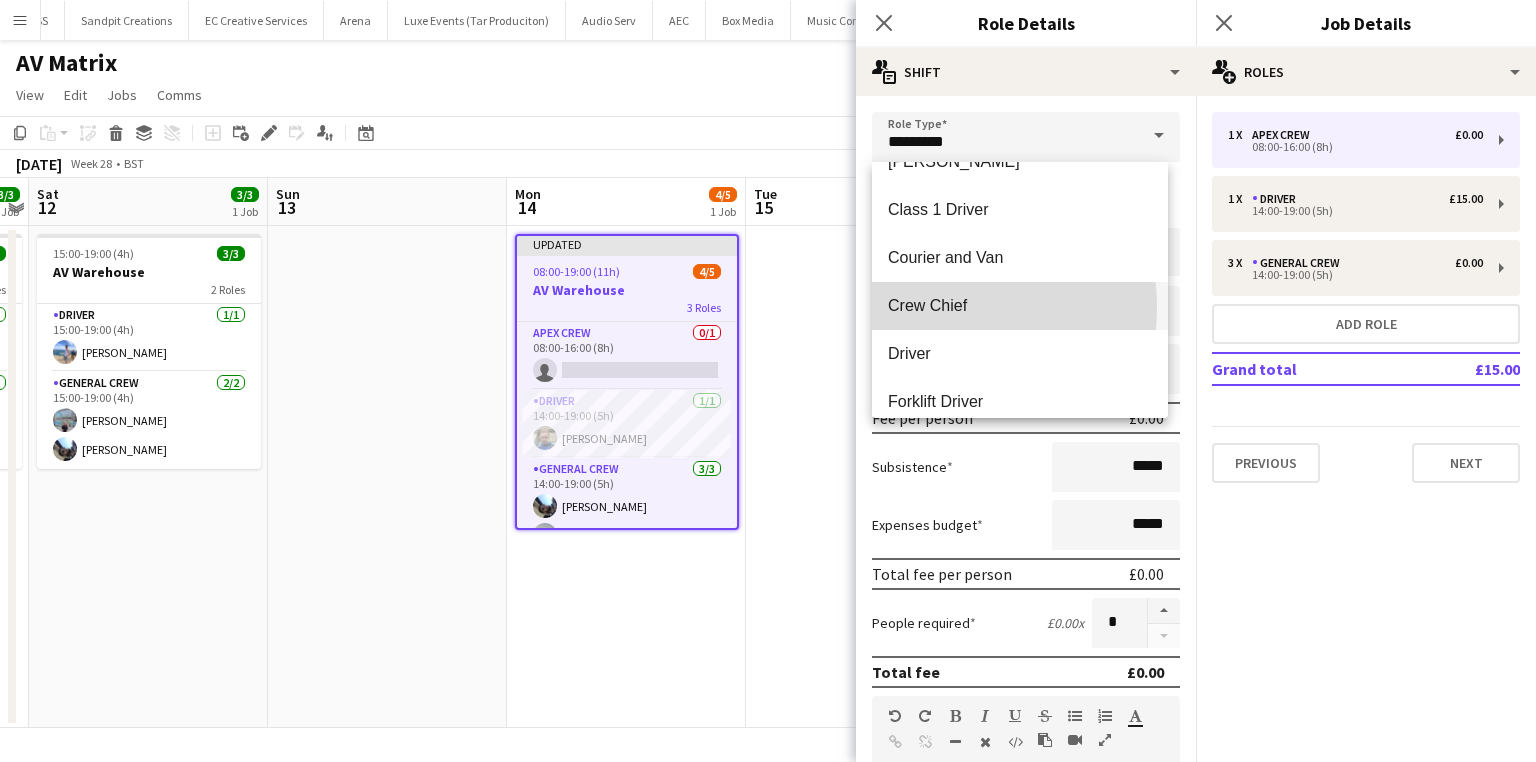 click on "Crew Chief" at bounding box center [1020, 305] 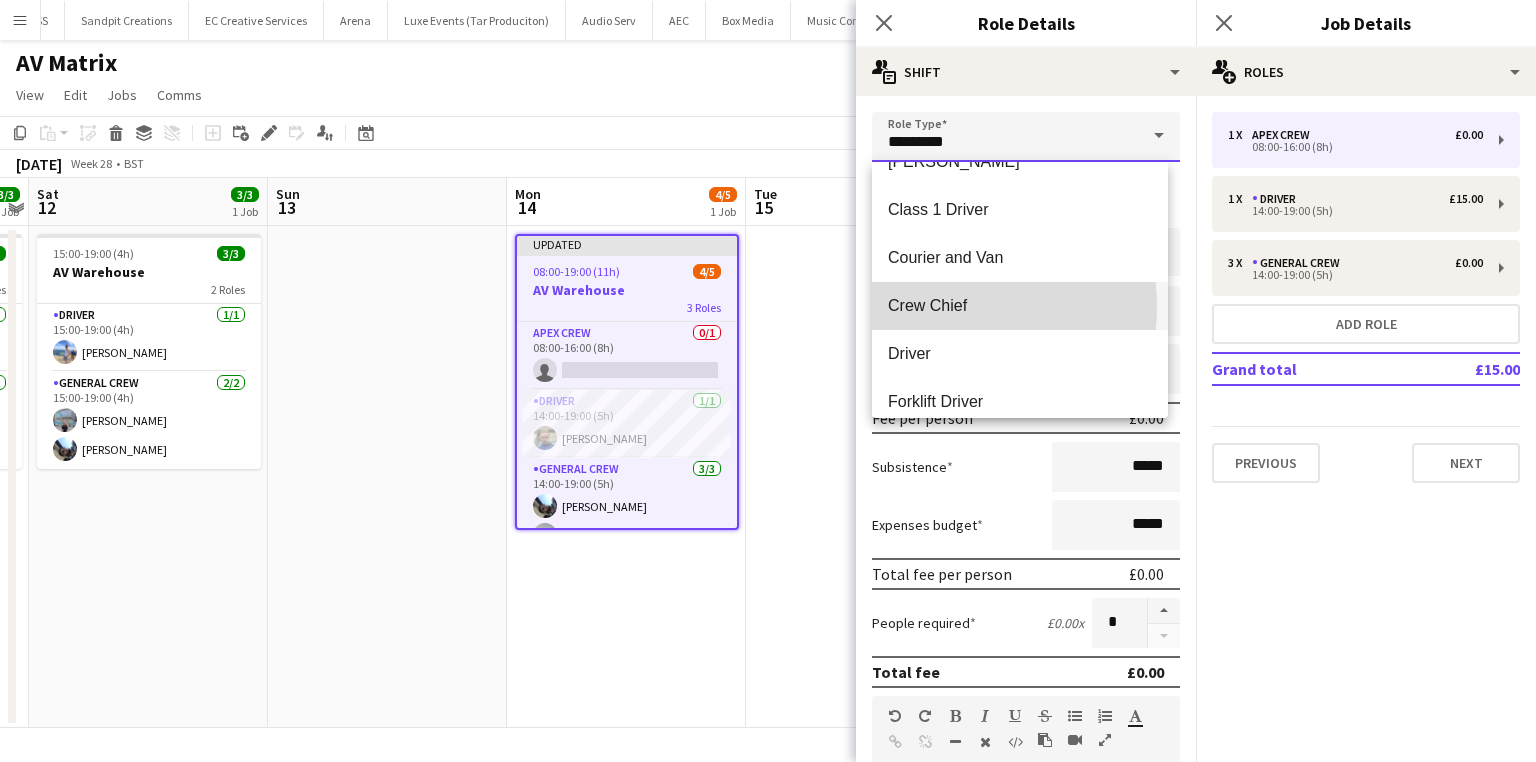 type on "**********" 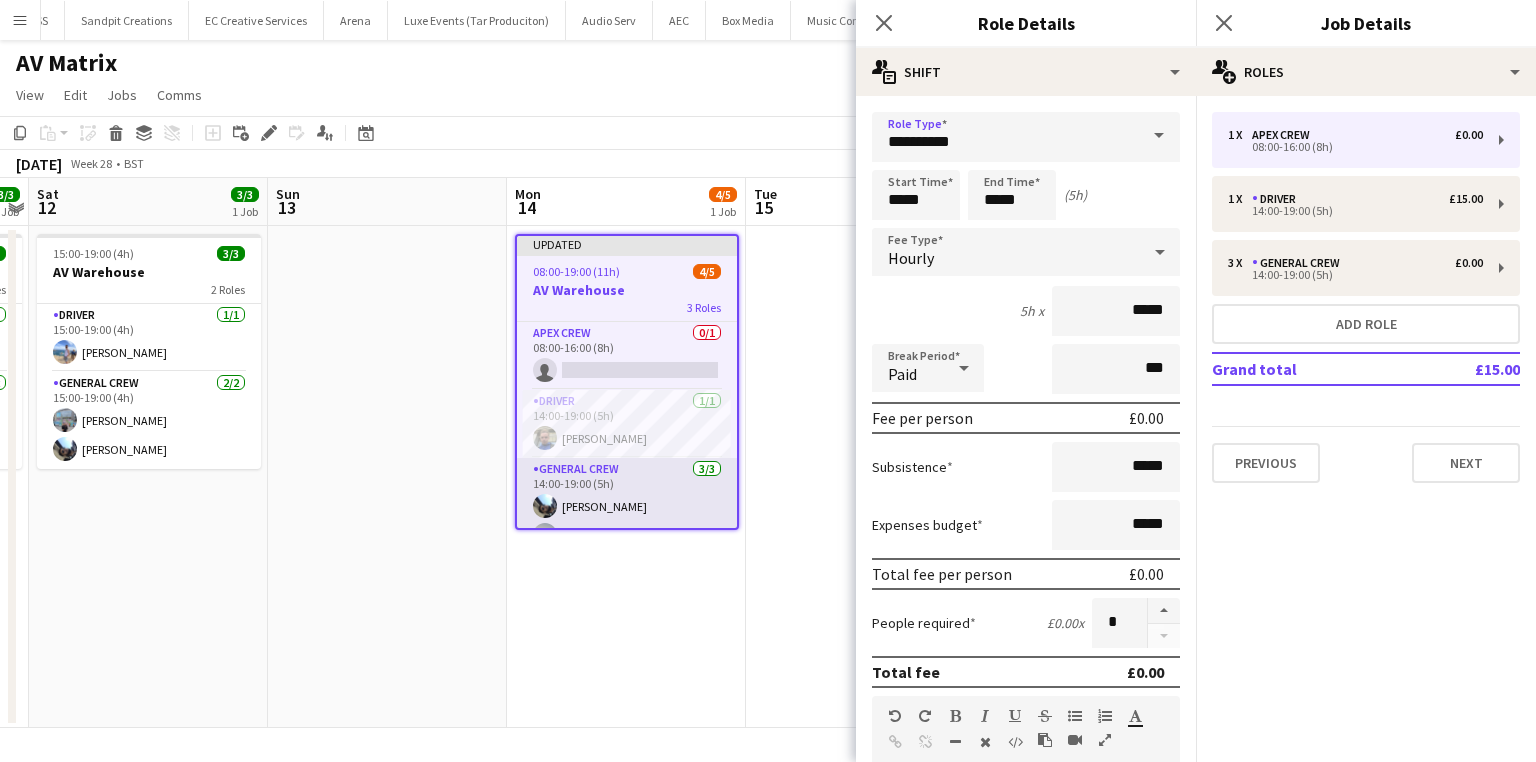 click on "General Crew   3/3   14:00-19:00 (5h)
Josh Lewis Ewan Miller Joseph Bennett" at bounding box center (627, 521) 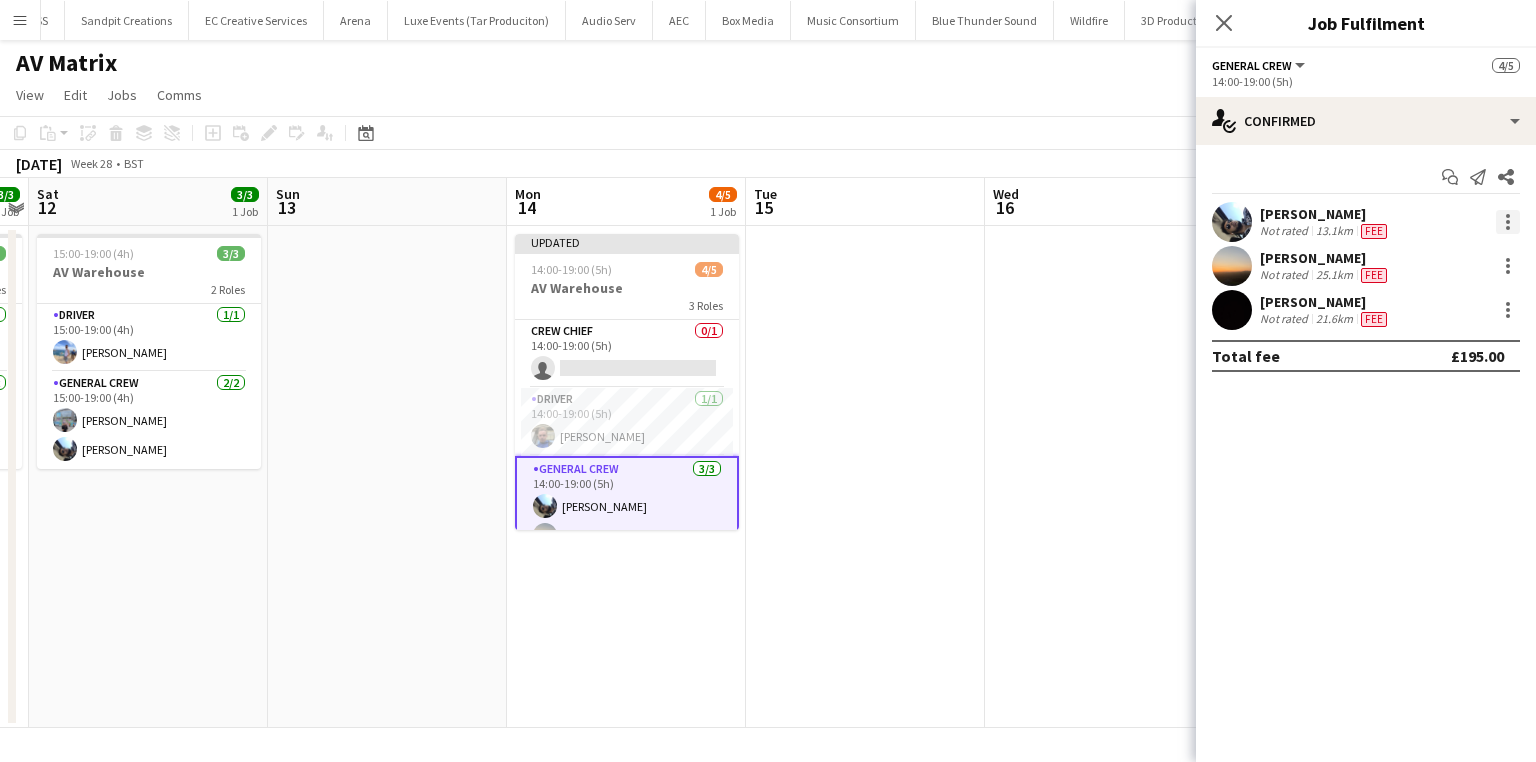 click at bounding box center [1508, 222] 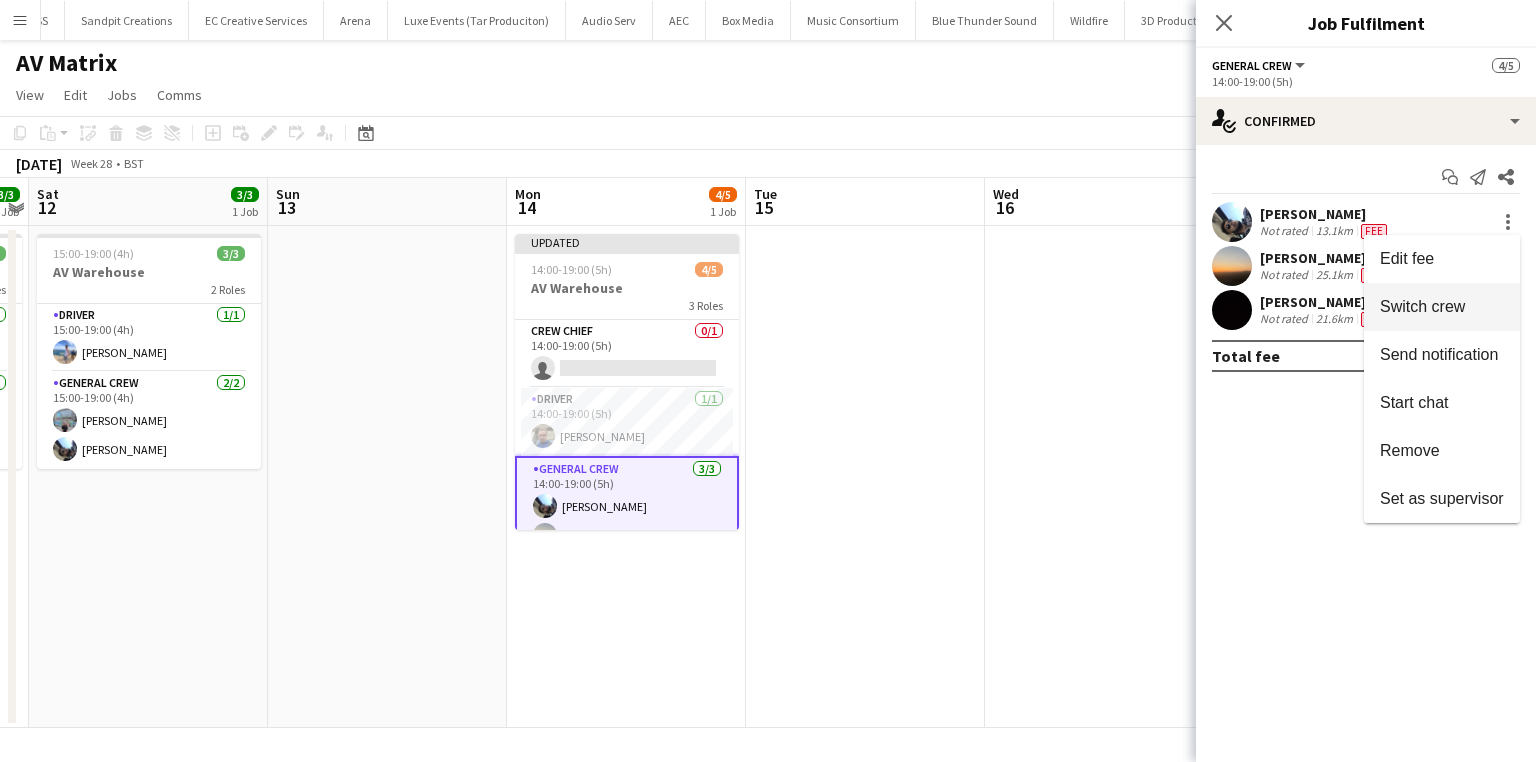 click on "Switch crew" at bounding box center (1422, 306) 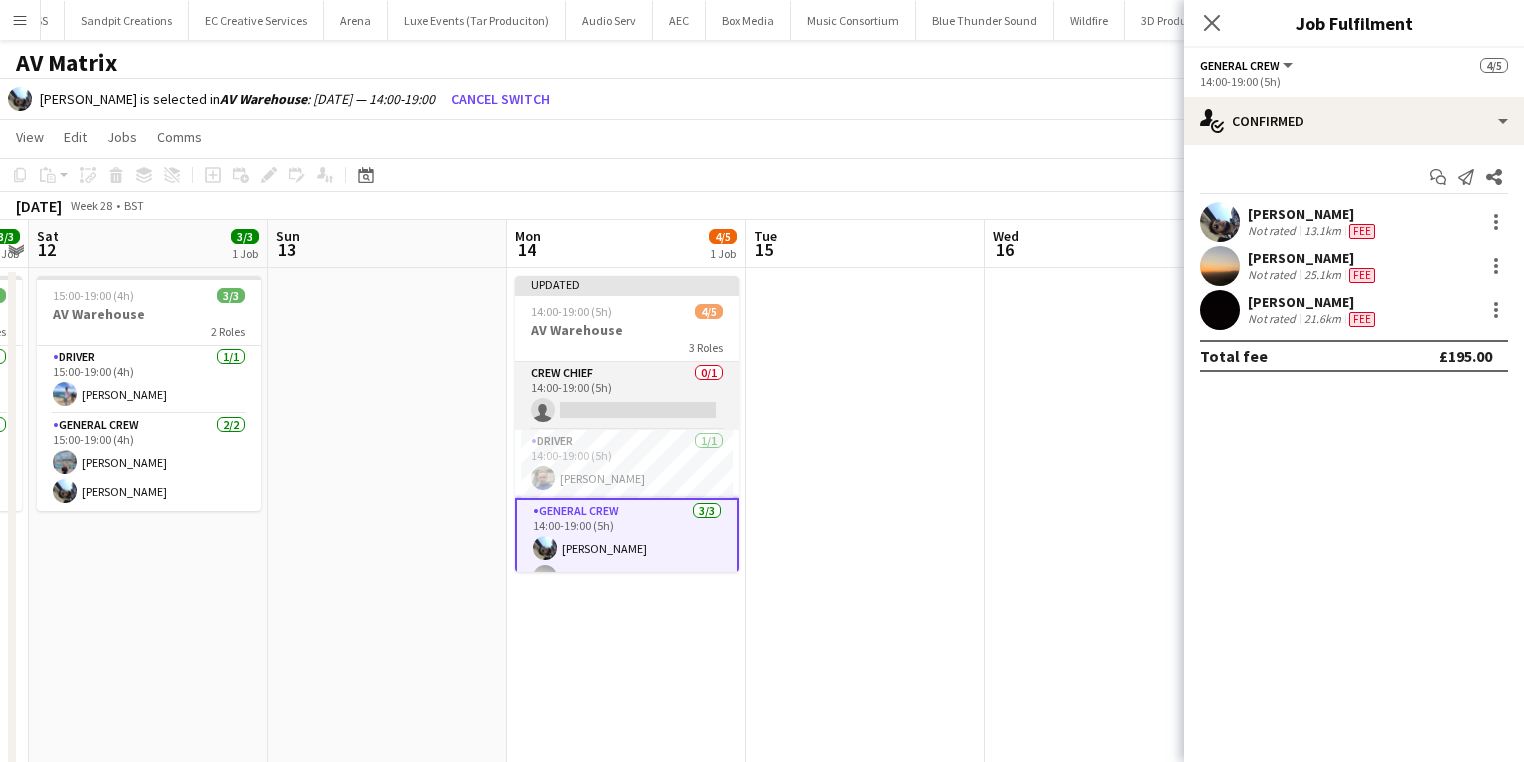 click on "Crew Chief   0/1   14:00-19:00 (5h)
single-neutral-actions" at bounding box center [627, 396] 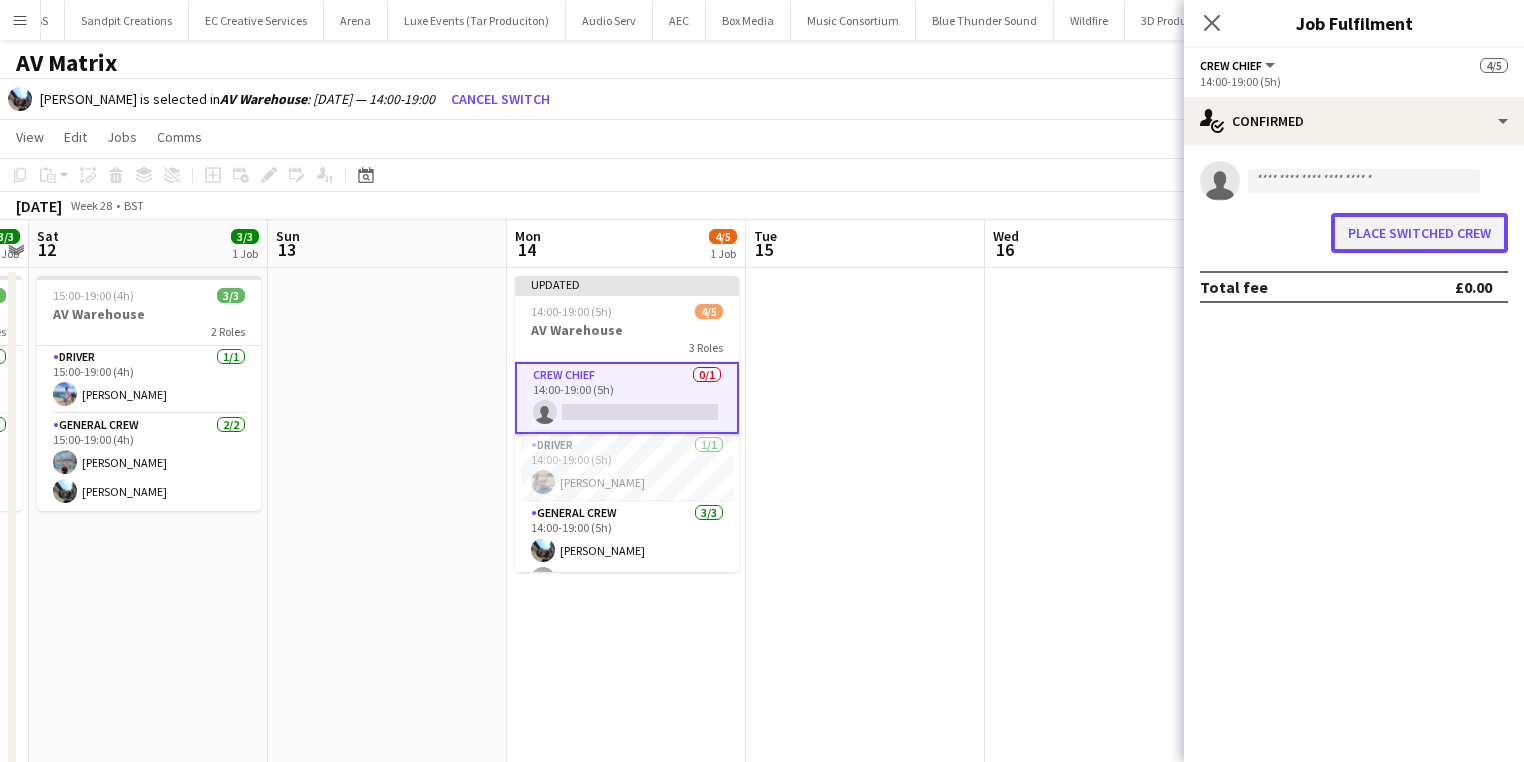 click on "Place switched crew" at bounding box center (1419, 233) 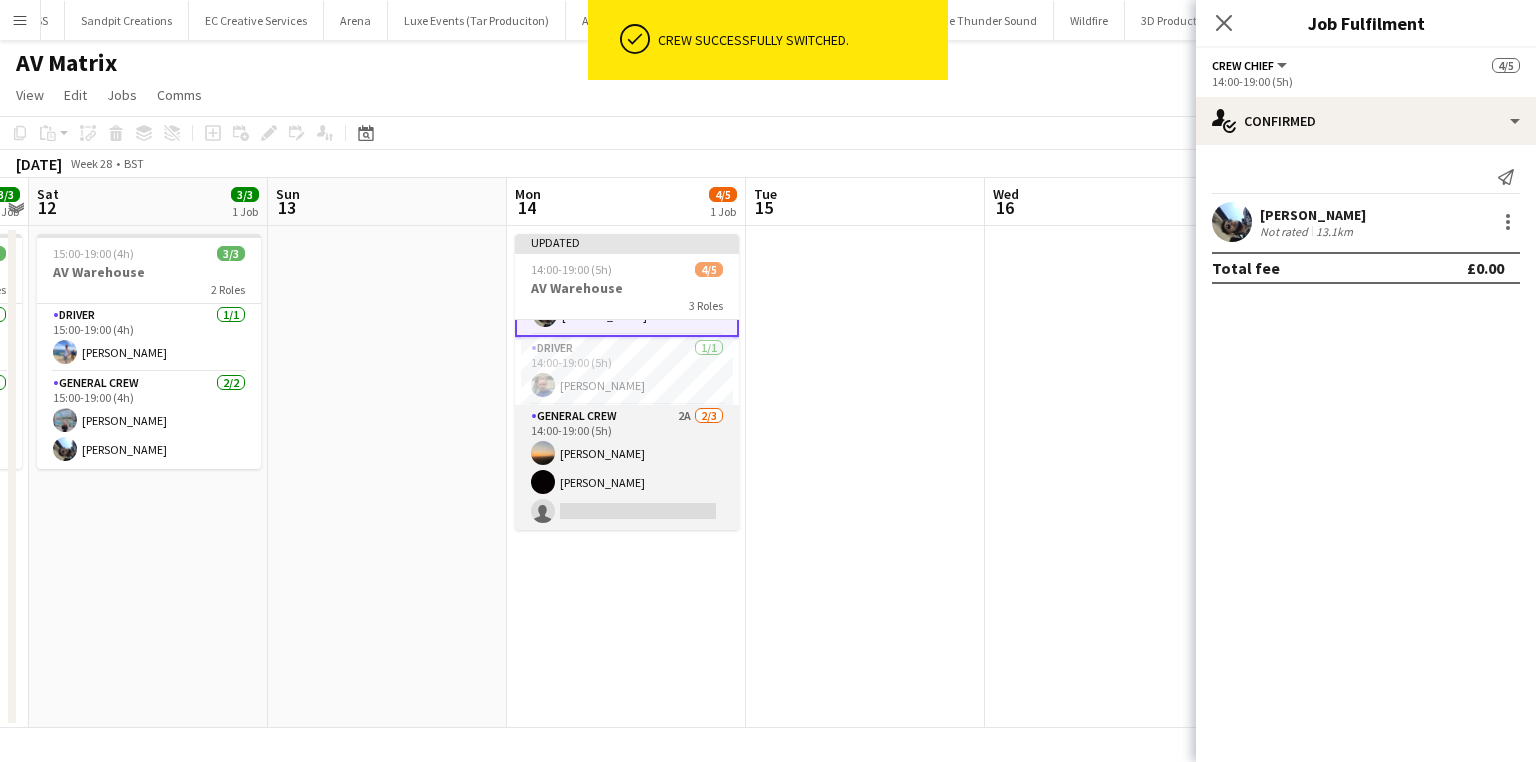 click on "General Crew   2A   2/3   14:00-19:00 (5h)
Ewan Miller Joseph Bennett
single-neutral-actions" at bounding box center [627, 468] 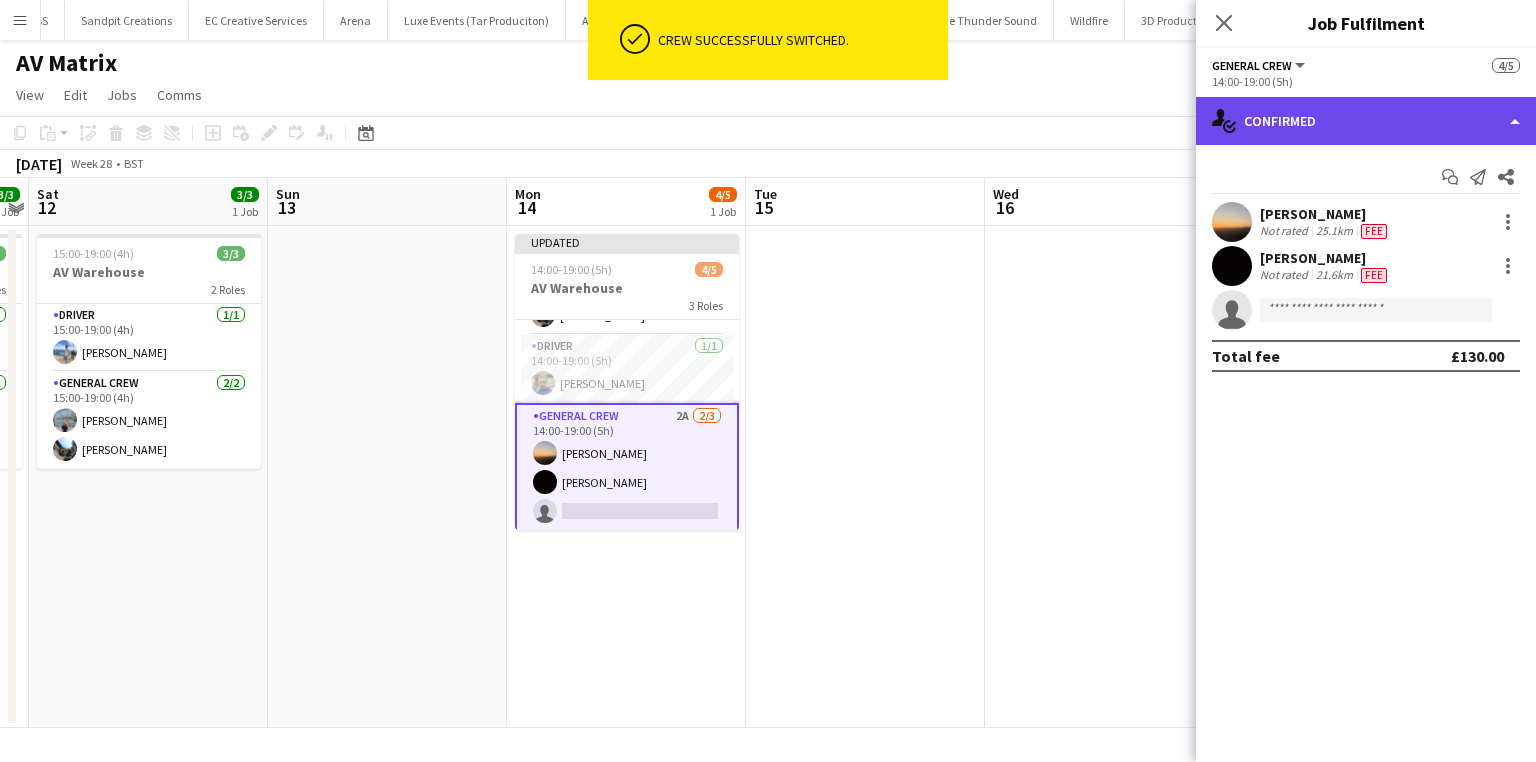 click on "single-neutral-actions-check-2
Confirmed" 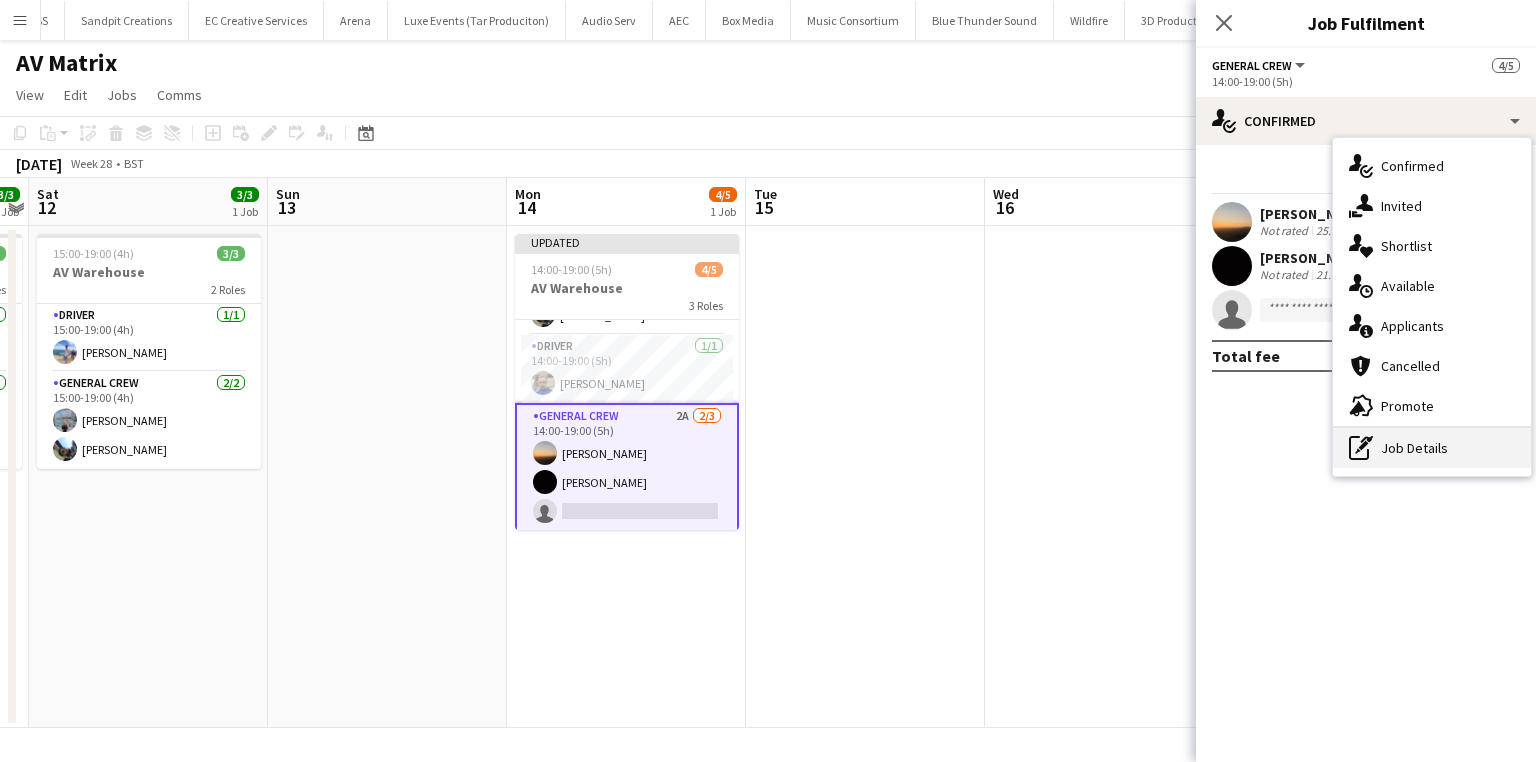 click on "pen-write
Job Details" at bounding box center [1432, 448] 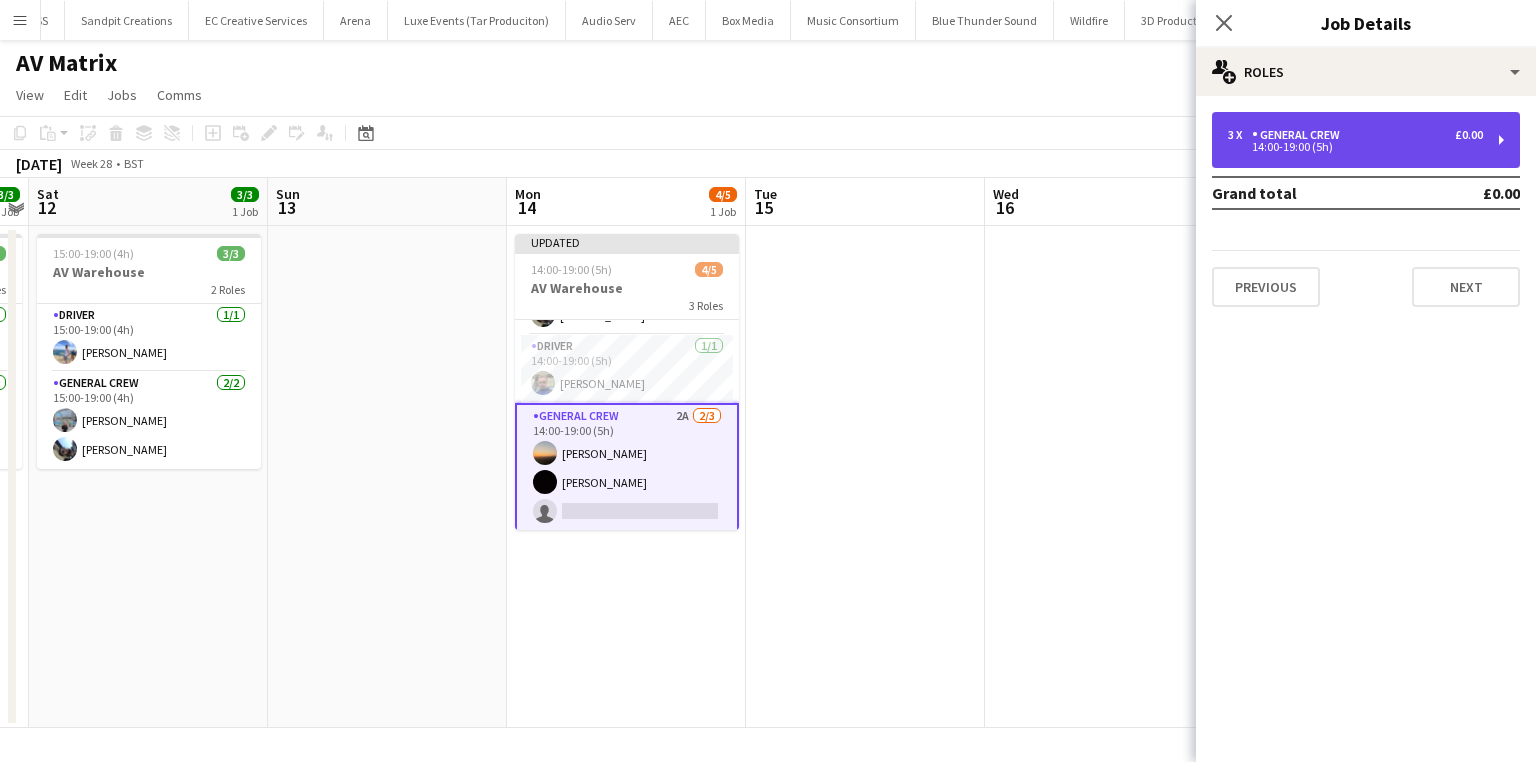 click on "3 x   General Crew   £0.00   14:00-19:00 (5h)" at bounding box center (1366, 140) 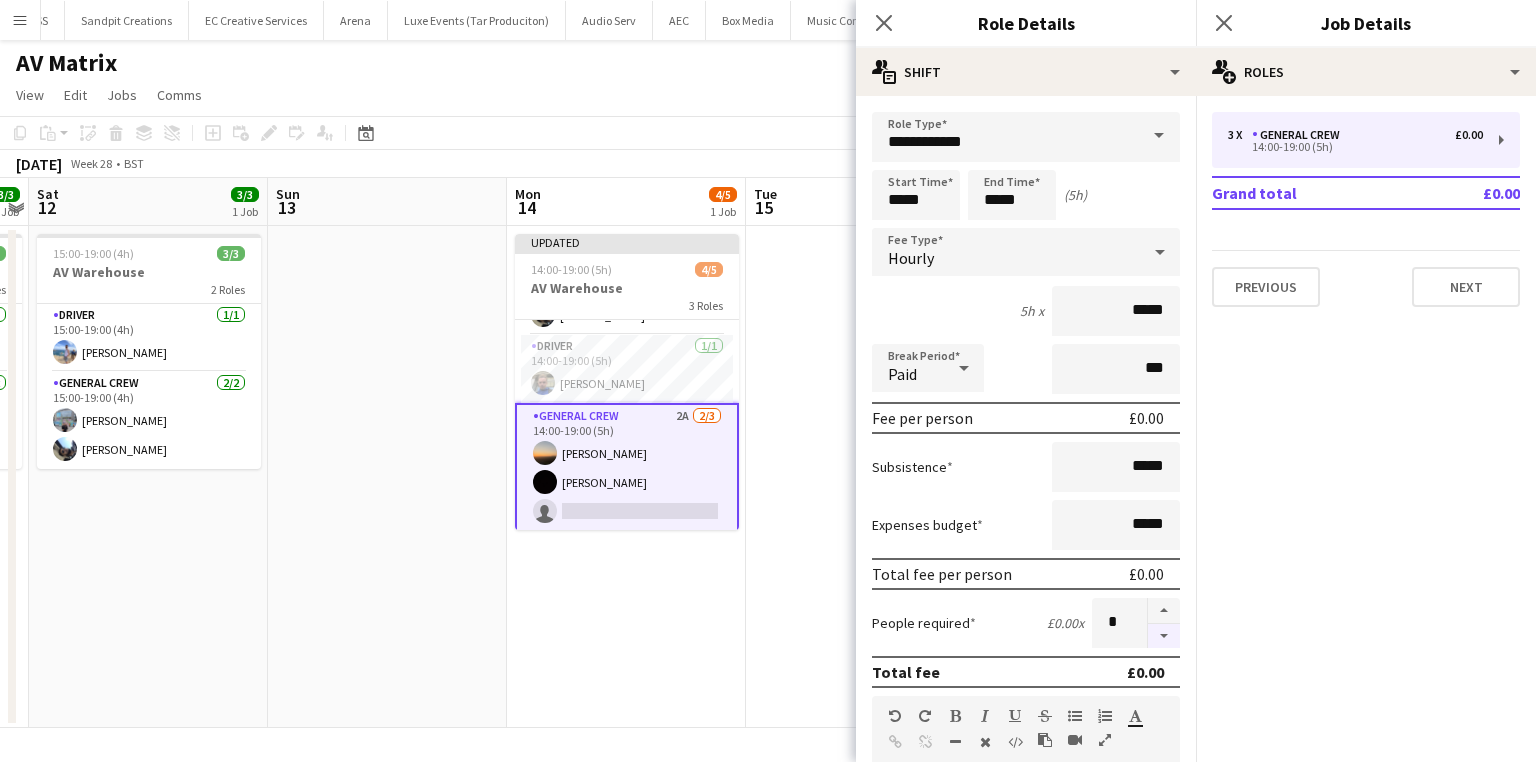 click at bounding box center (1164, 636) 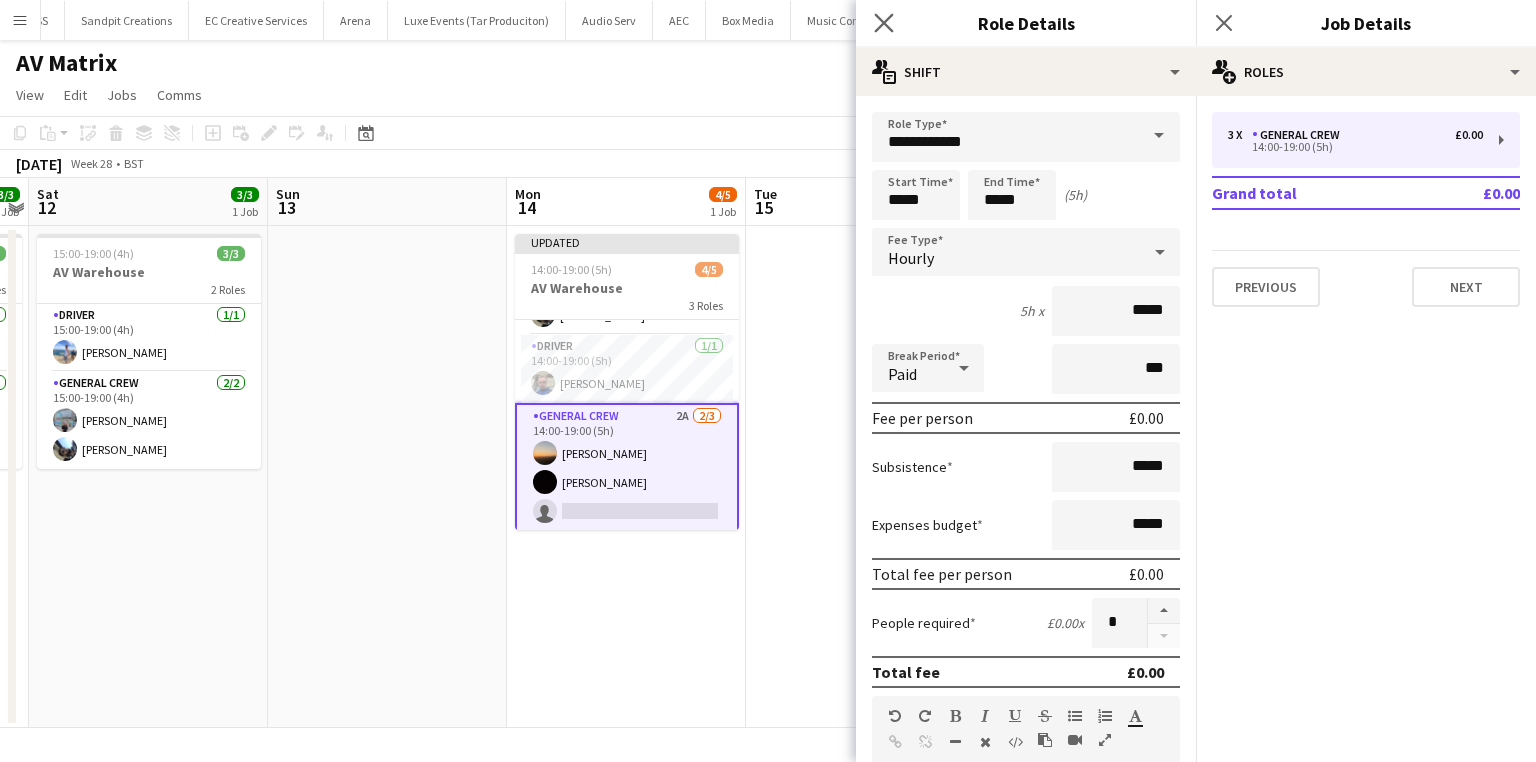 click on "Close pop-in" 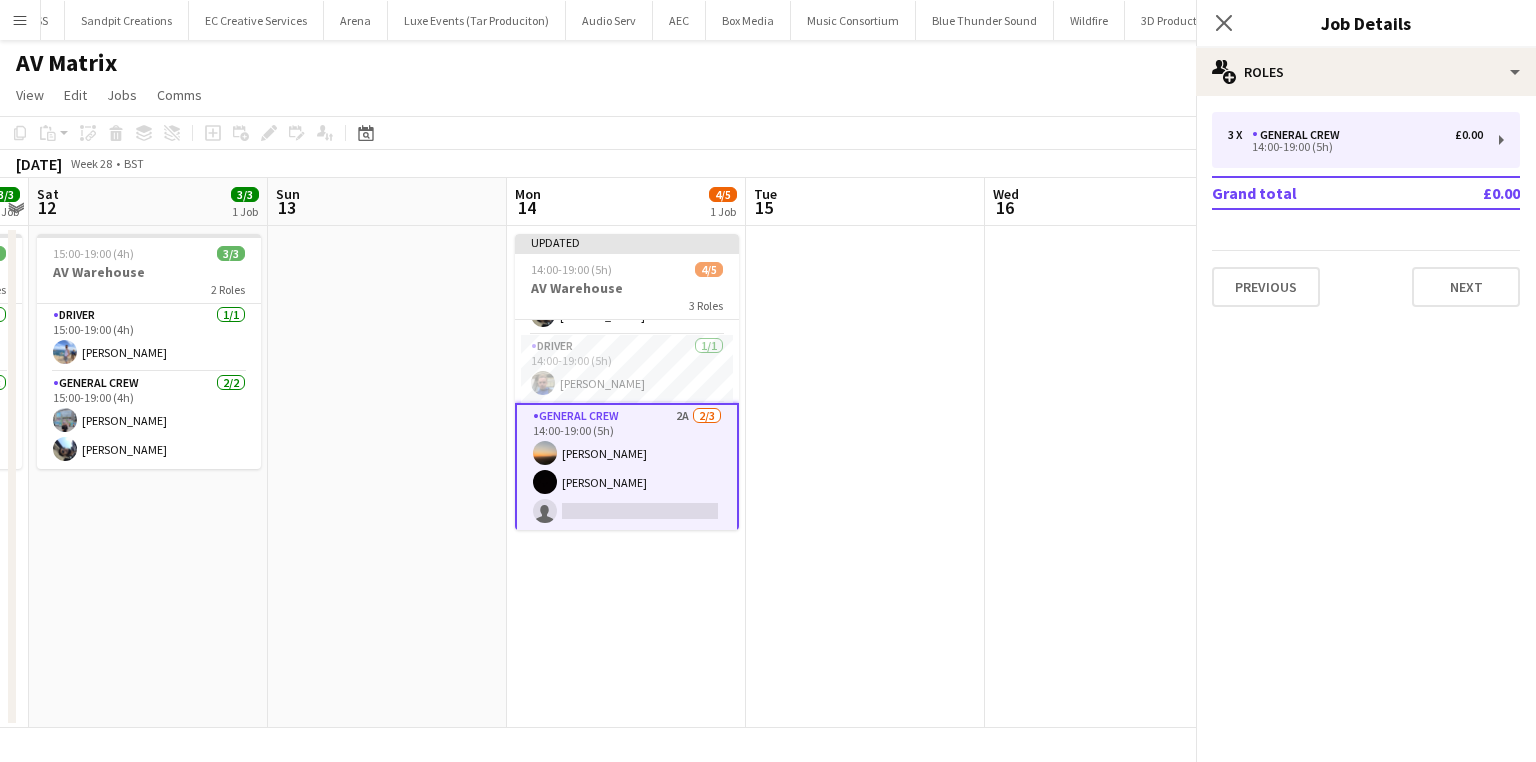 scroll, scrollTop: 25, scrollLeft: 0, axis: vertical 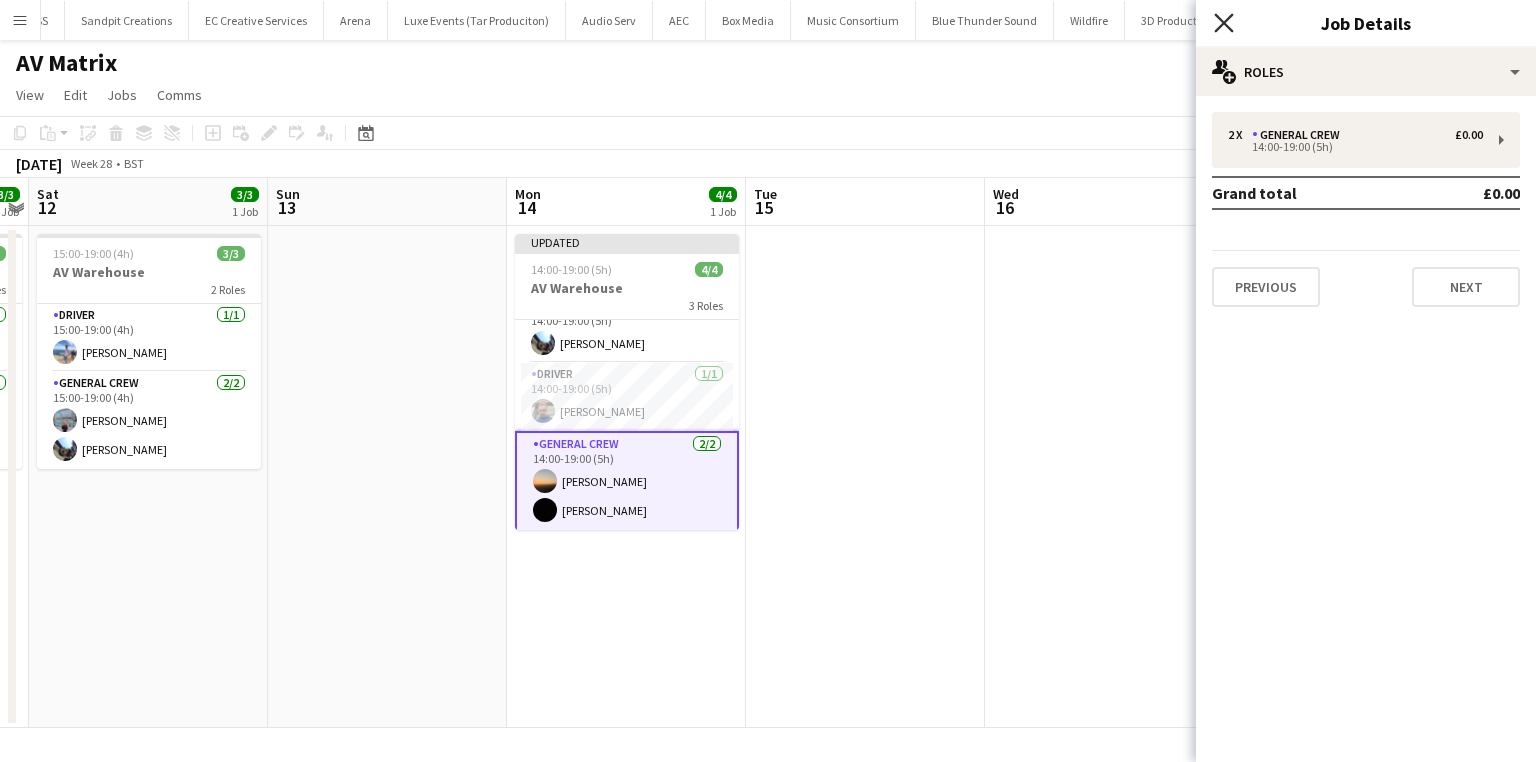 click on "Close pop-in" 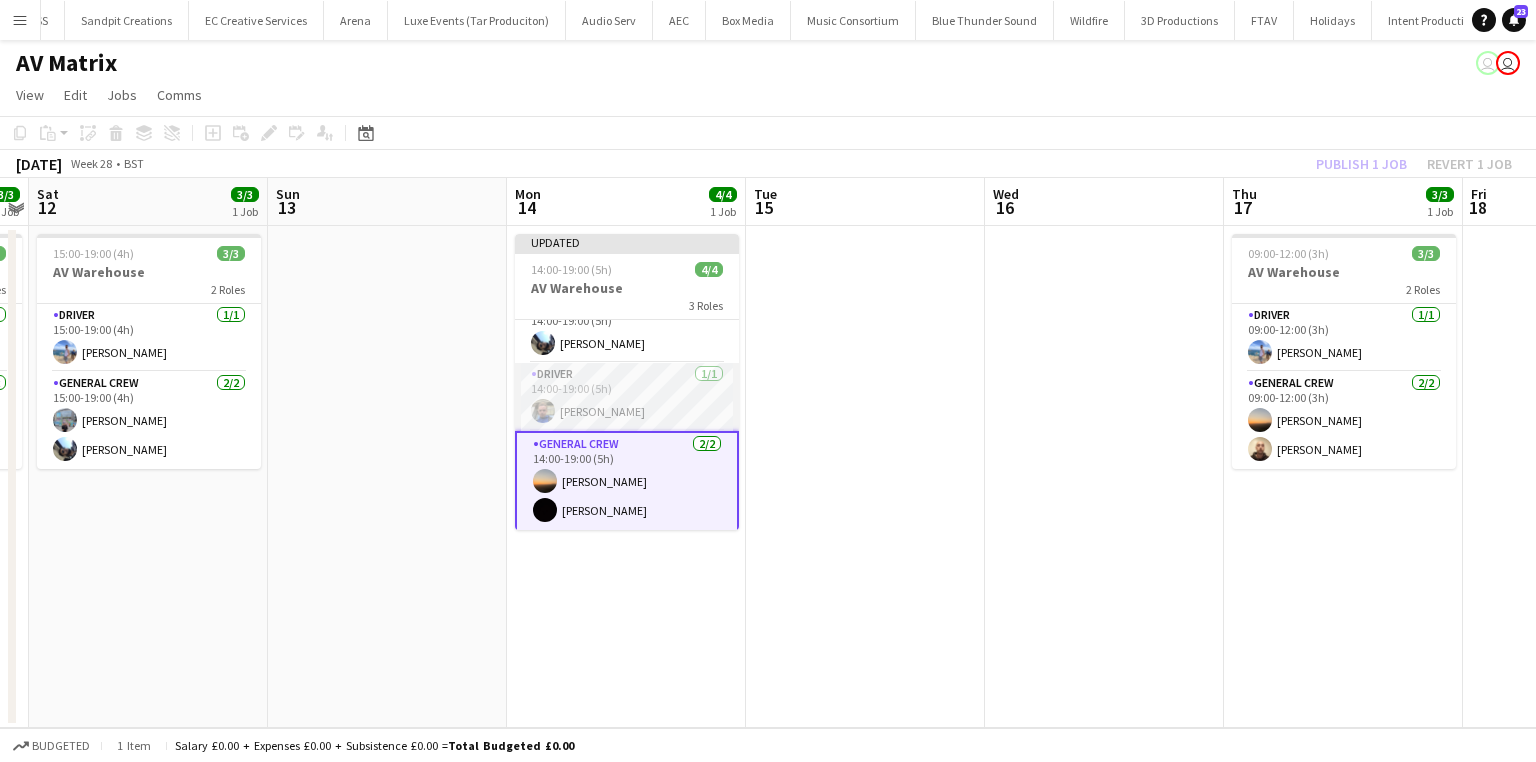 click on "Driver   1/1   14:00-19:00 (5h)
Sullivan Elliott" at bounding box center [627, 397] 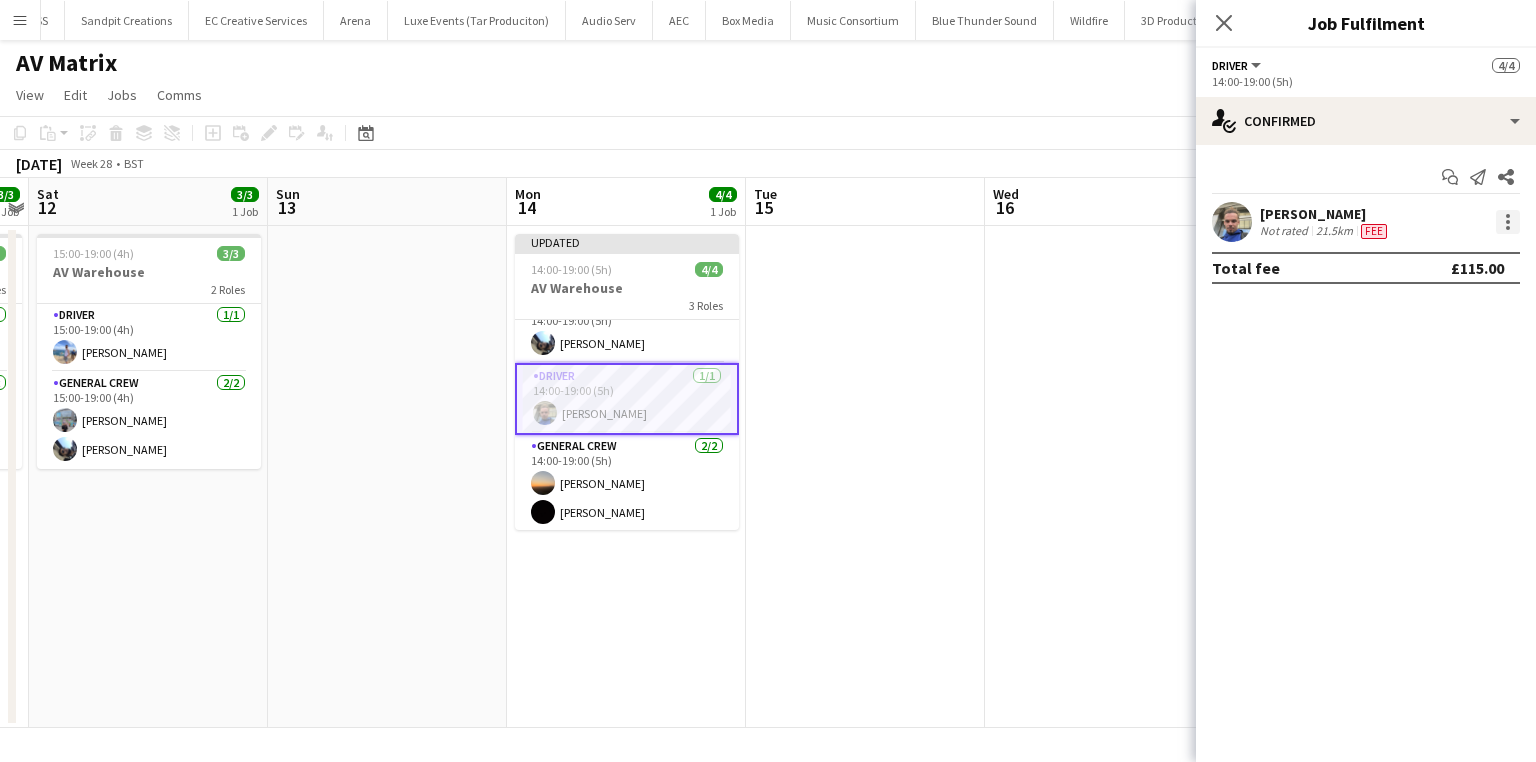 click at bounding box center (1508, 222) 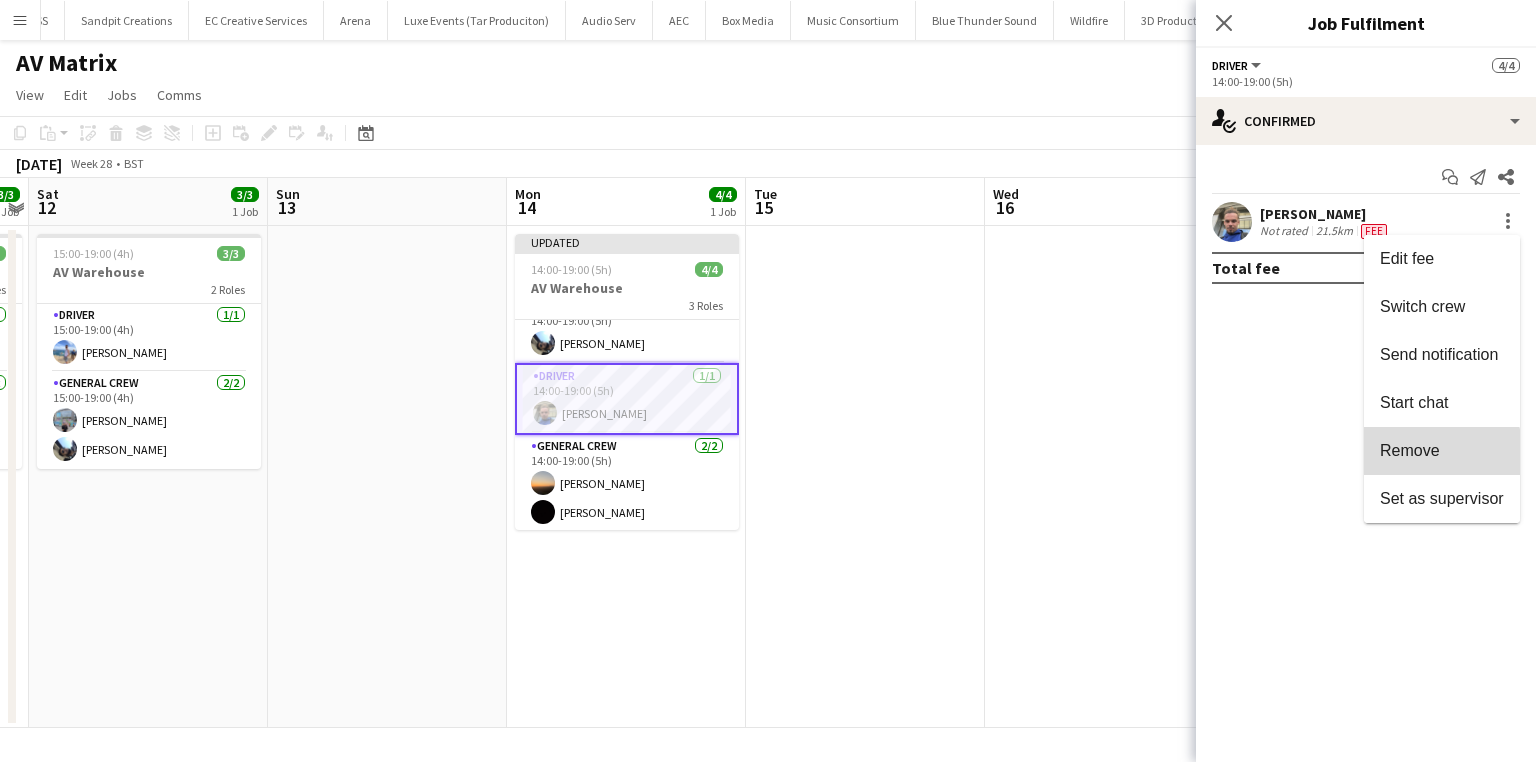 click on "Remove" at bounding box center [1442, 451] 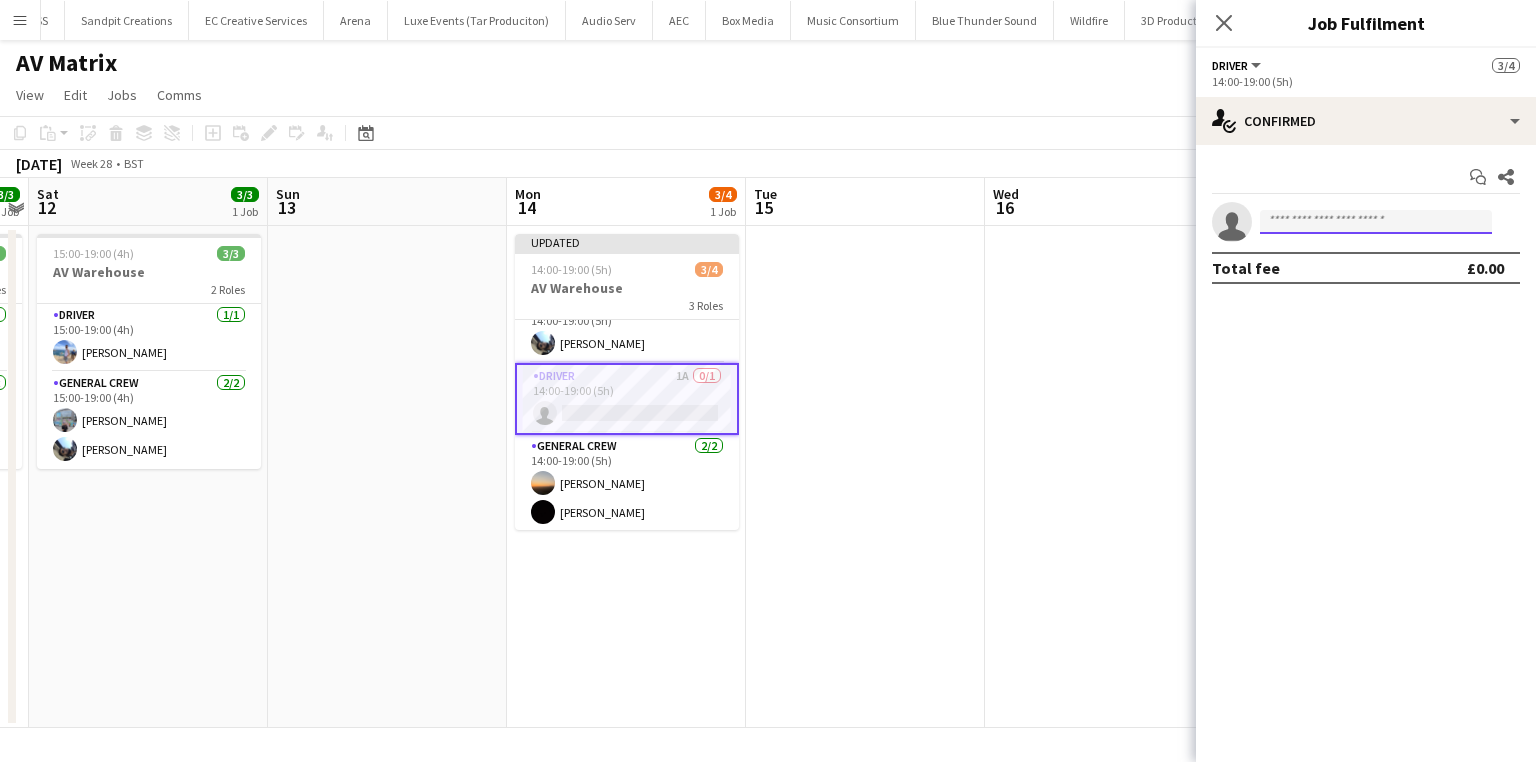 click at bounding box center (1376, 222) 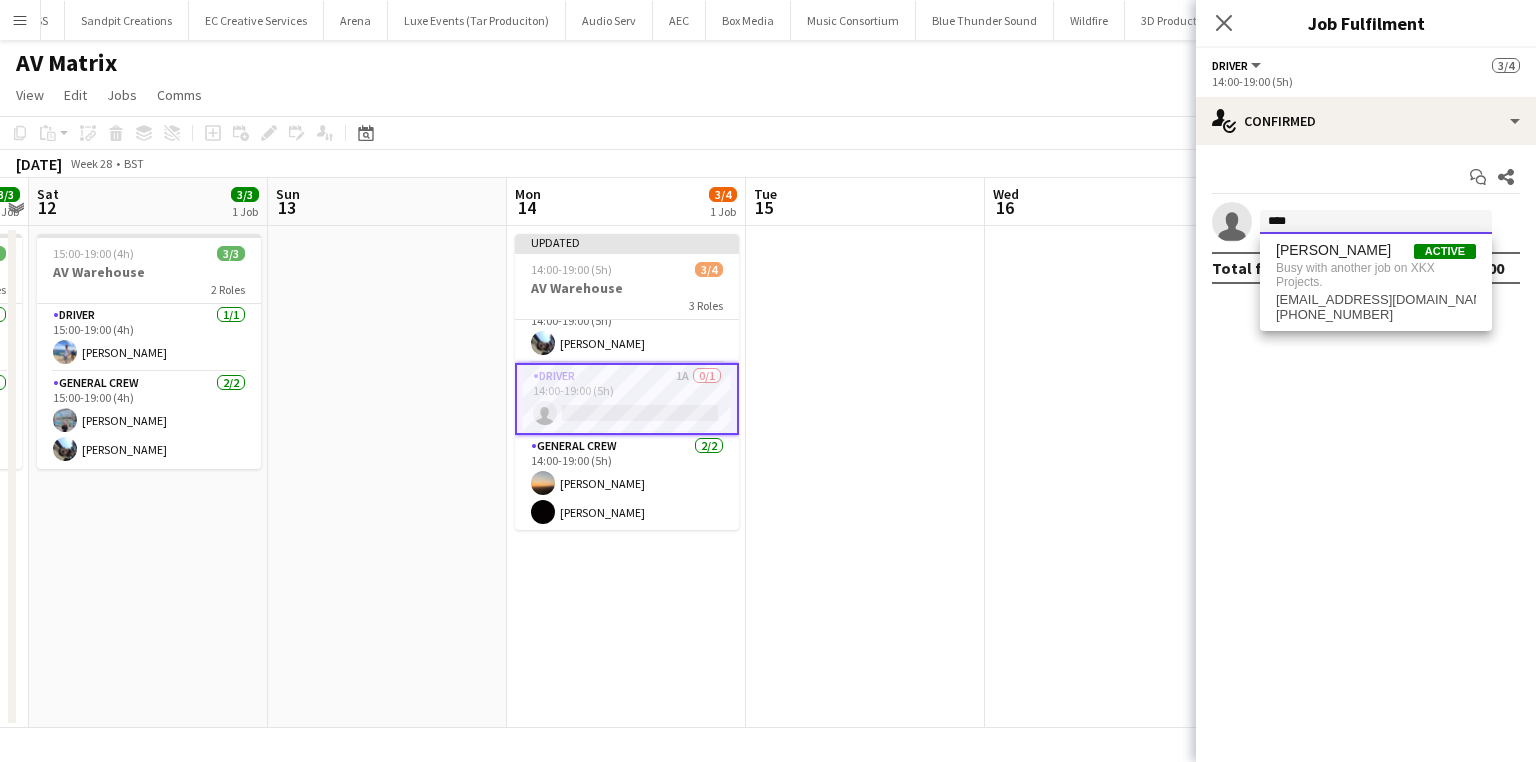 drag, startPoint x: 1387, startPoint y: 210, endPoint x: 893, endPoint y: 216, distance: 494.03644 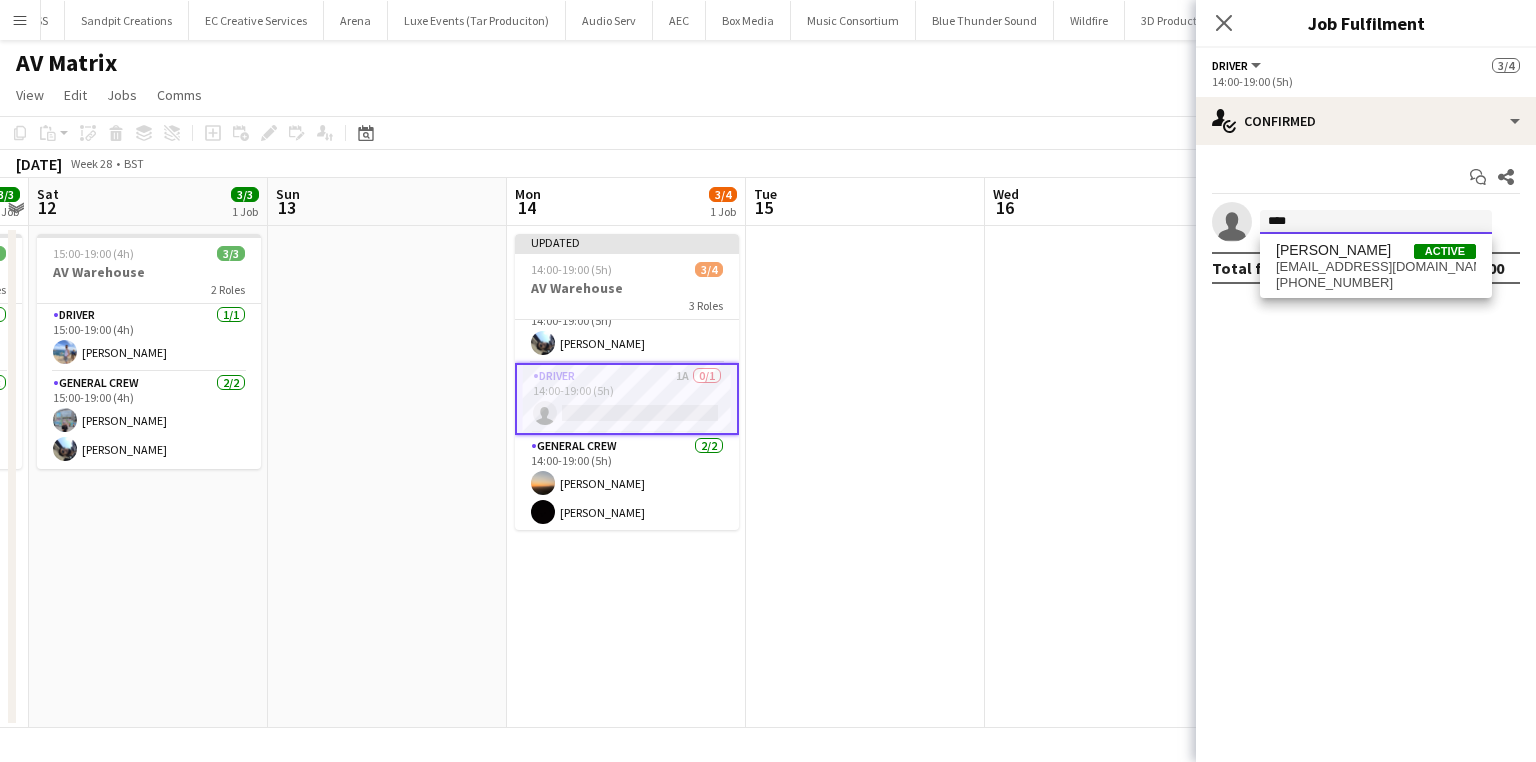 type on "****" 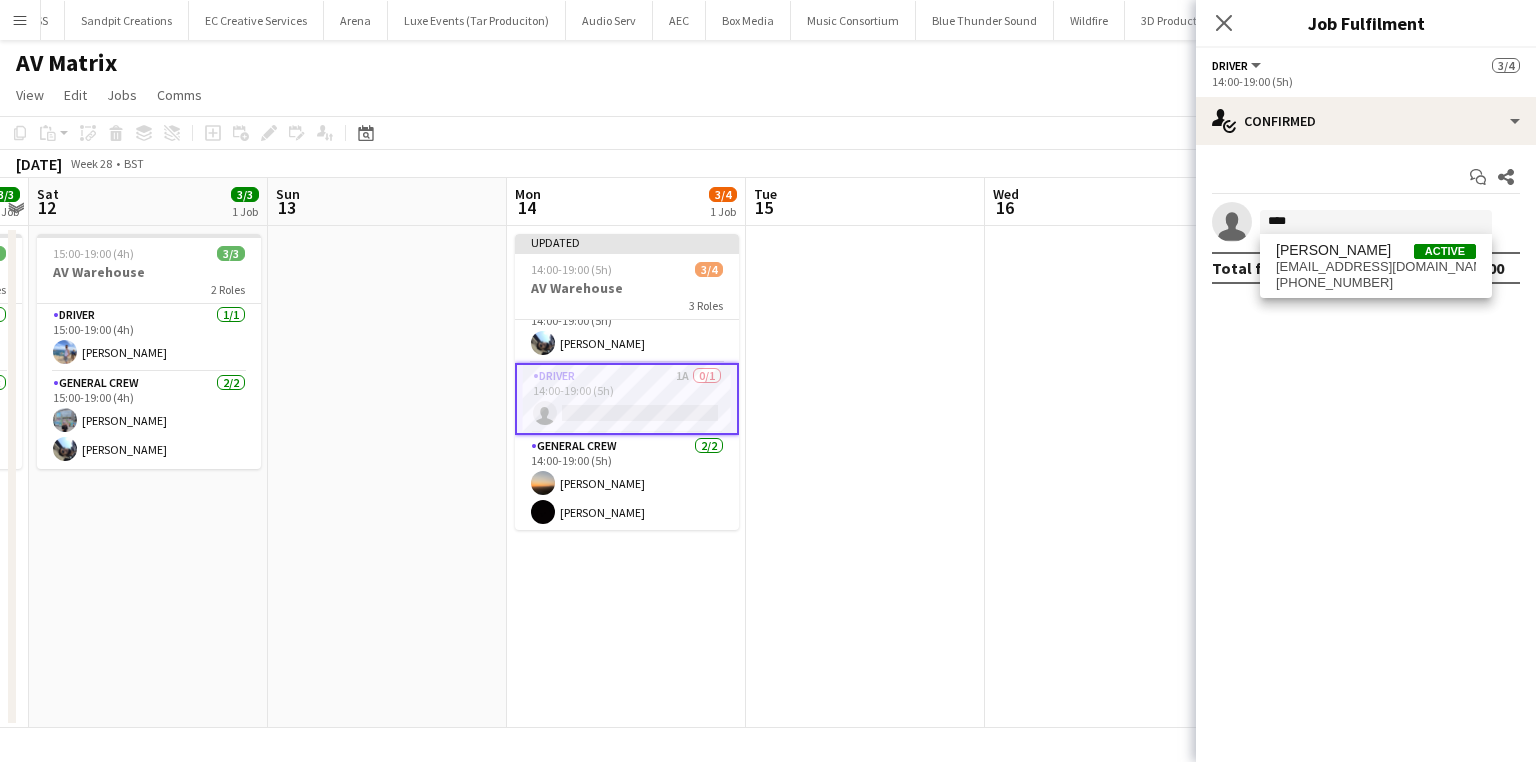 click on "+447743734287" at bounding box center [1376, 283] 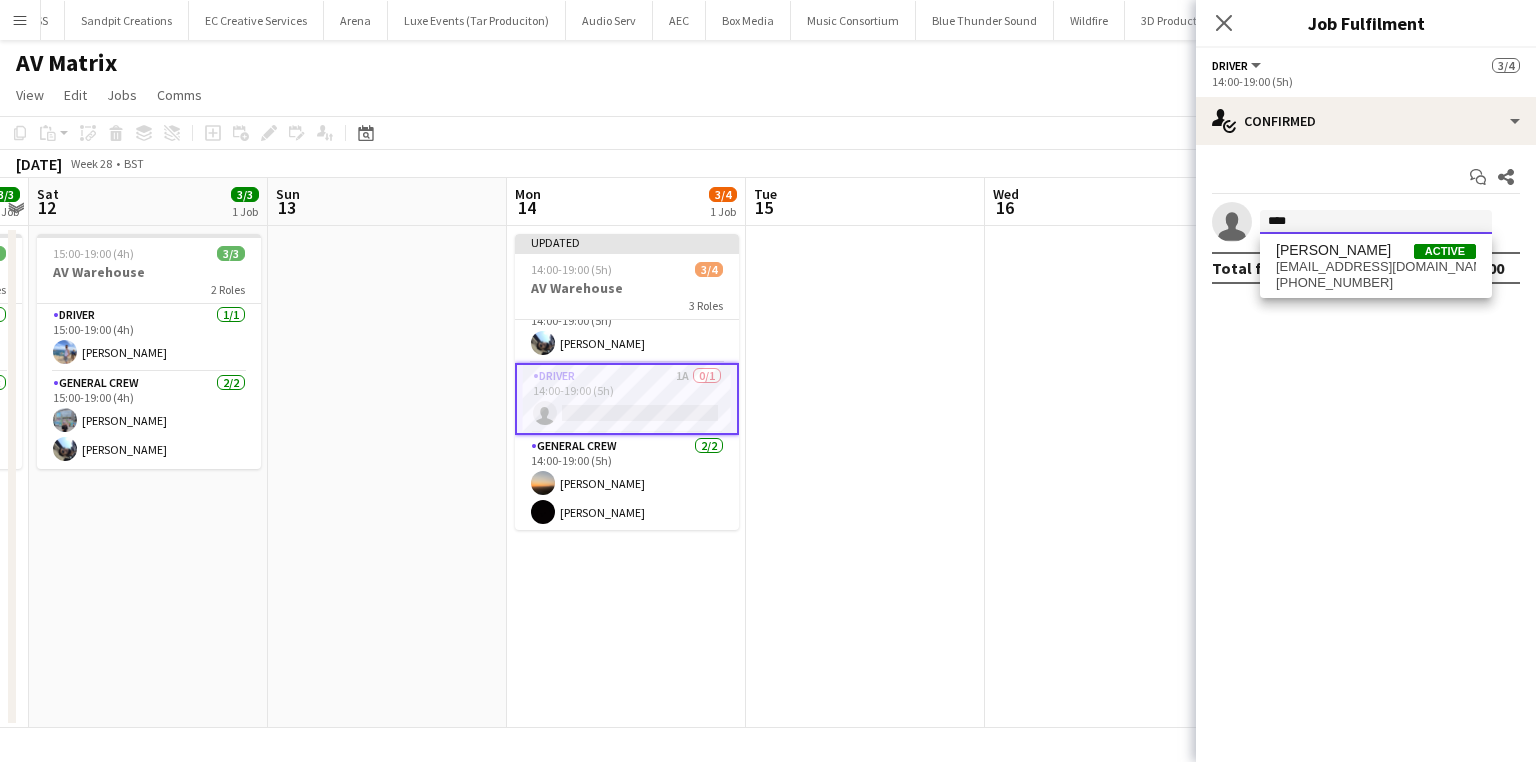 type 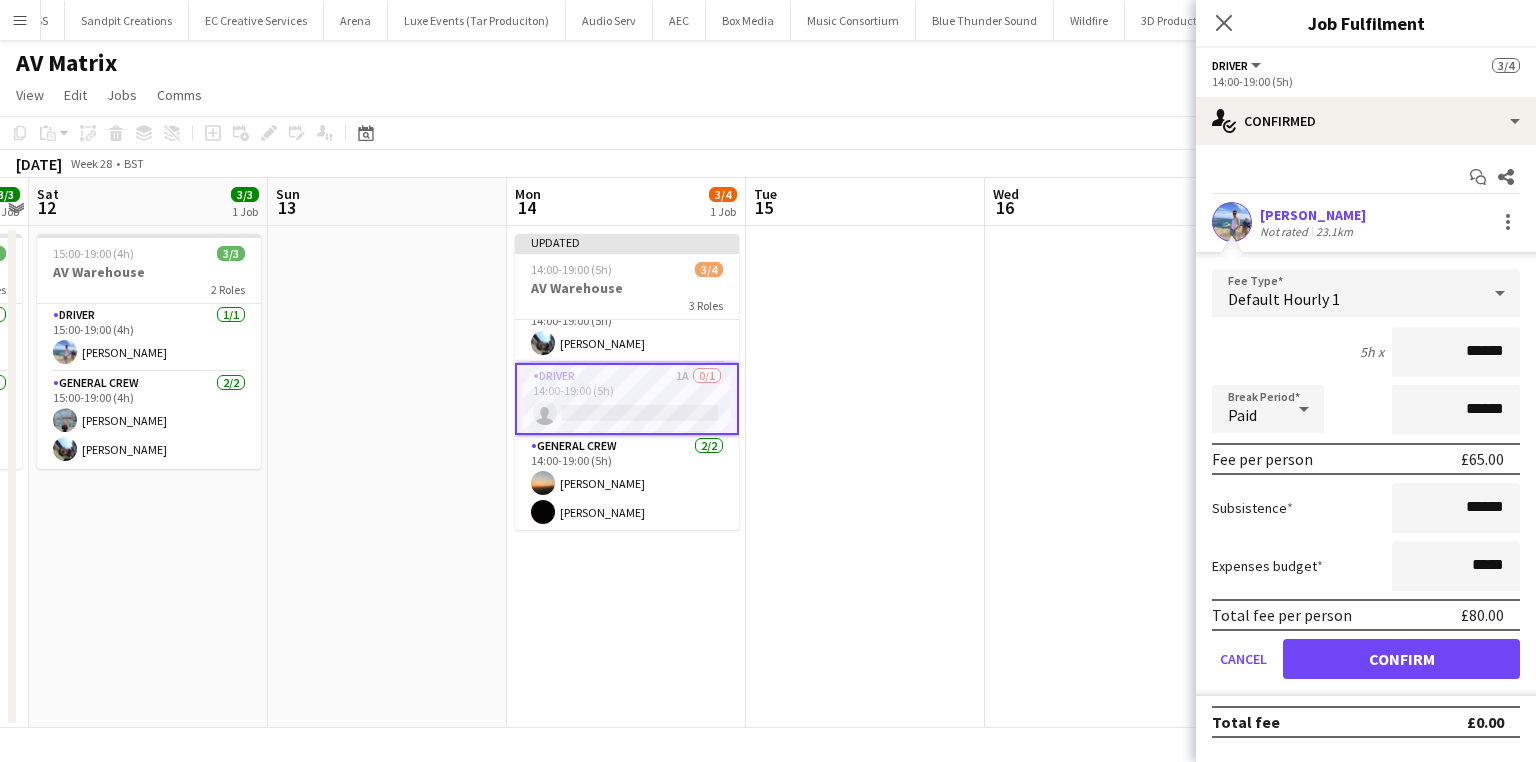 drag, startPoint x: 1427, startPoint y: 348, endPoint x: 1535, endPoint y: 347, distance: 108.00463 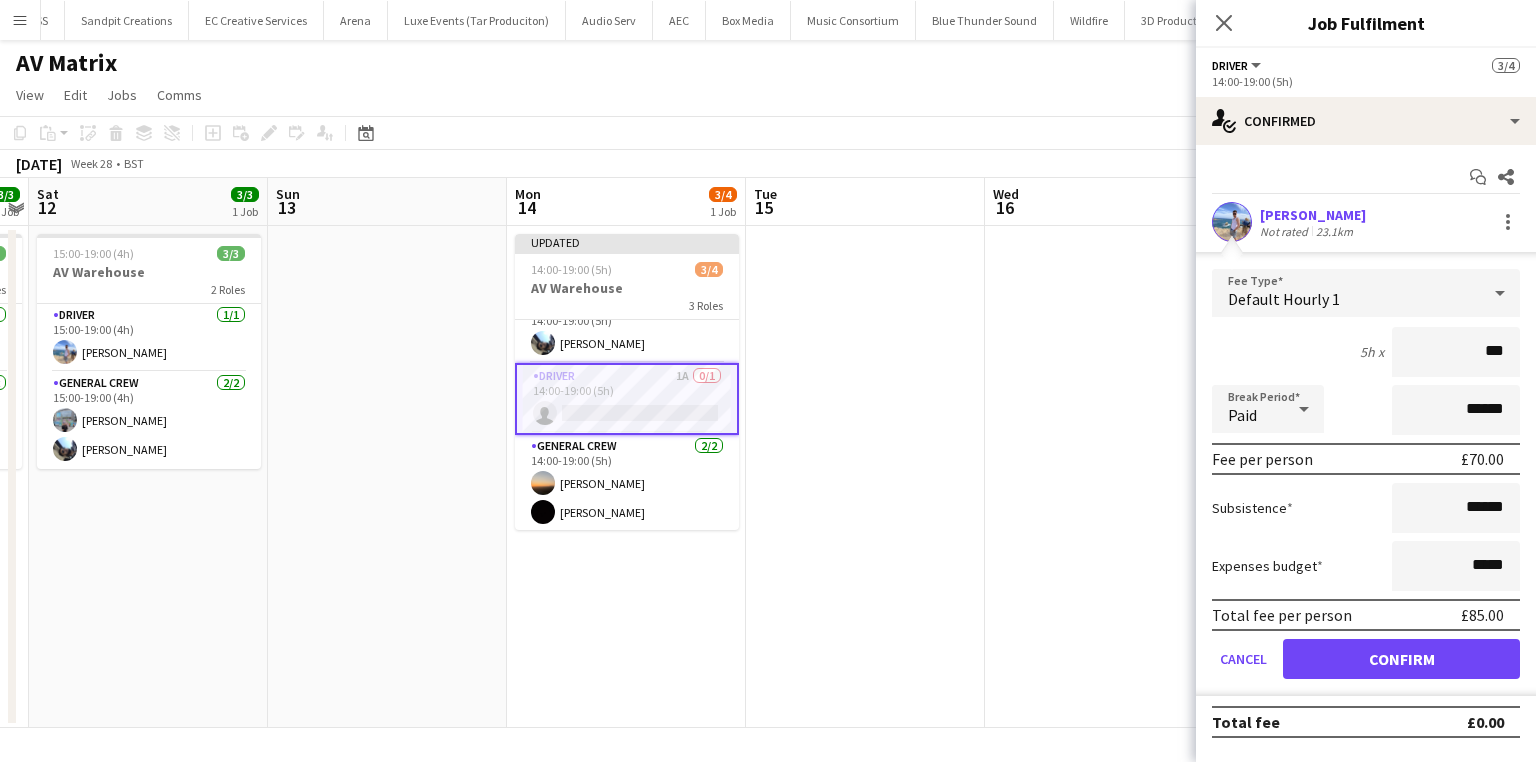 type on "***" 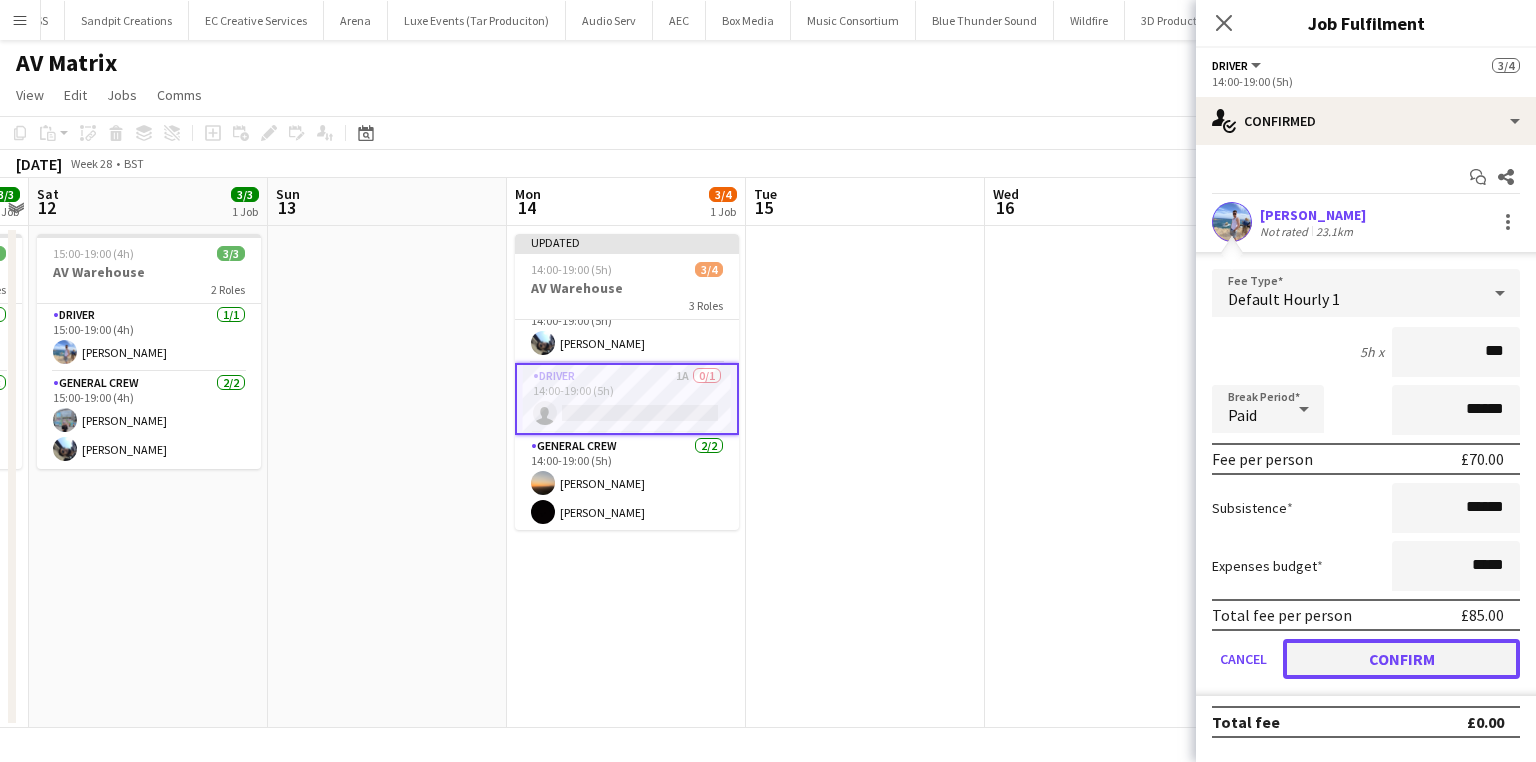 click on "Confirm" at bounding box center [1401, 659] 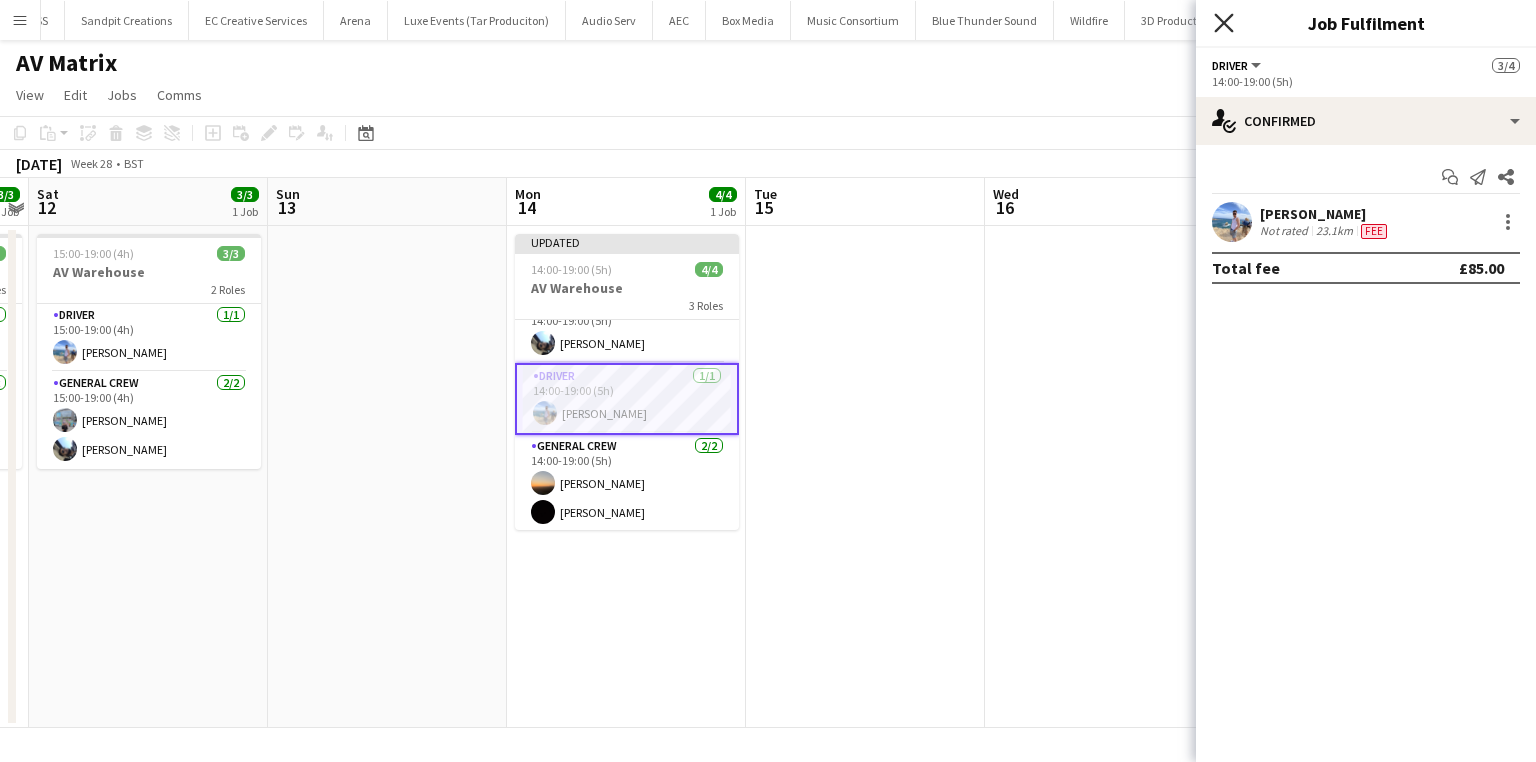 click 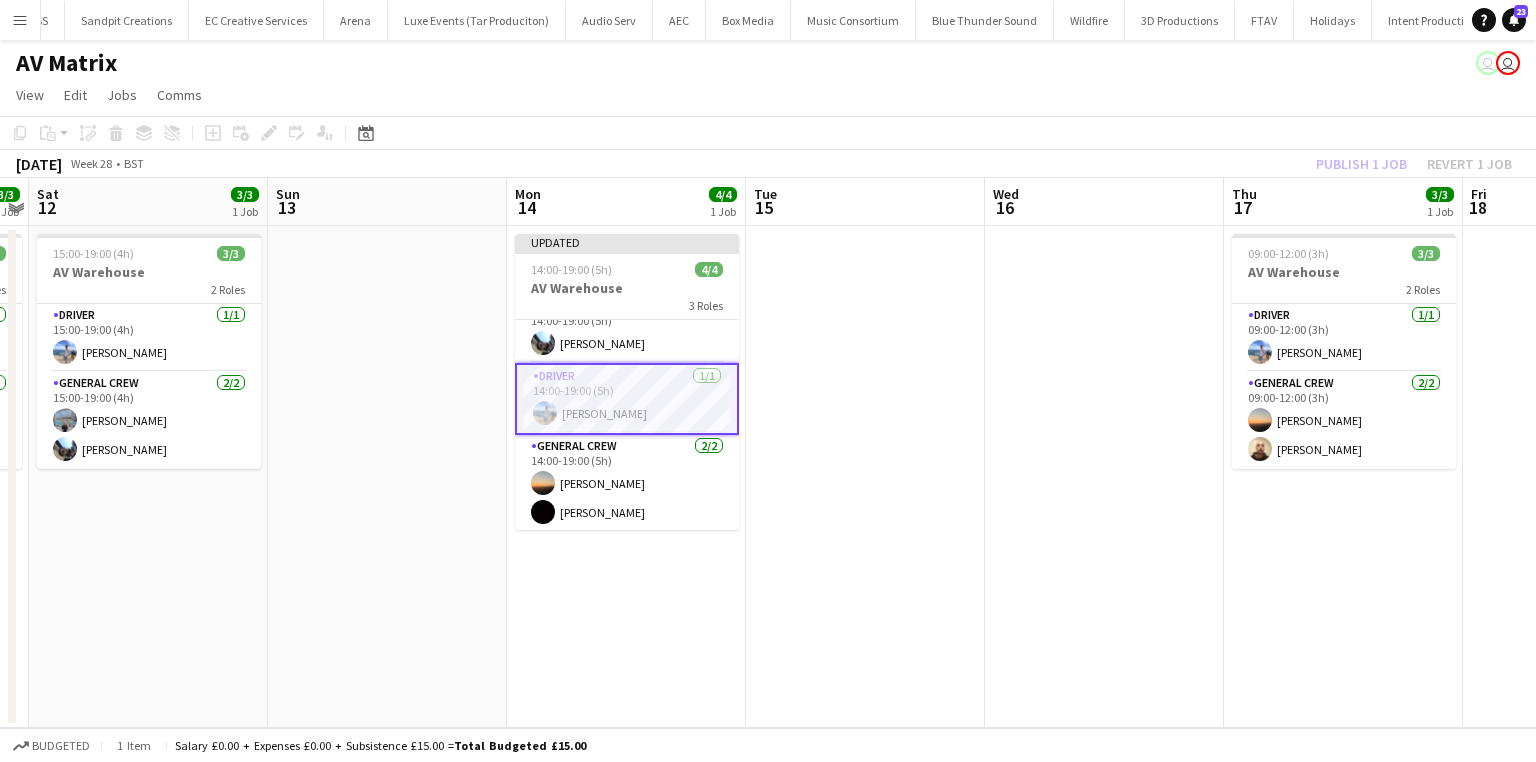 click on "Publish 1 job   Revert 1 job" 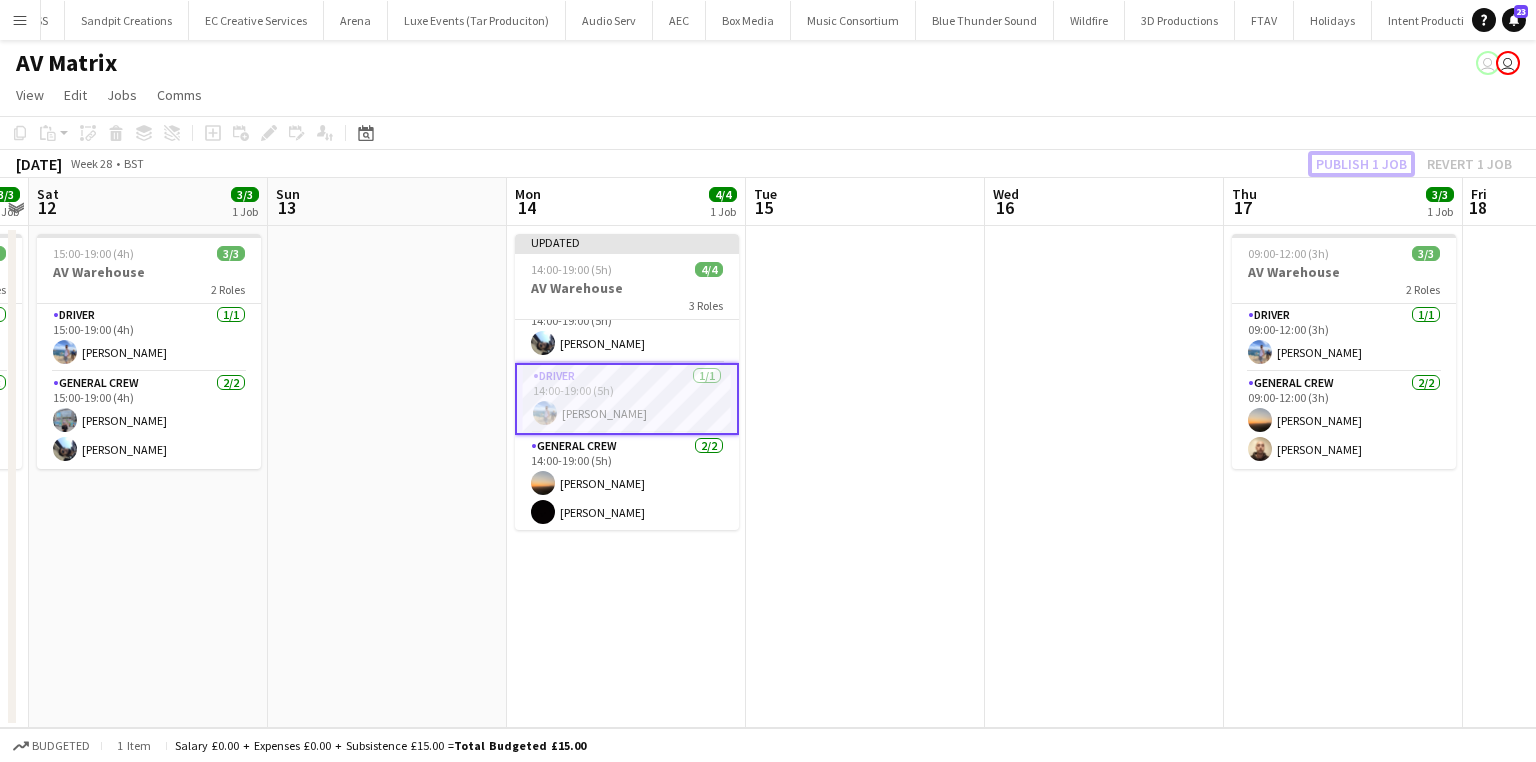 scroll, scrollTop: 22, scrollLeft: 0, axis: vertical 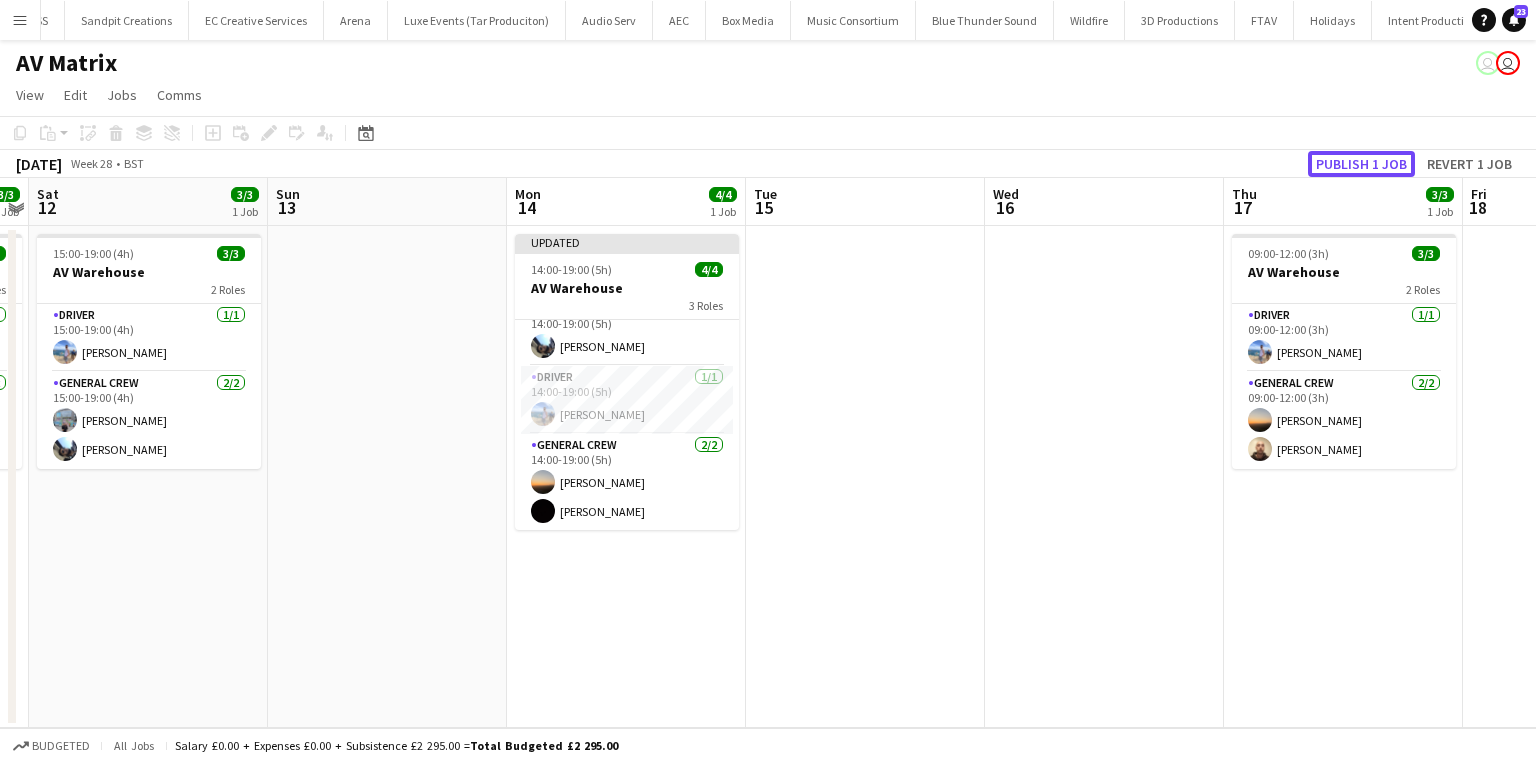 click on "Publish 1 job" 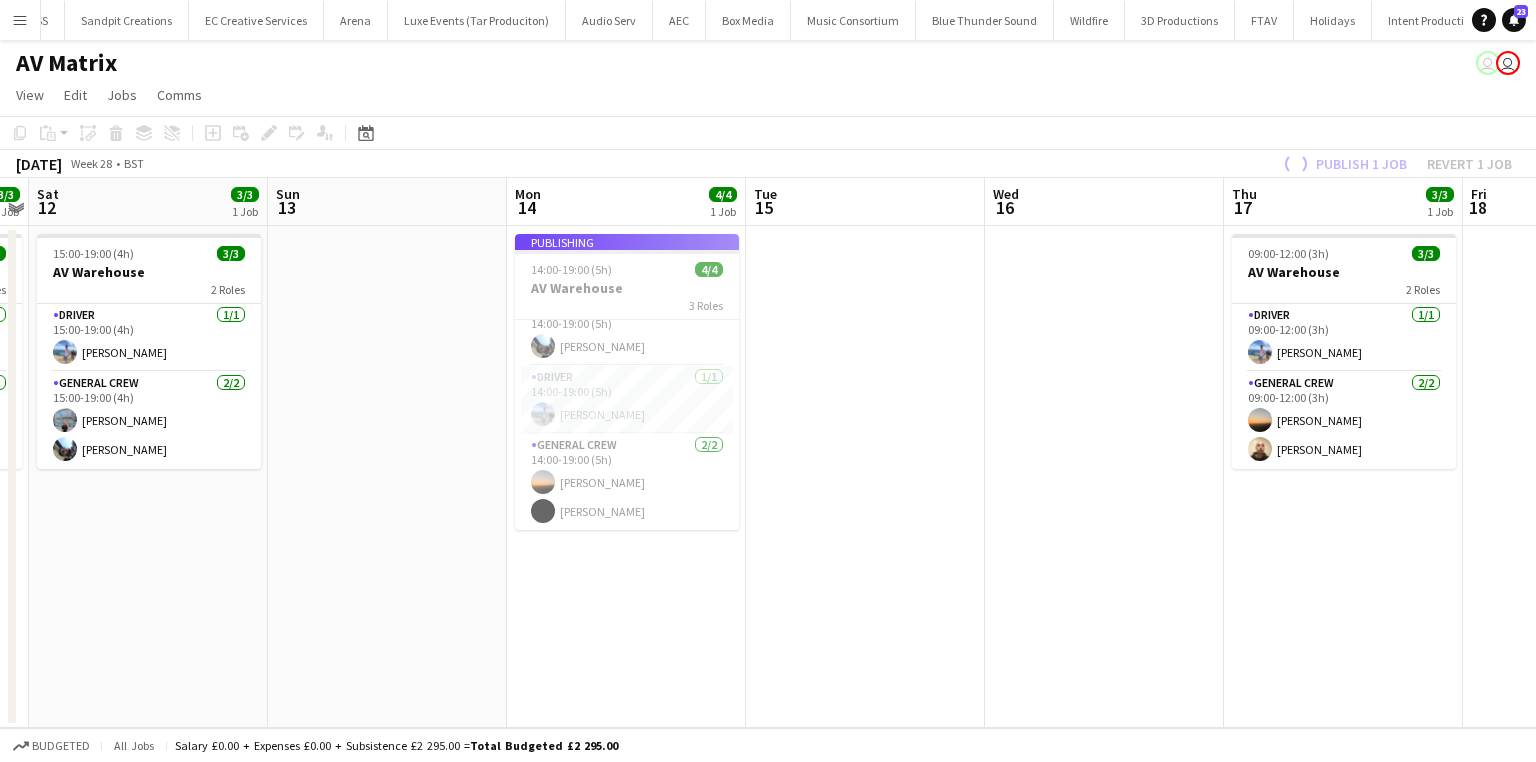 scroll, scrollTop: 6, scrollLeft: 0, axis: vertical 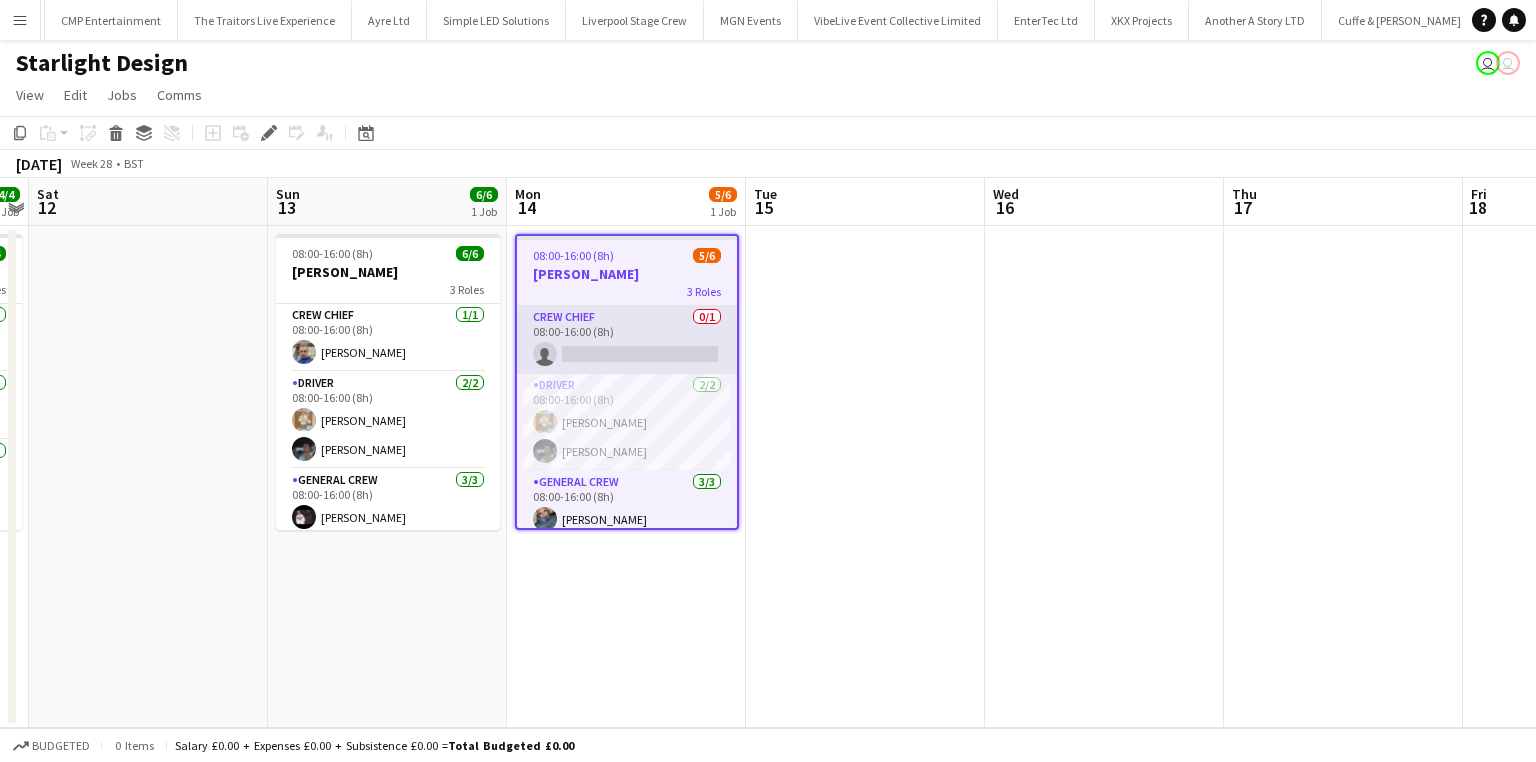 click on "Crew Chief   0/1   08:00-16:00 (8h)
single-neutral-actions" at bounding box center (627, 340) 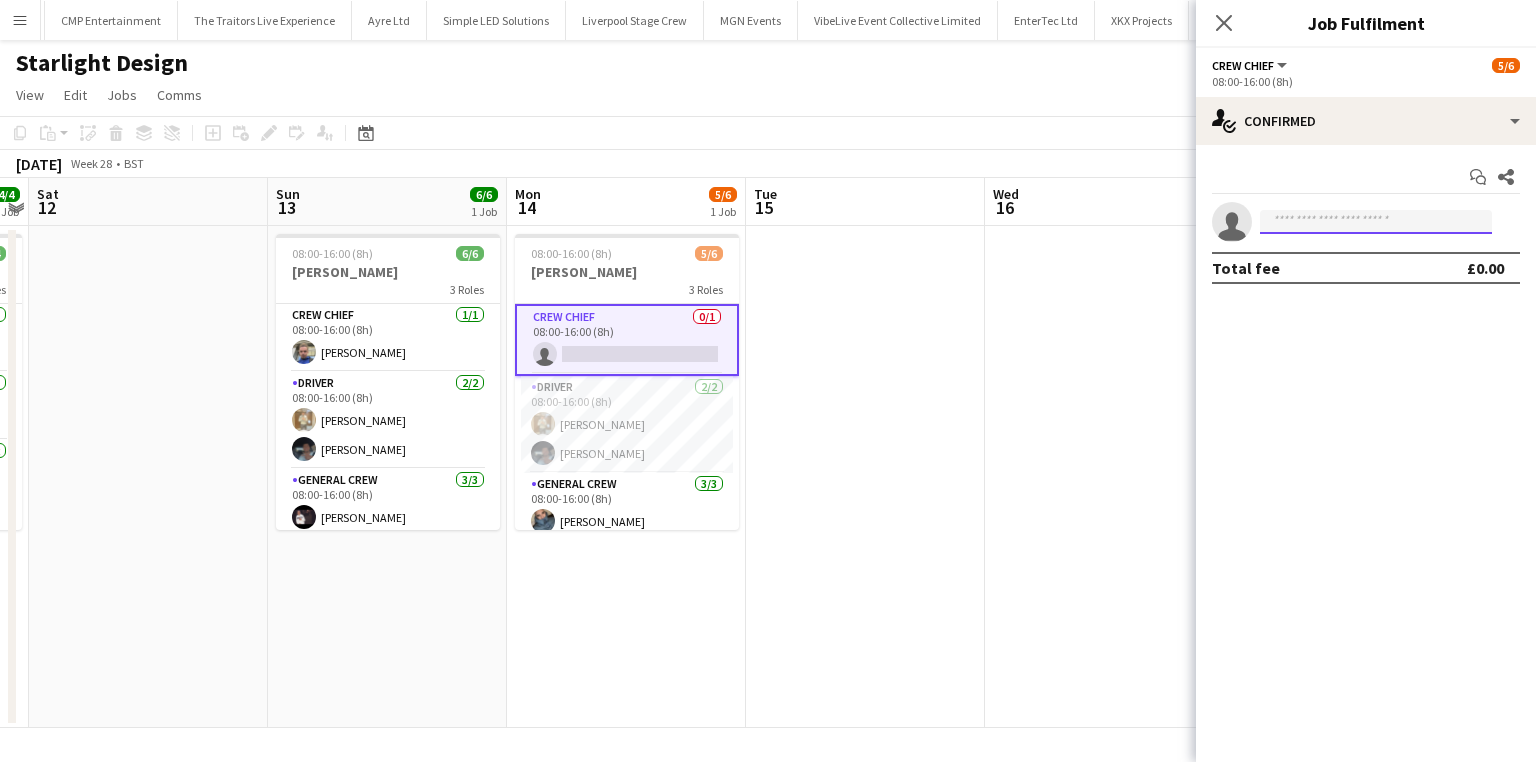 click at bounding box center [1376, 222] 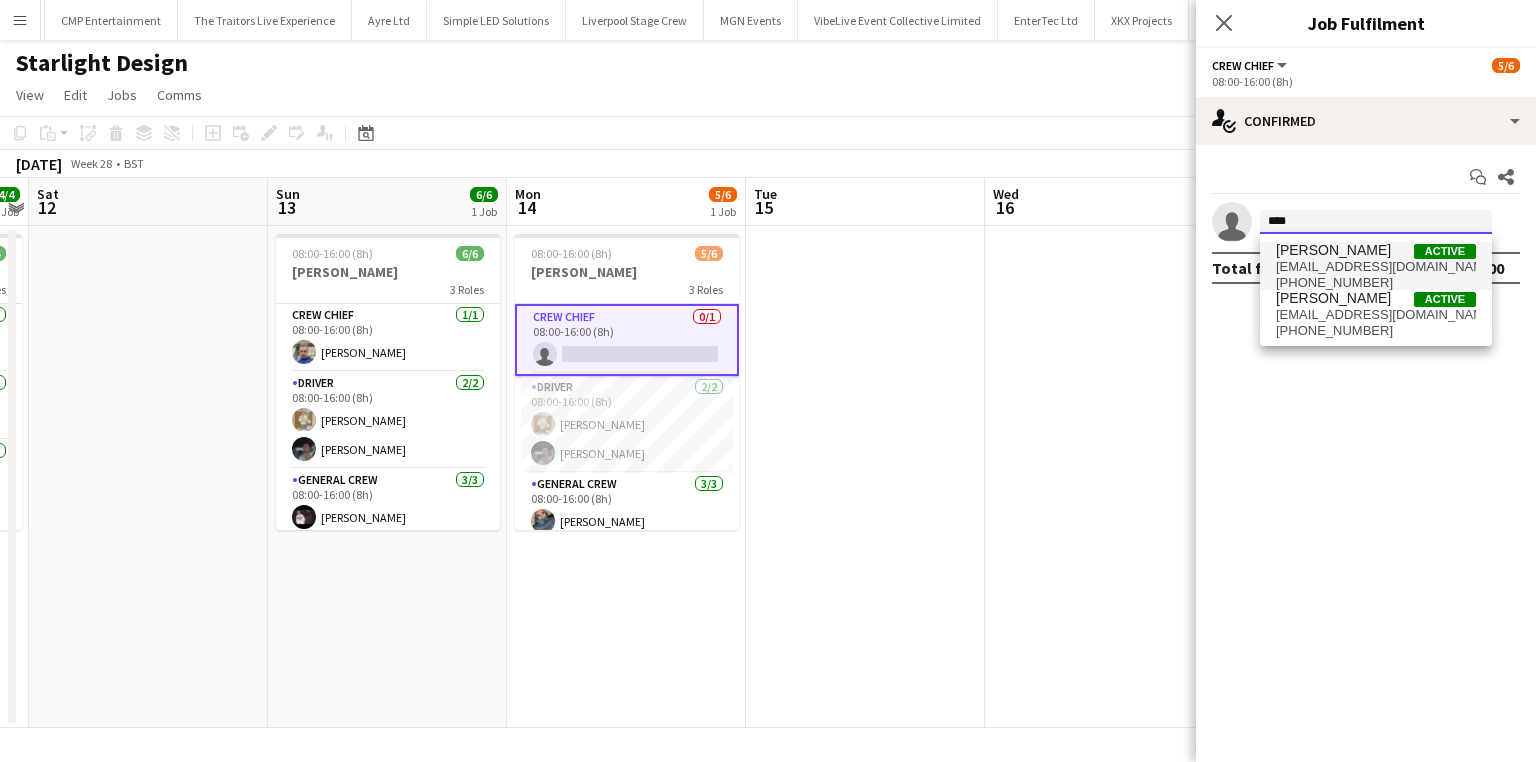 type on "****" 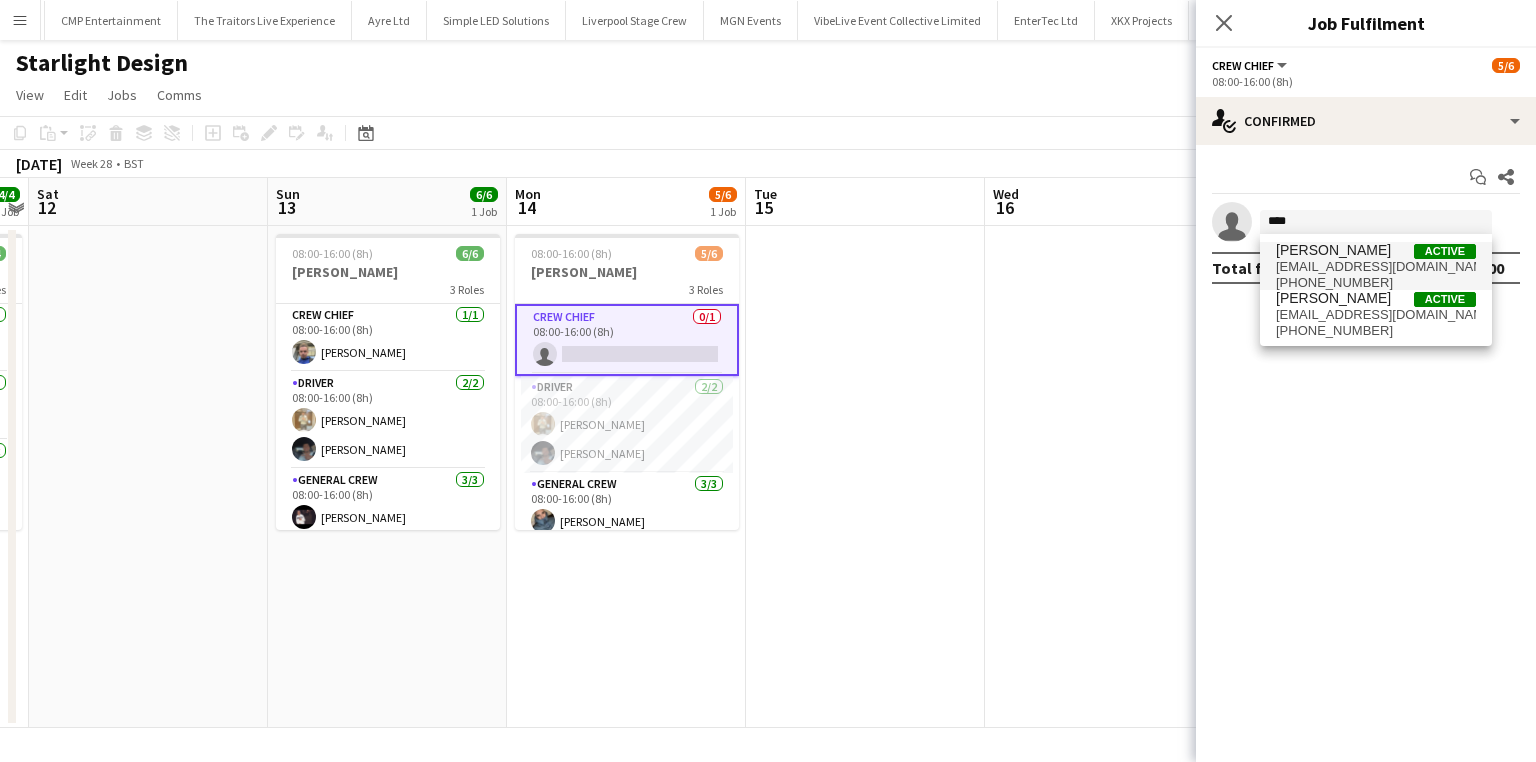 click on "[PERSON_NAME]" at bounding box center (1333, 250) 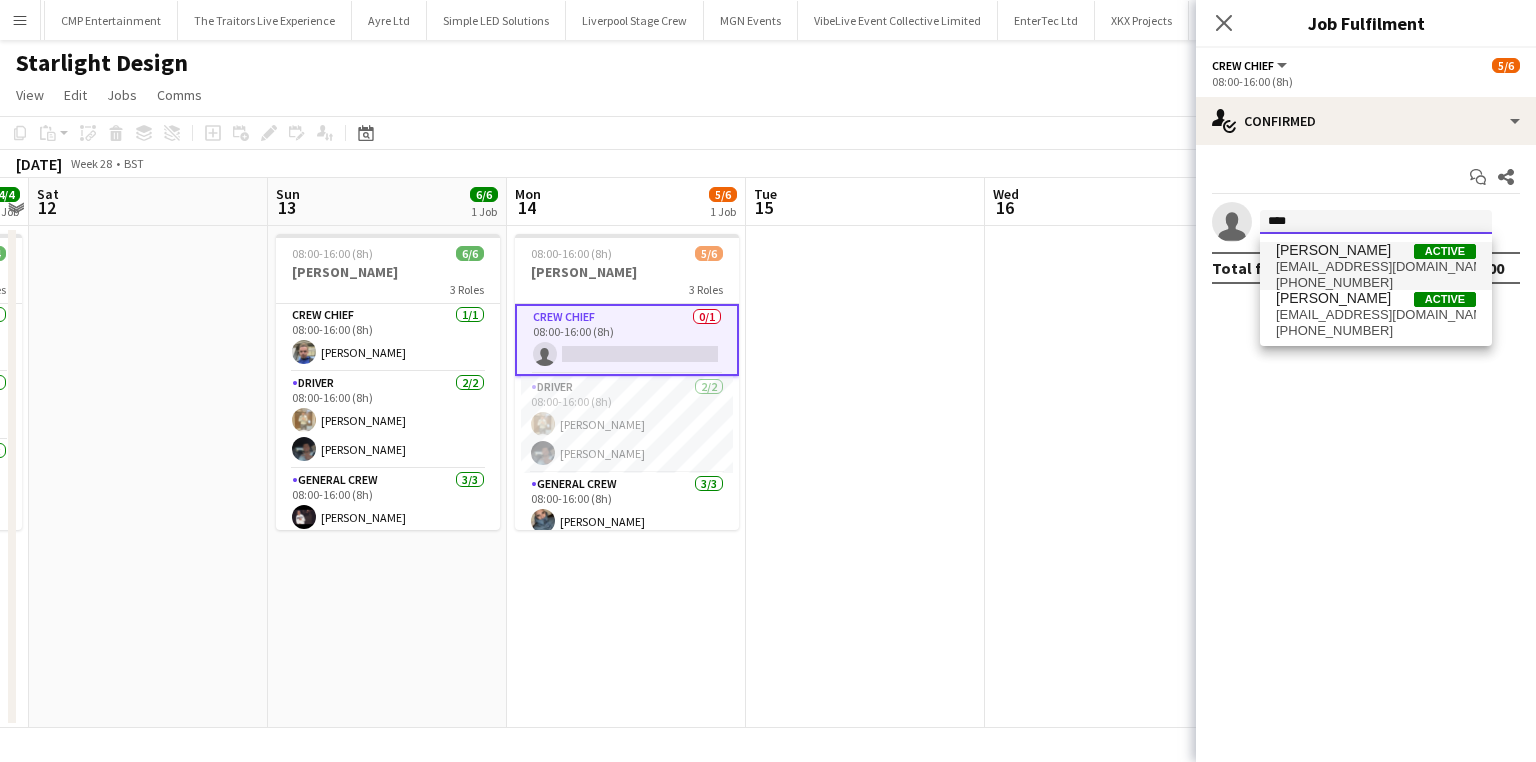 type 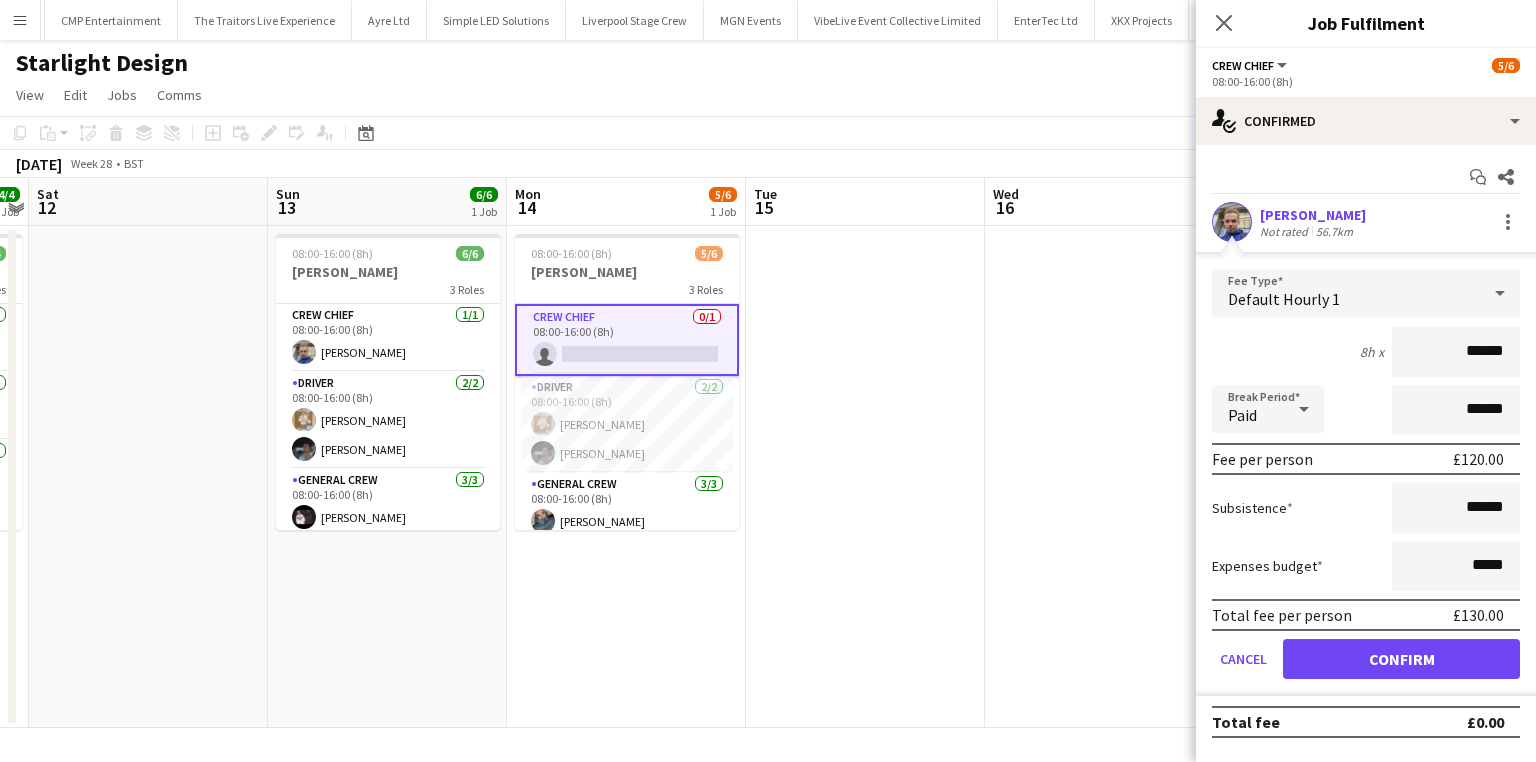 drag, startPoint x: 1432, startPoint y: 345, endPoint x: 1535, endPoint y: 355, distance: 103.4843 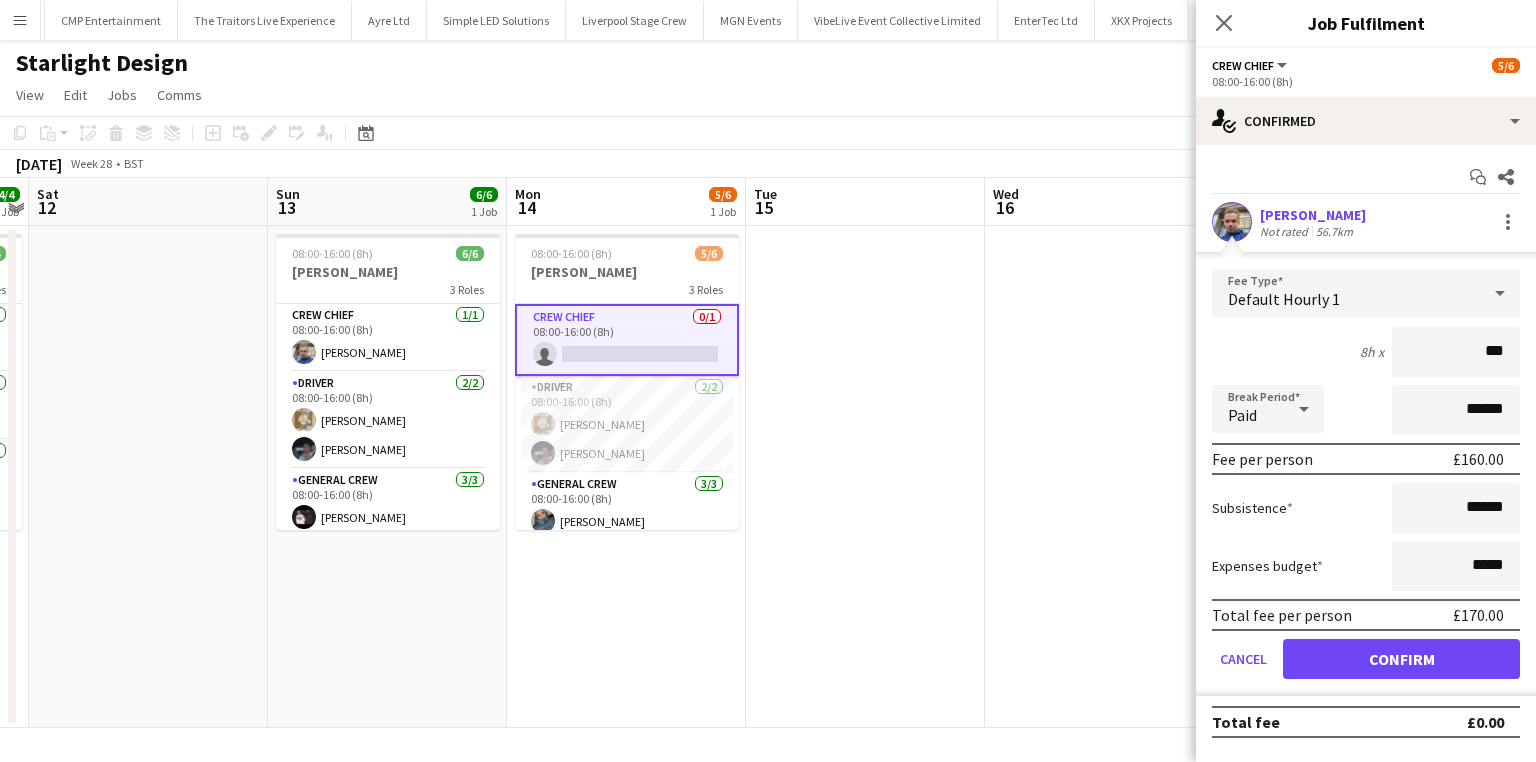 type on "***" 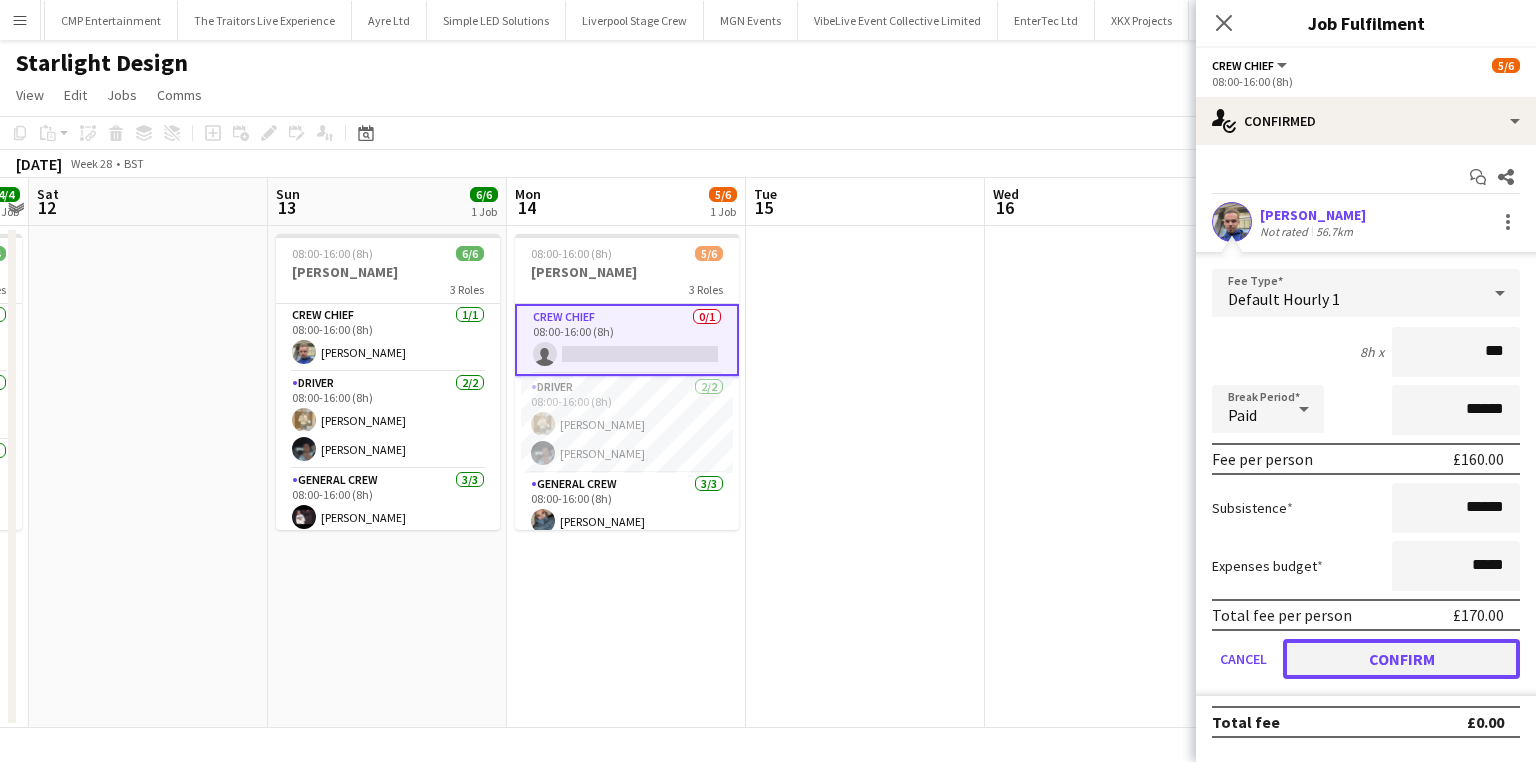 click on "Confirm" at bounding box center [1401, 659] 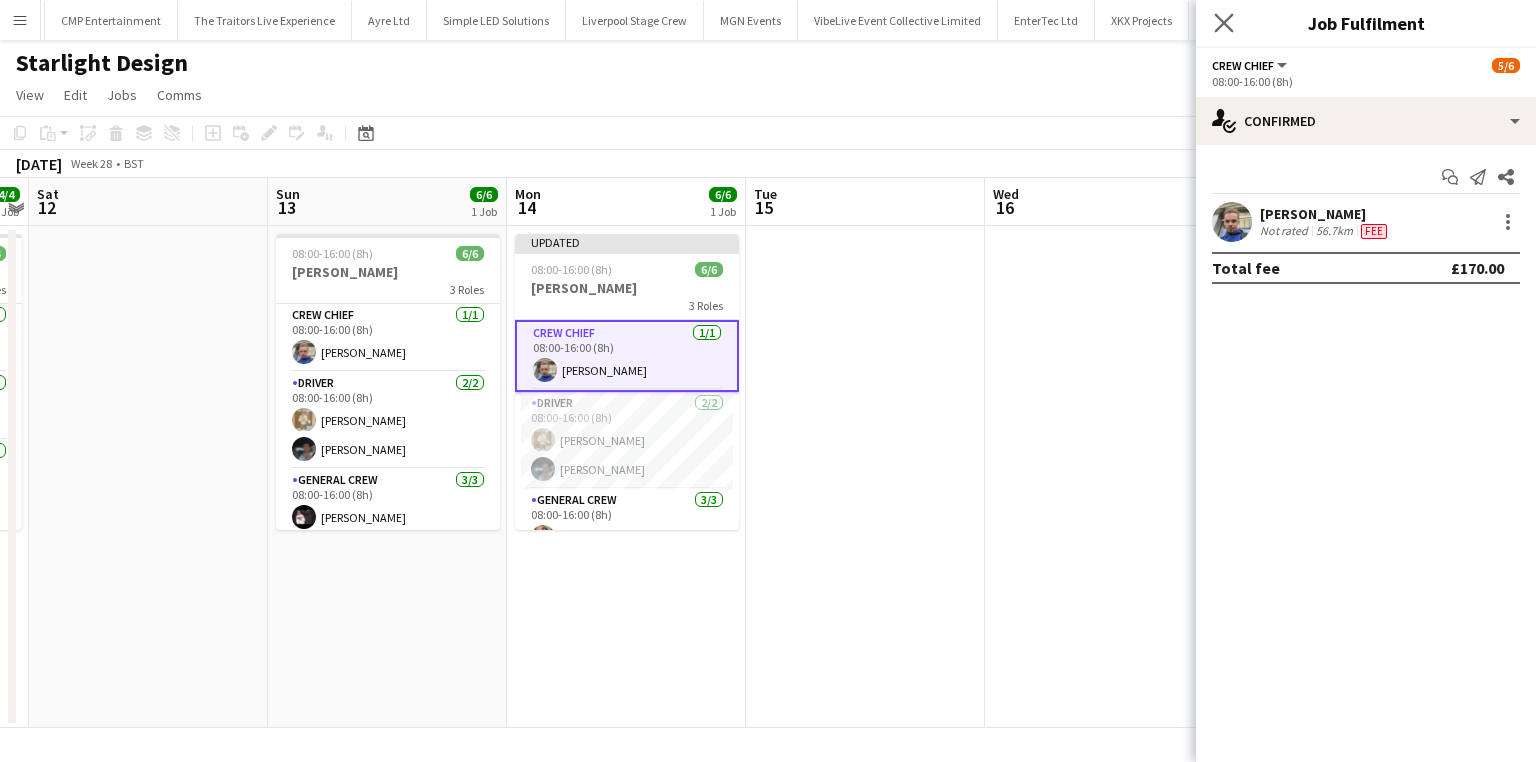 click on "Close pop-in" 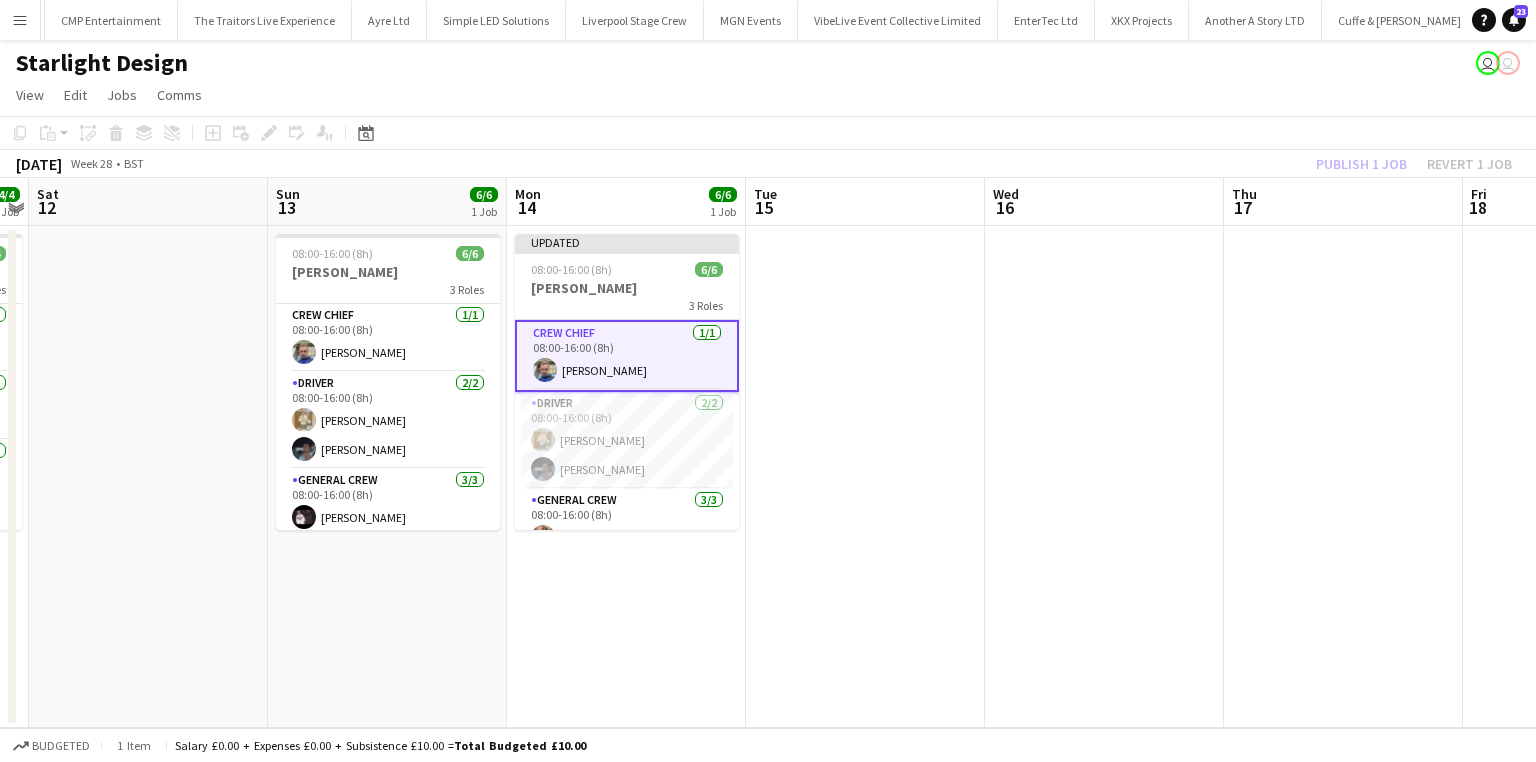 click on "Publish 1 job   Revert 1 job" 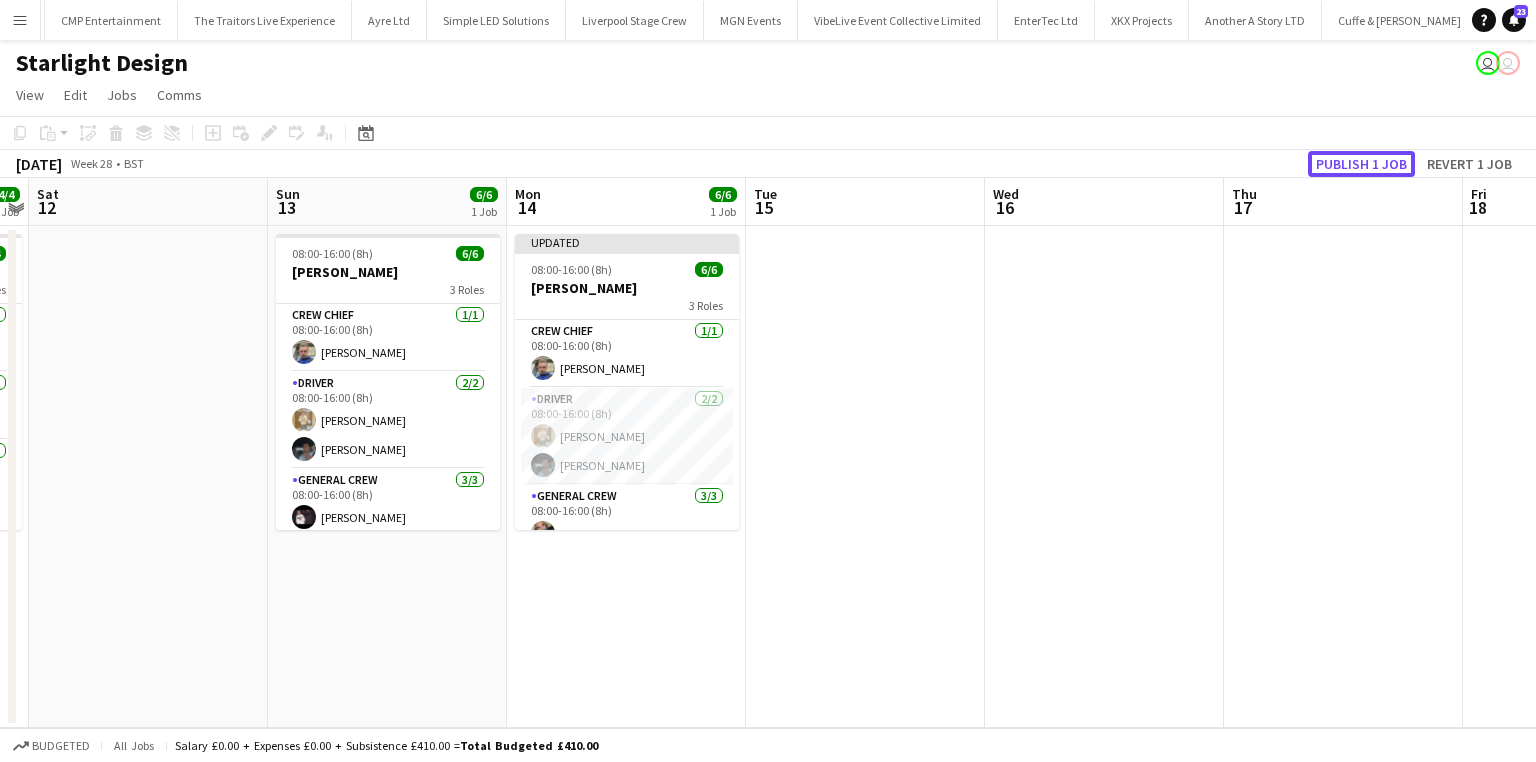 click on "Publish 1 job" 